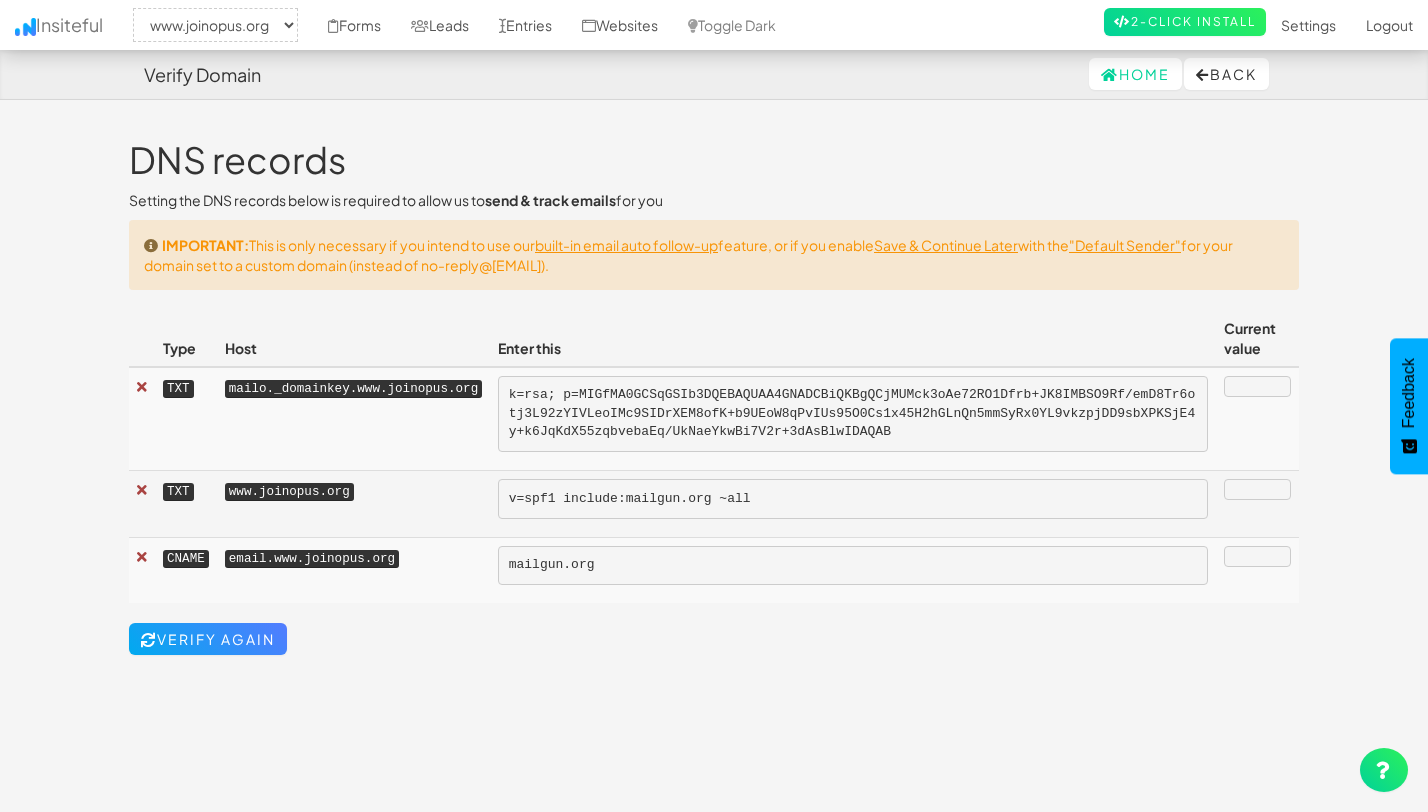 select on "2352" 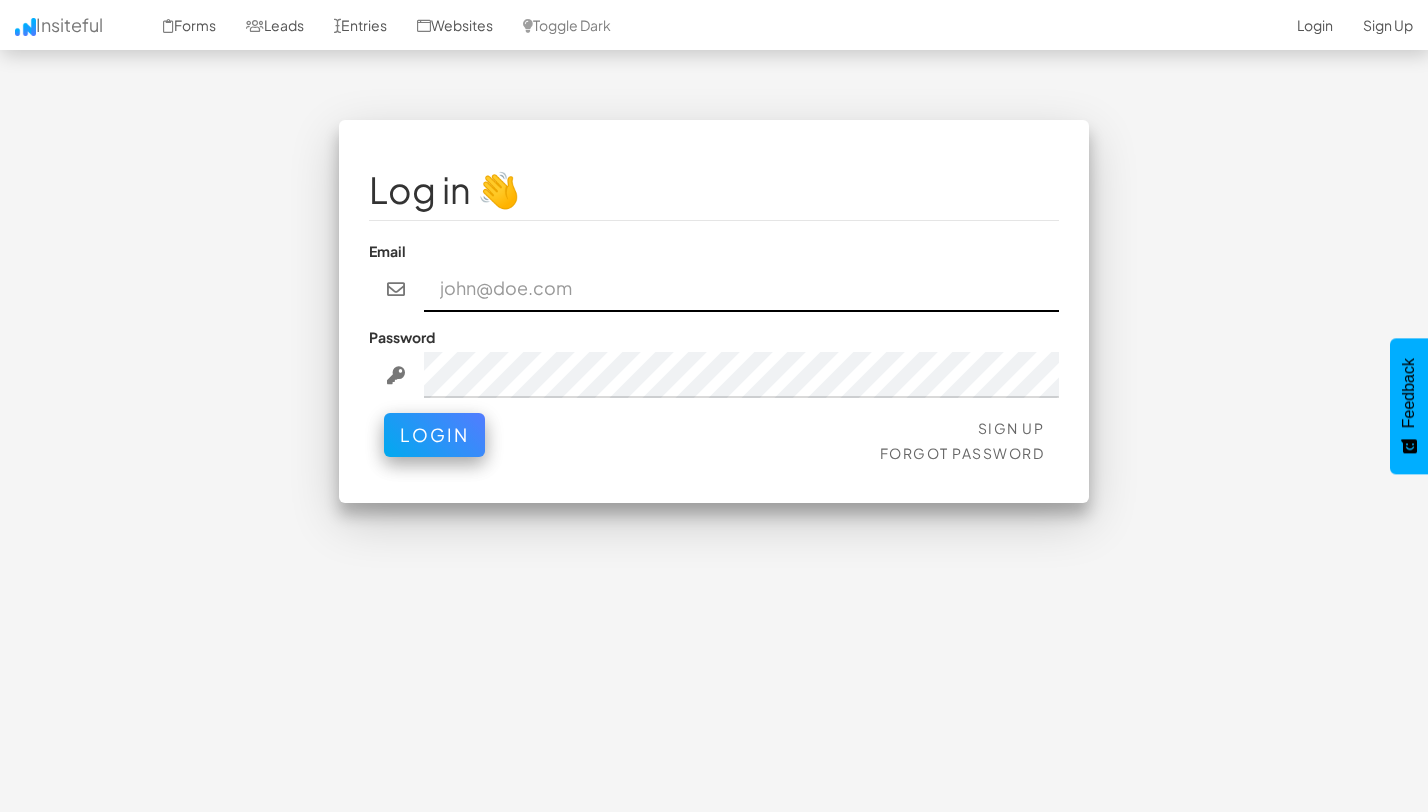 scroll, scrollTop: 0, scrollLeft: 0, axis: both 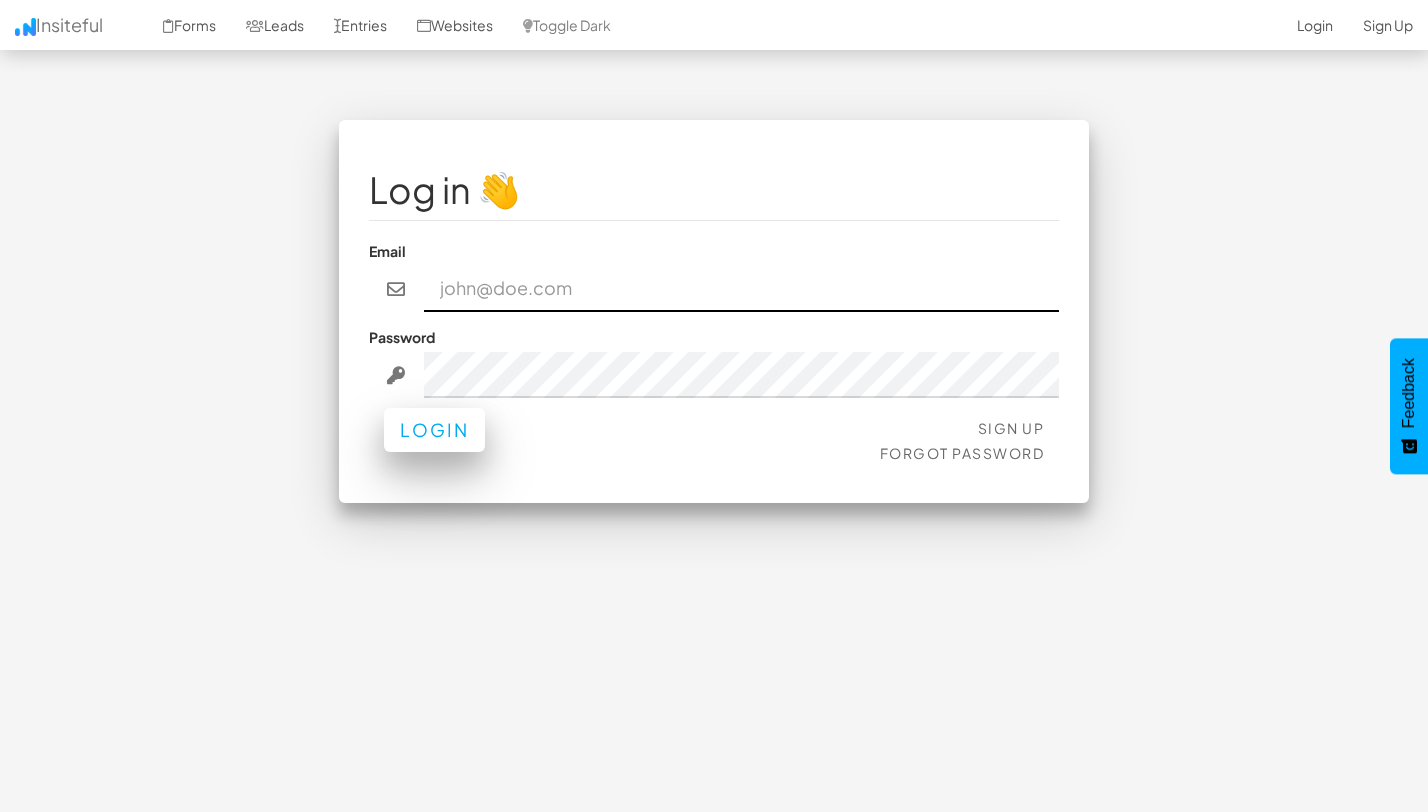 type on "team@joinopus.org" 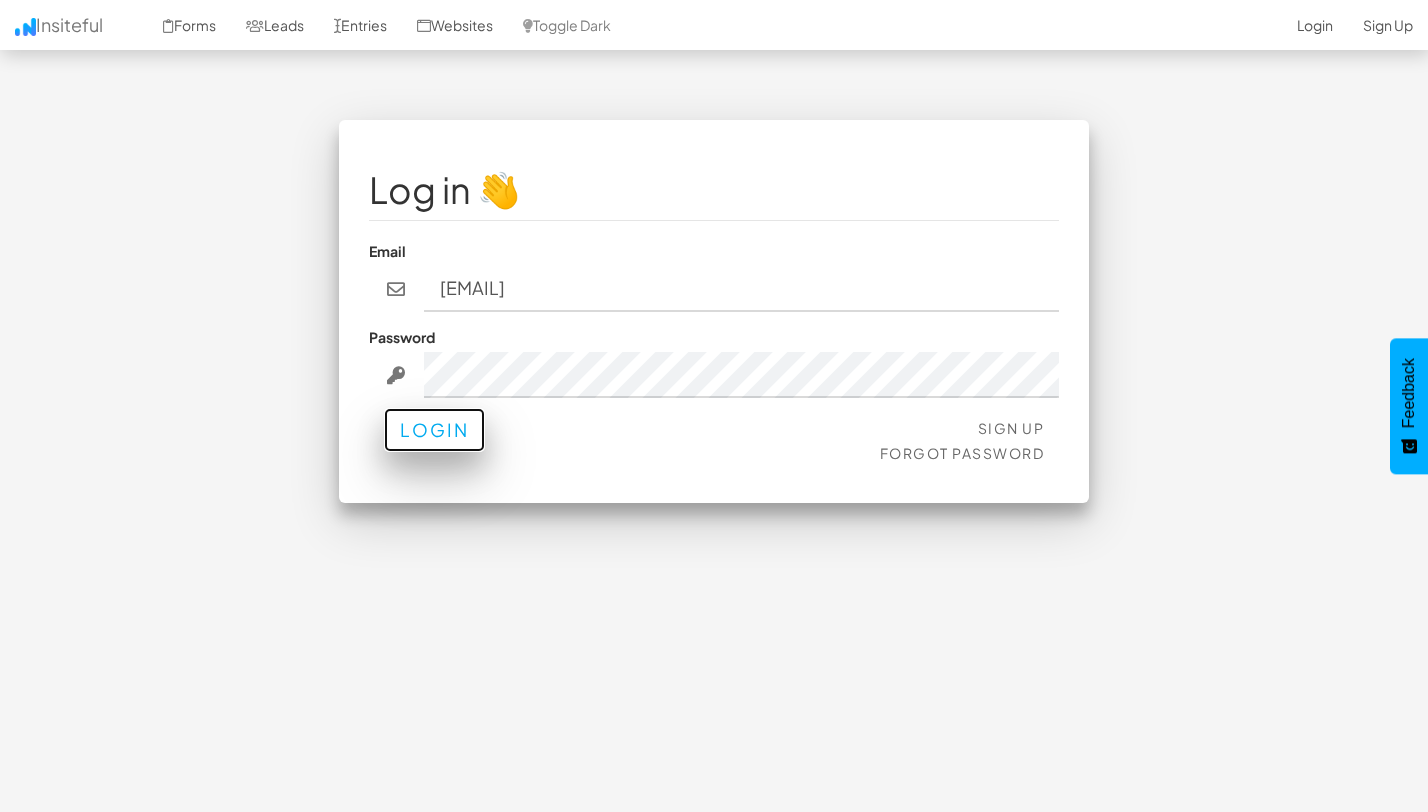 click on "Login" at bounding box center [434, 430] 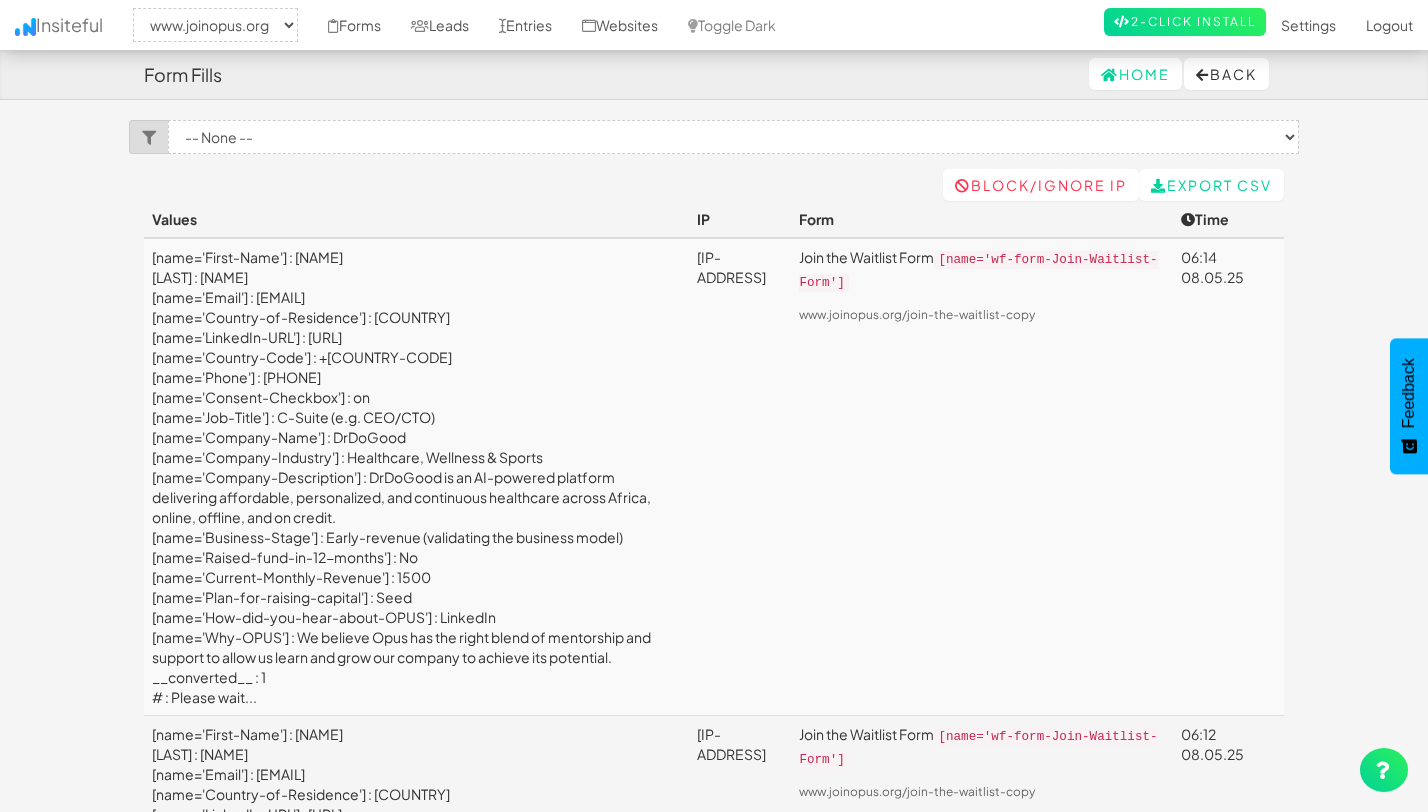 select on "2352" 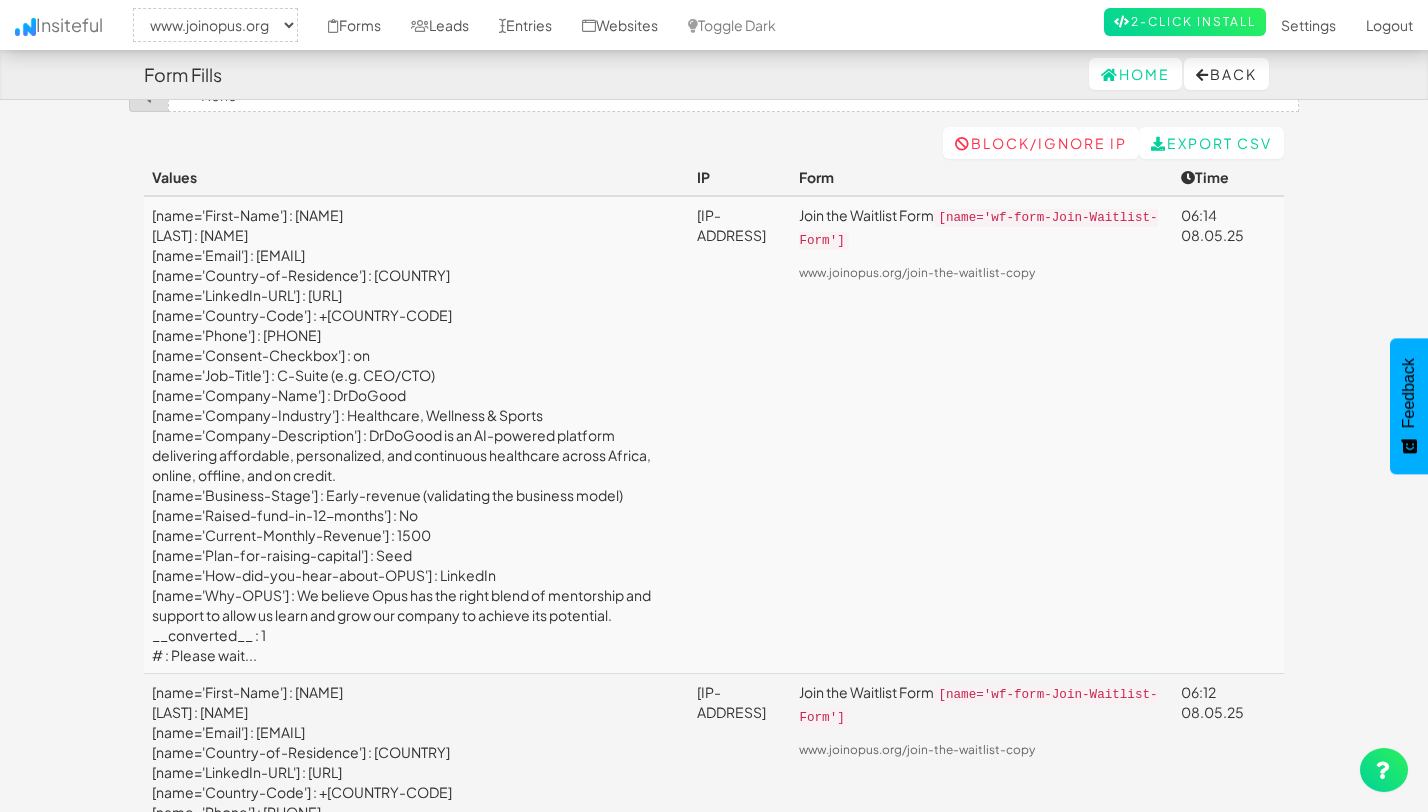 scroll, scrollTop: 0, scrollLeft: 0, axis: both 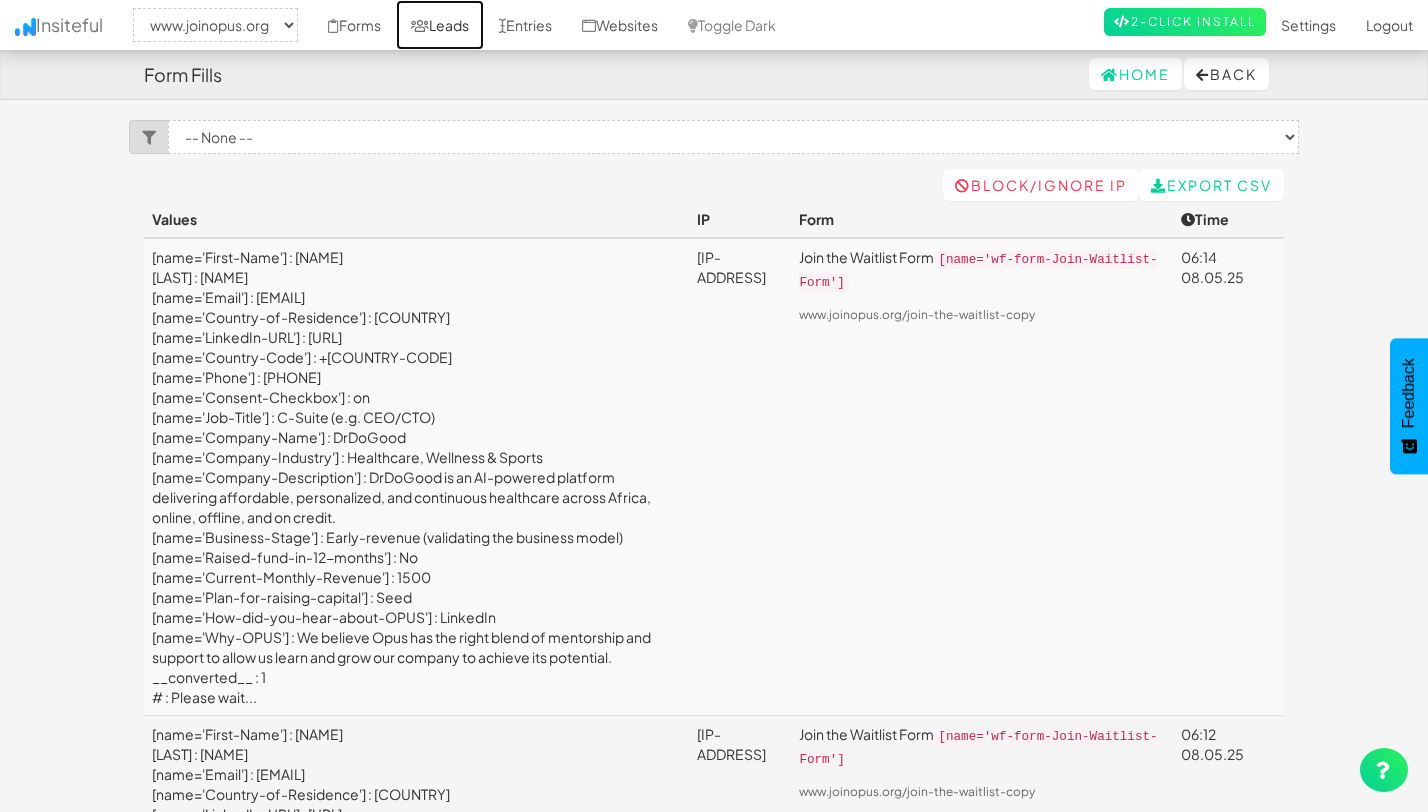 click on "Leads" at bounding box center [440, 25] 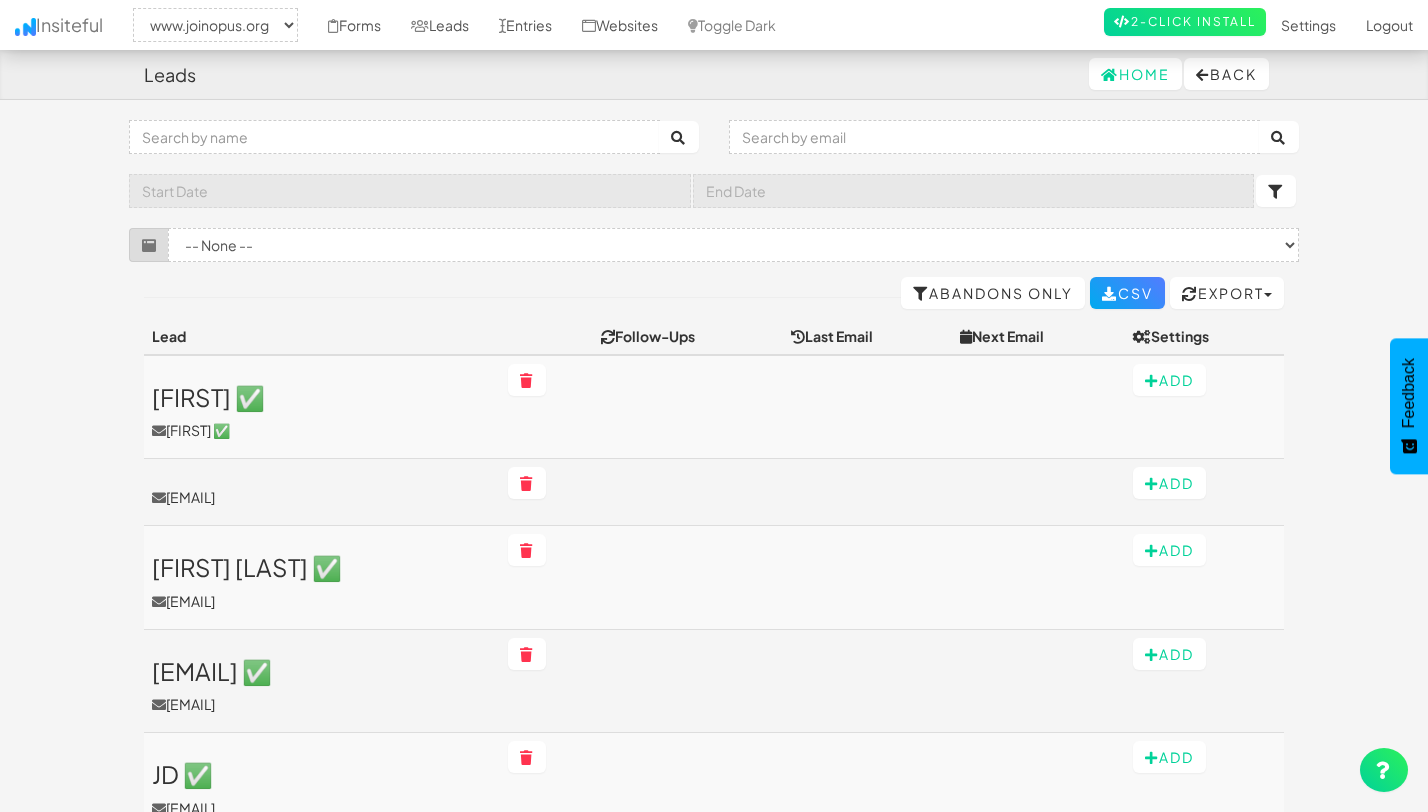 select on "2352" 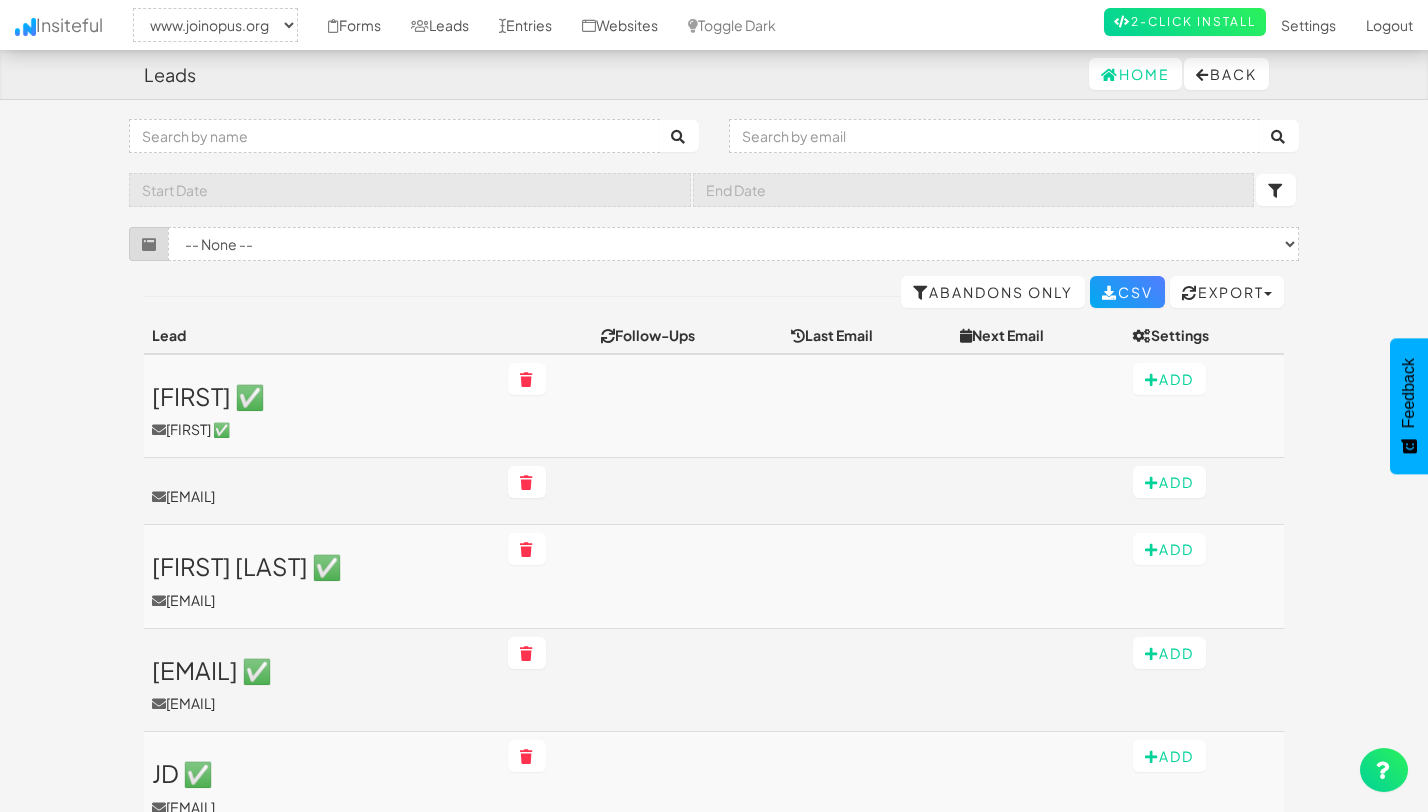 scroll, scrollTop: 0, scrollLeft: 0, axis: both 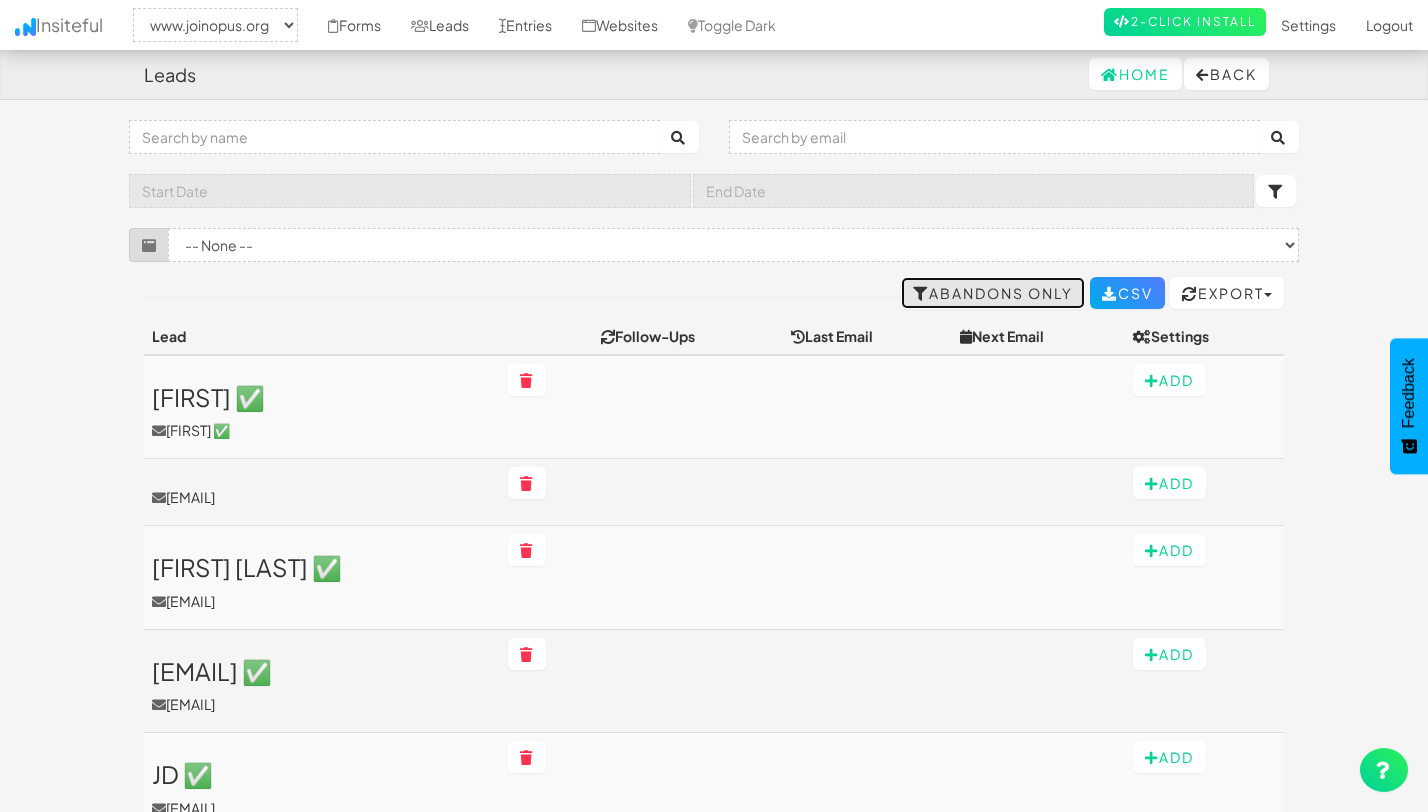 click on "Abandons Only" at bounding box center [993, 293] 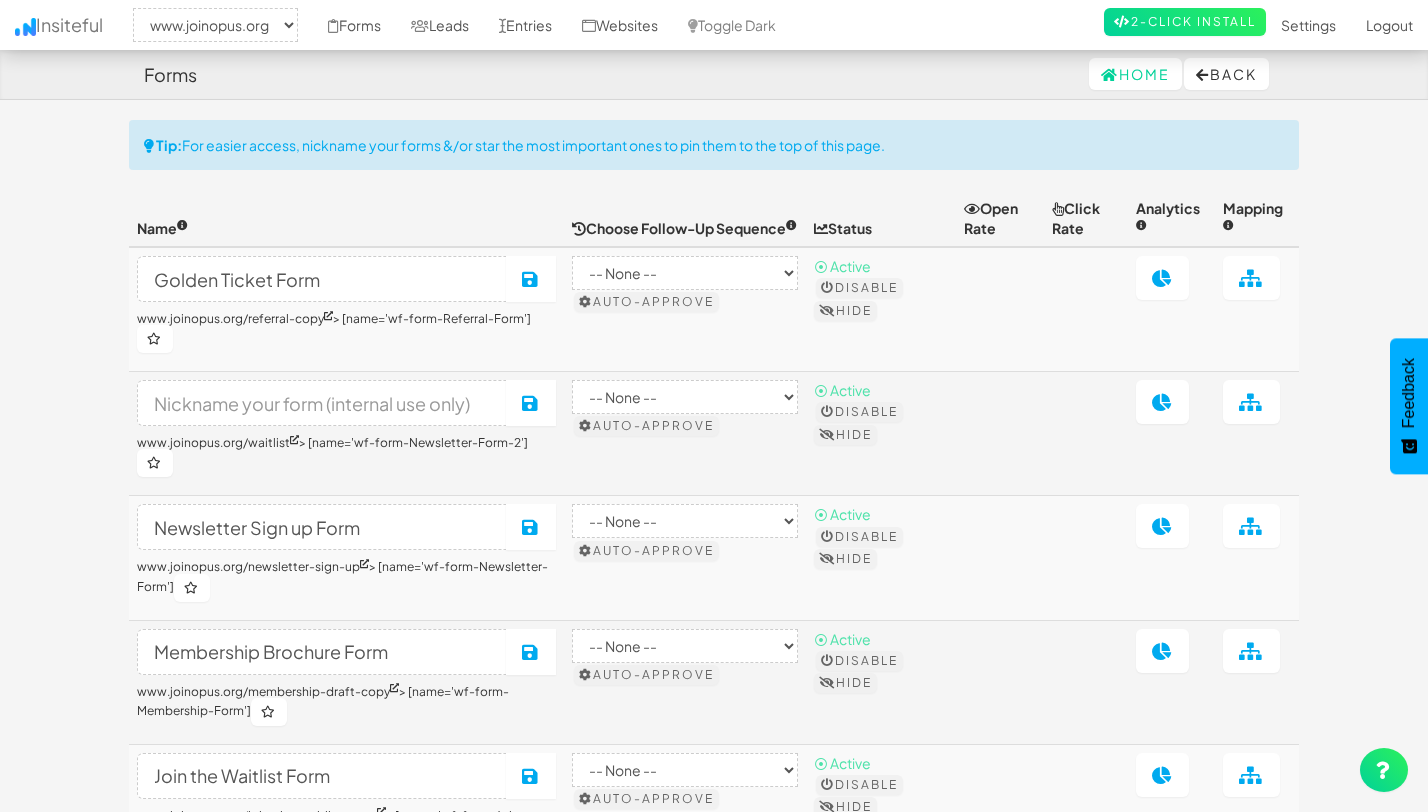 select on "2352" 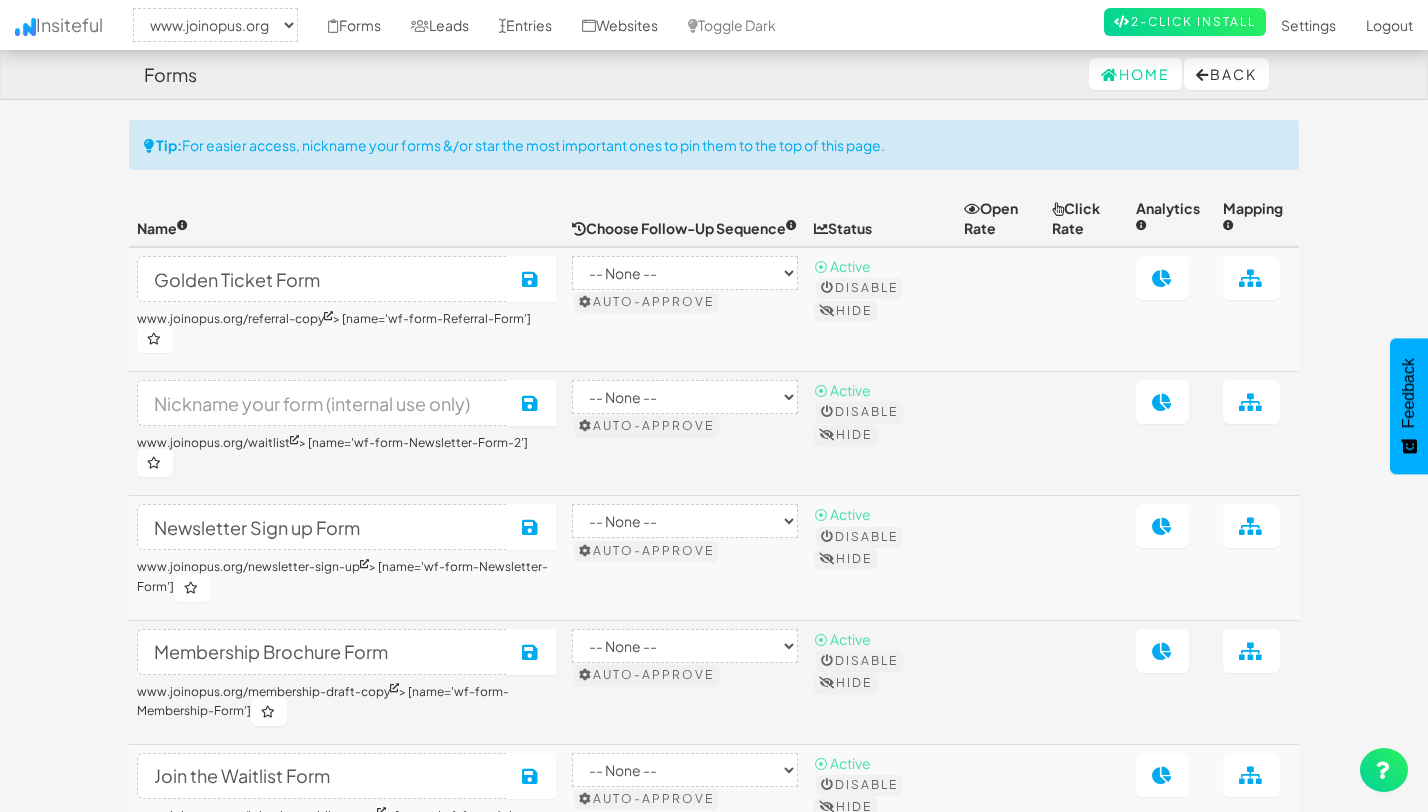scroll, scrollTop: 0, scrollLeft: 0, axis: both 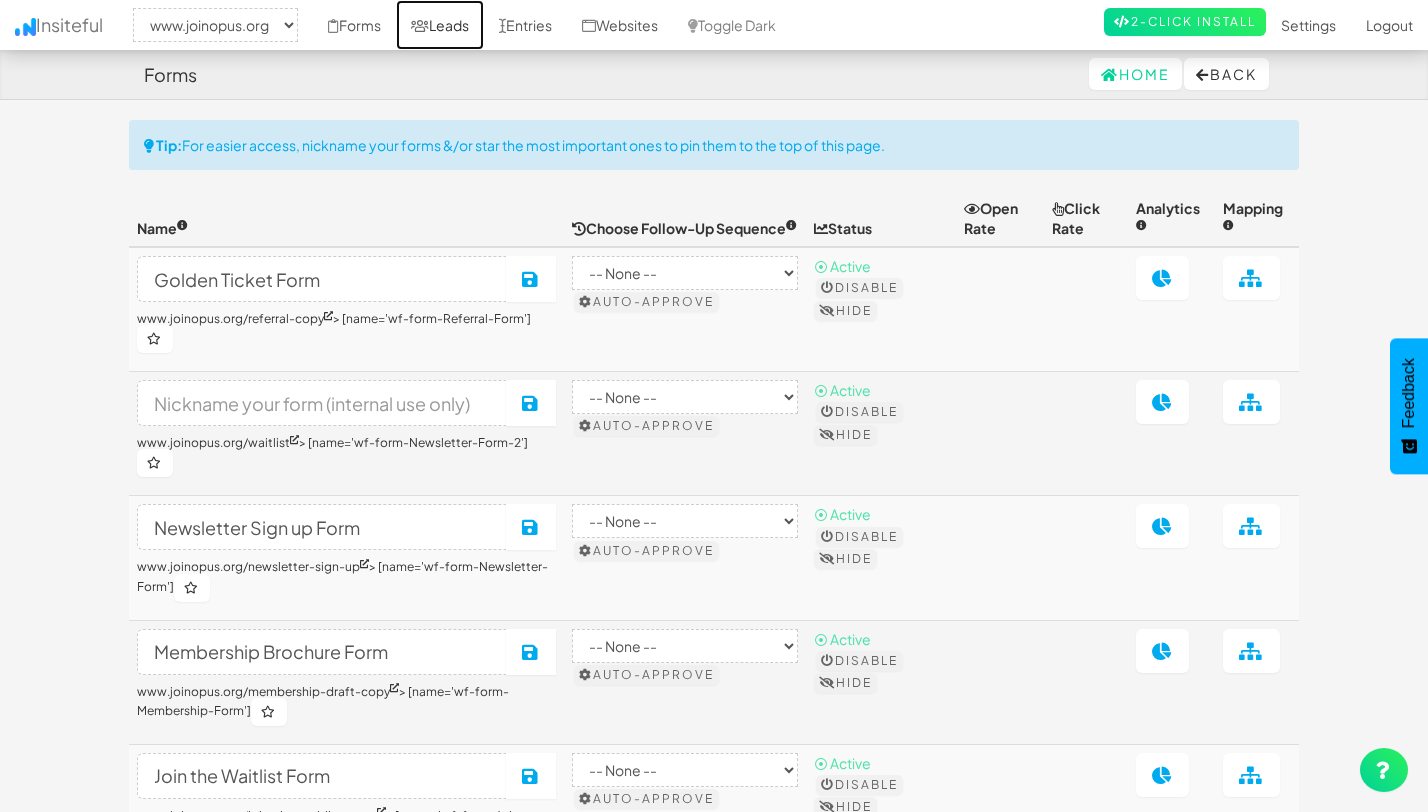 click on "Leads" at bounding box center (440, 25) 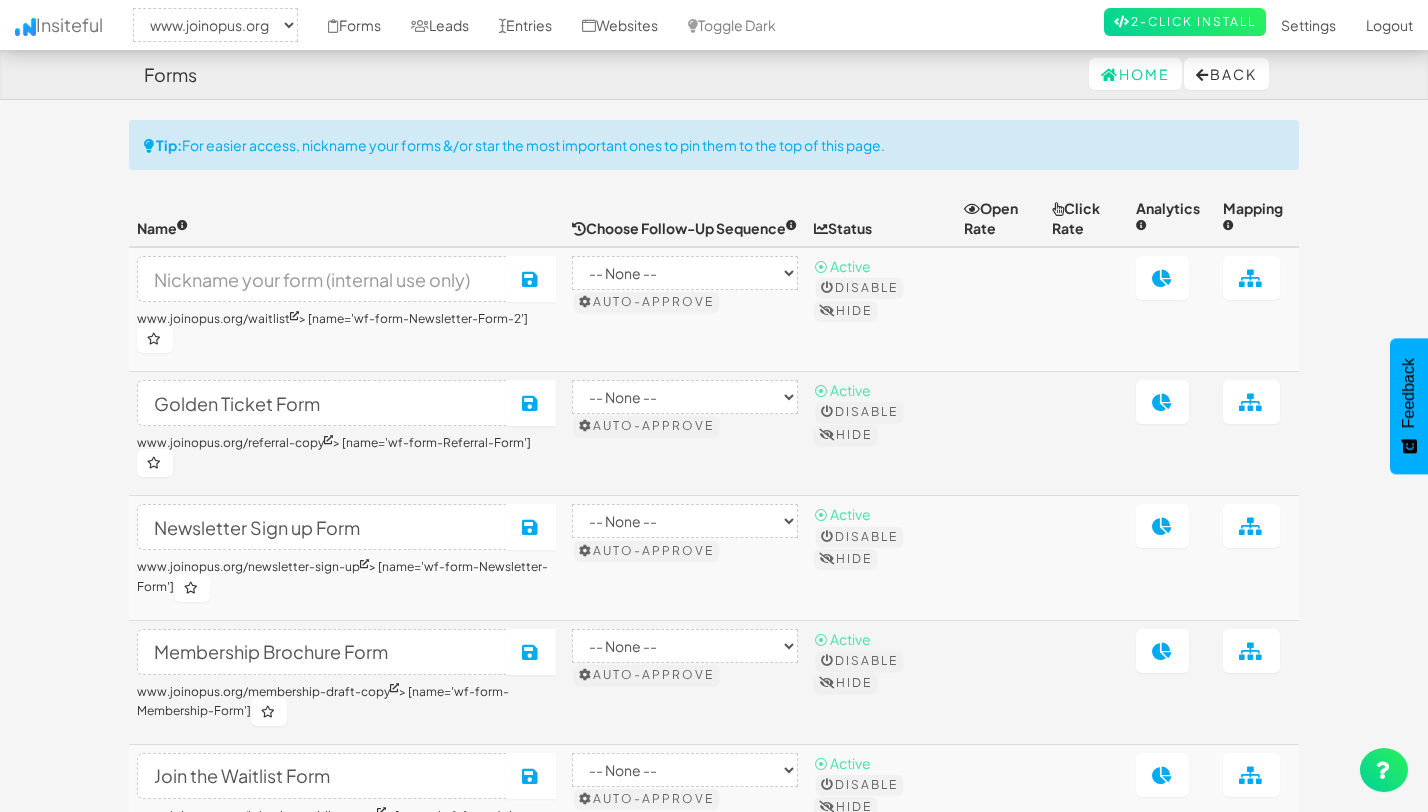 select on "2352" 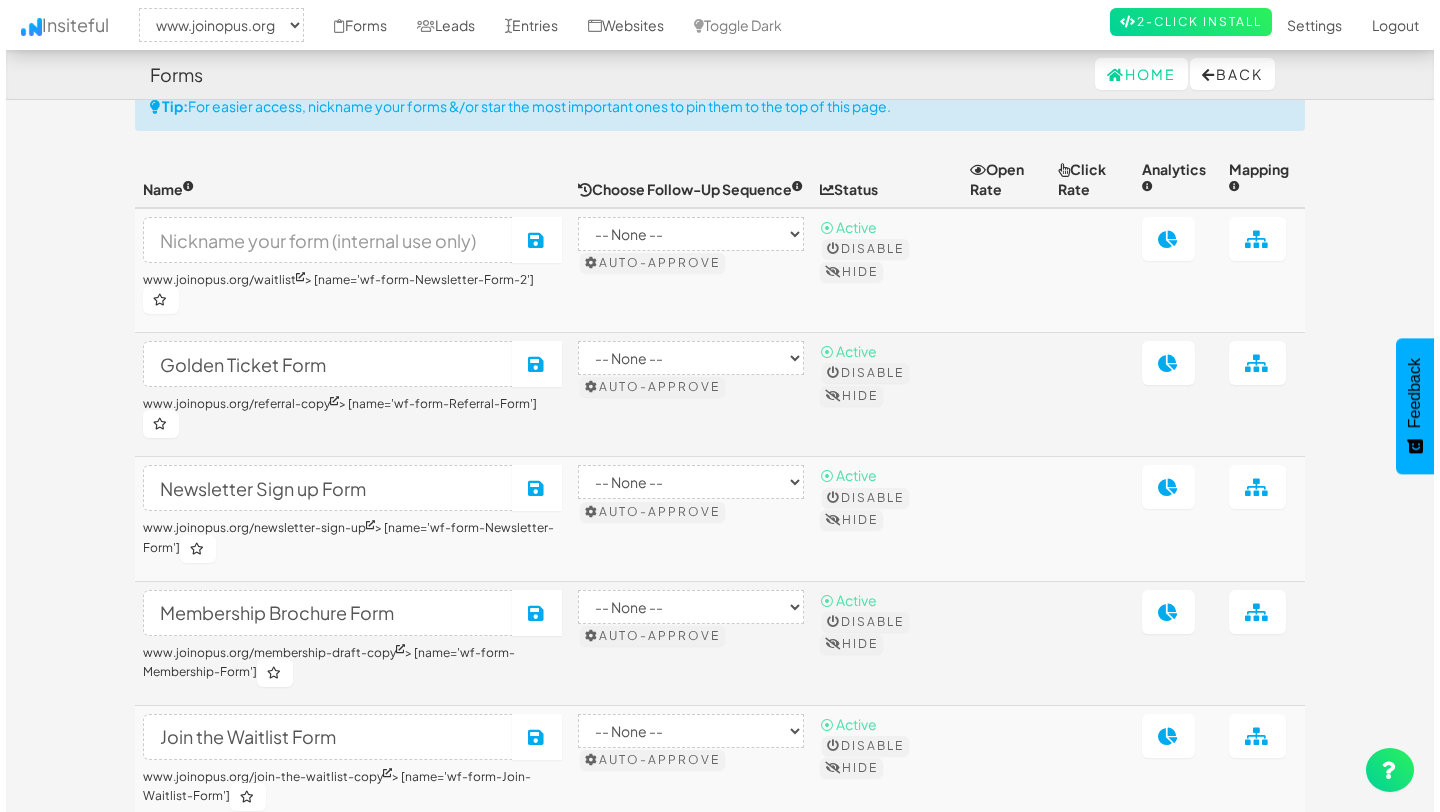 scroll, scrollTop: 0, scrollLeft: 0, axis: both 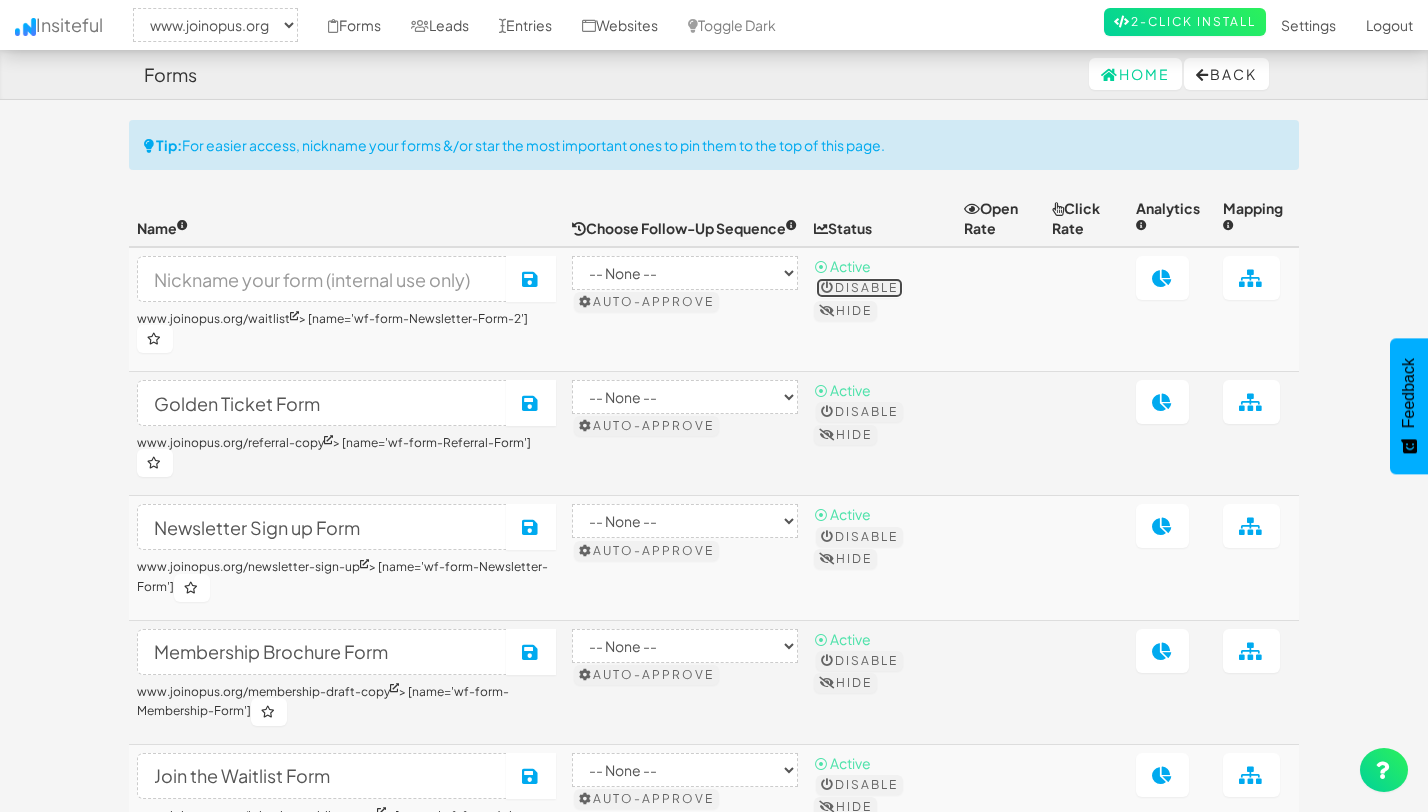 click on "Disable" at bounding box center (859, 288) 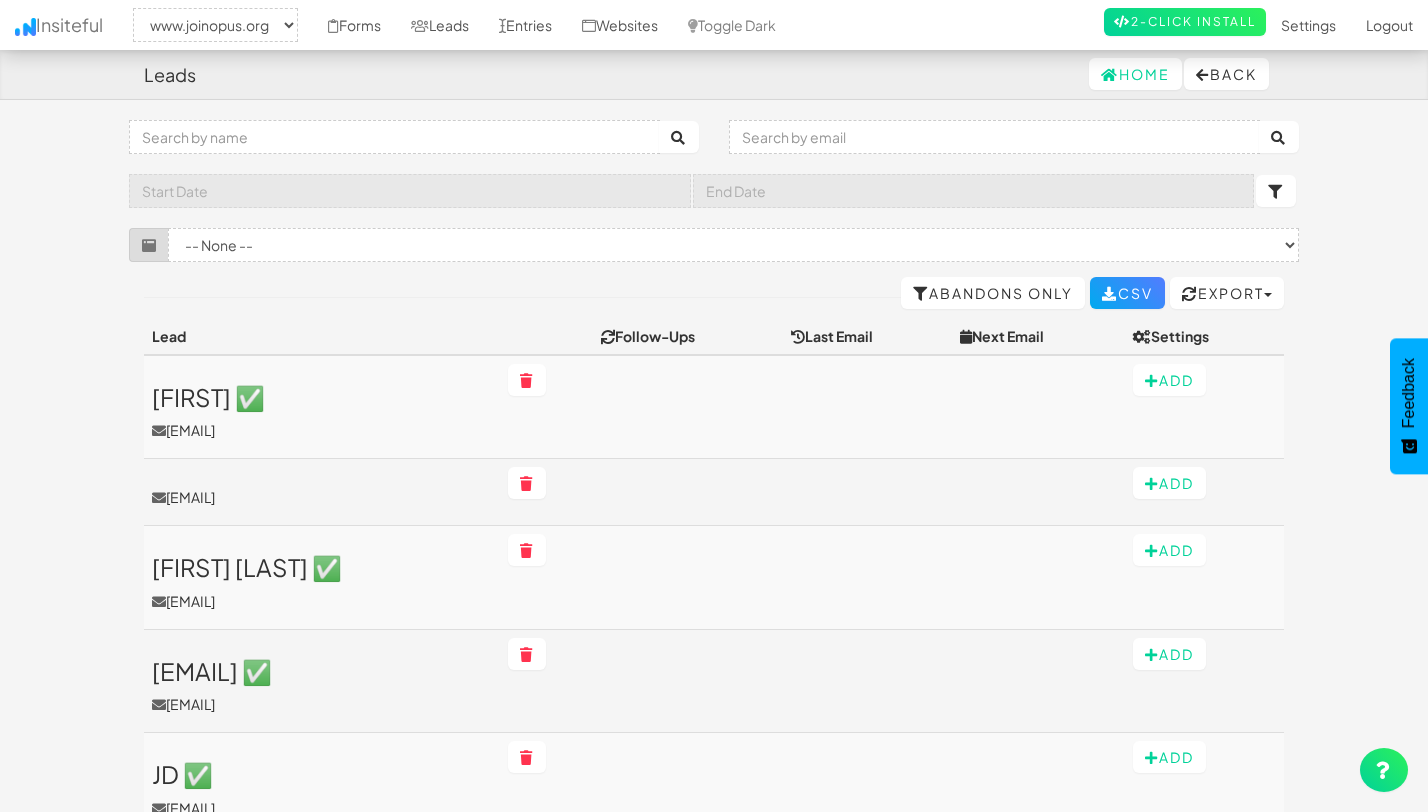 select on "2352" 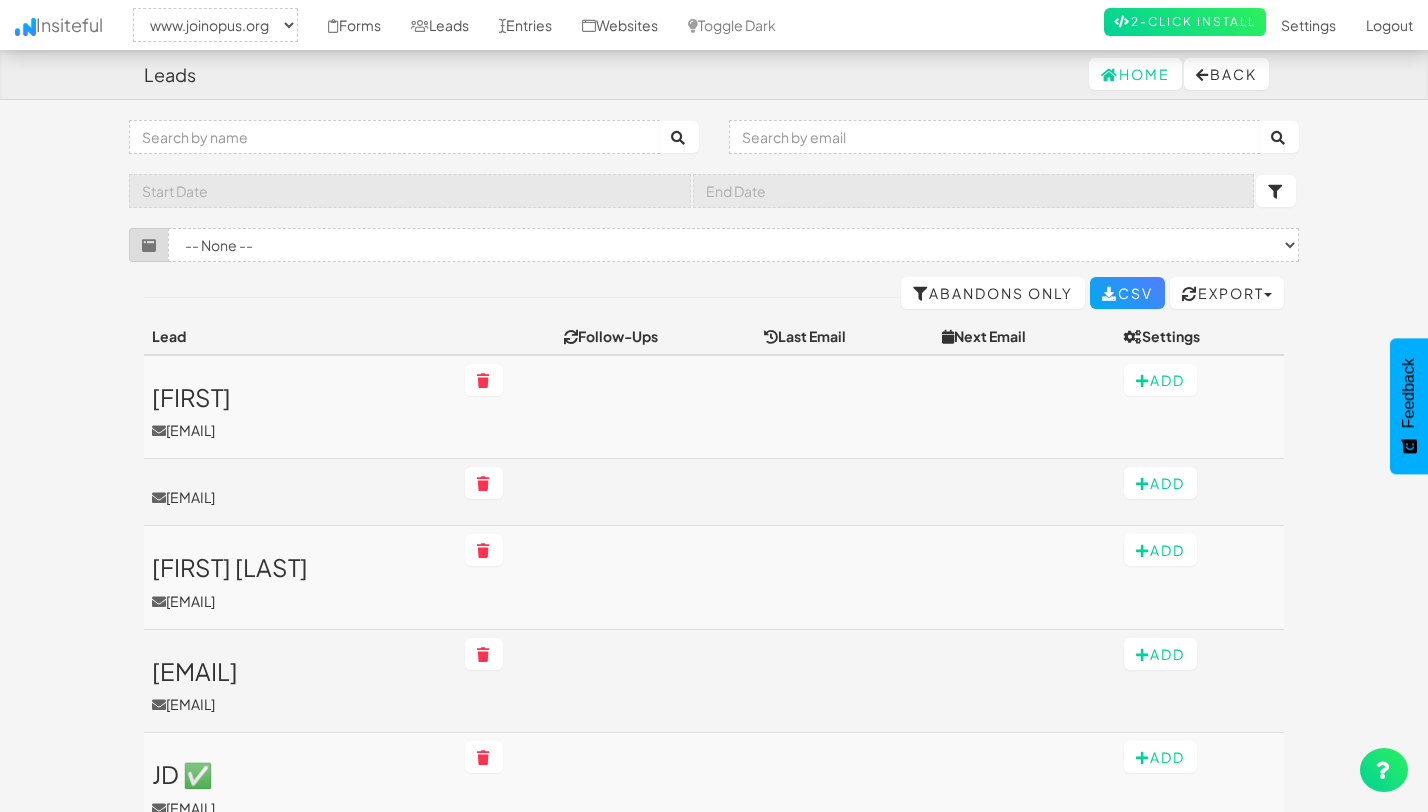 select on "2352" 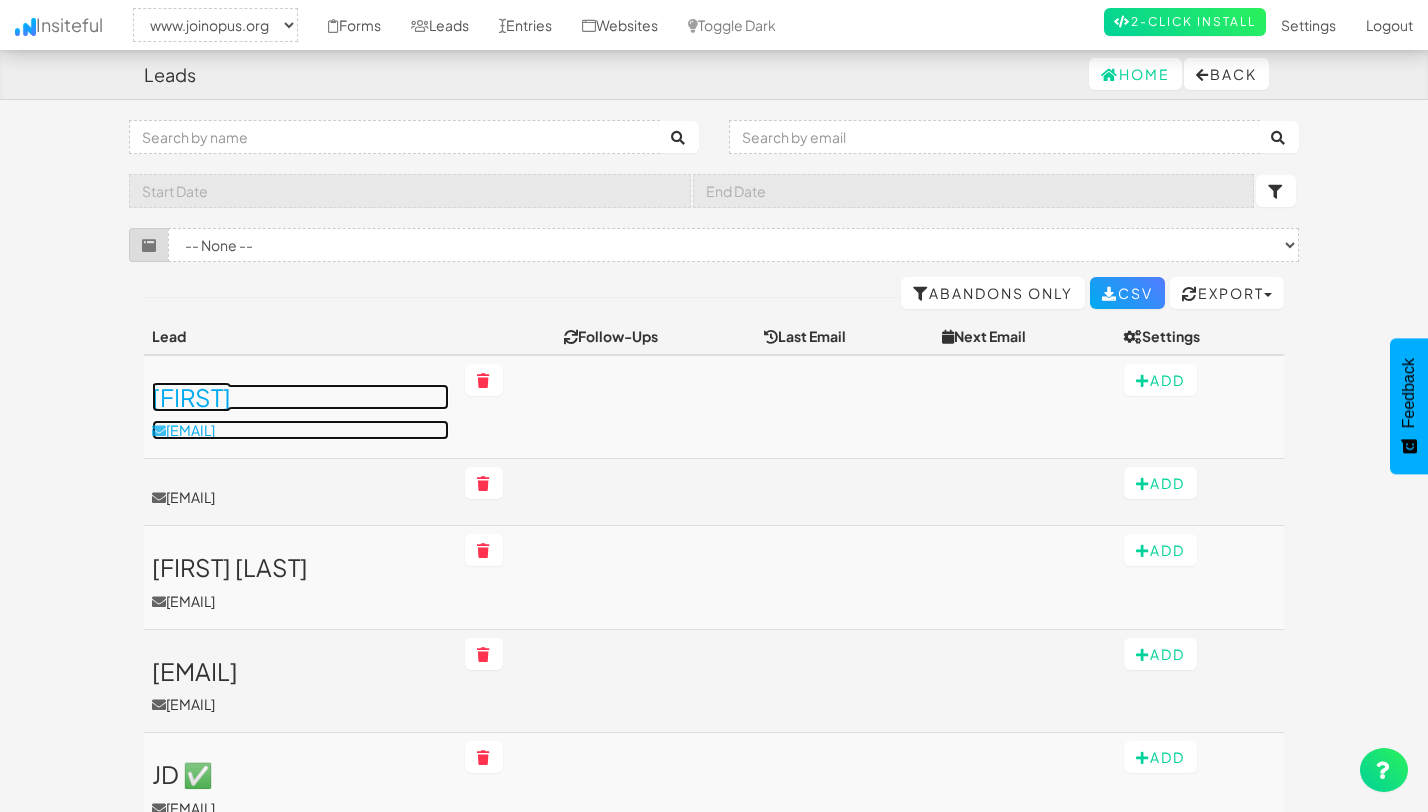 click on "John ✅" at bounding box center (300, 397) 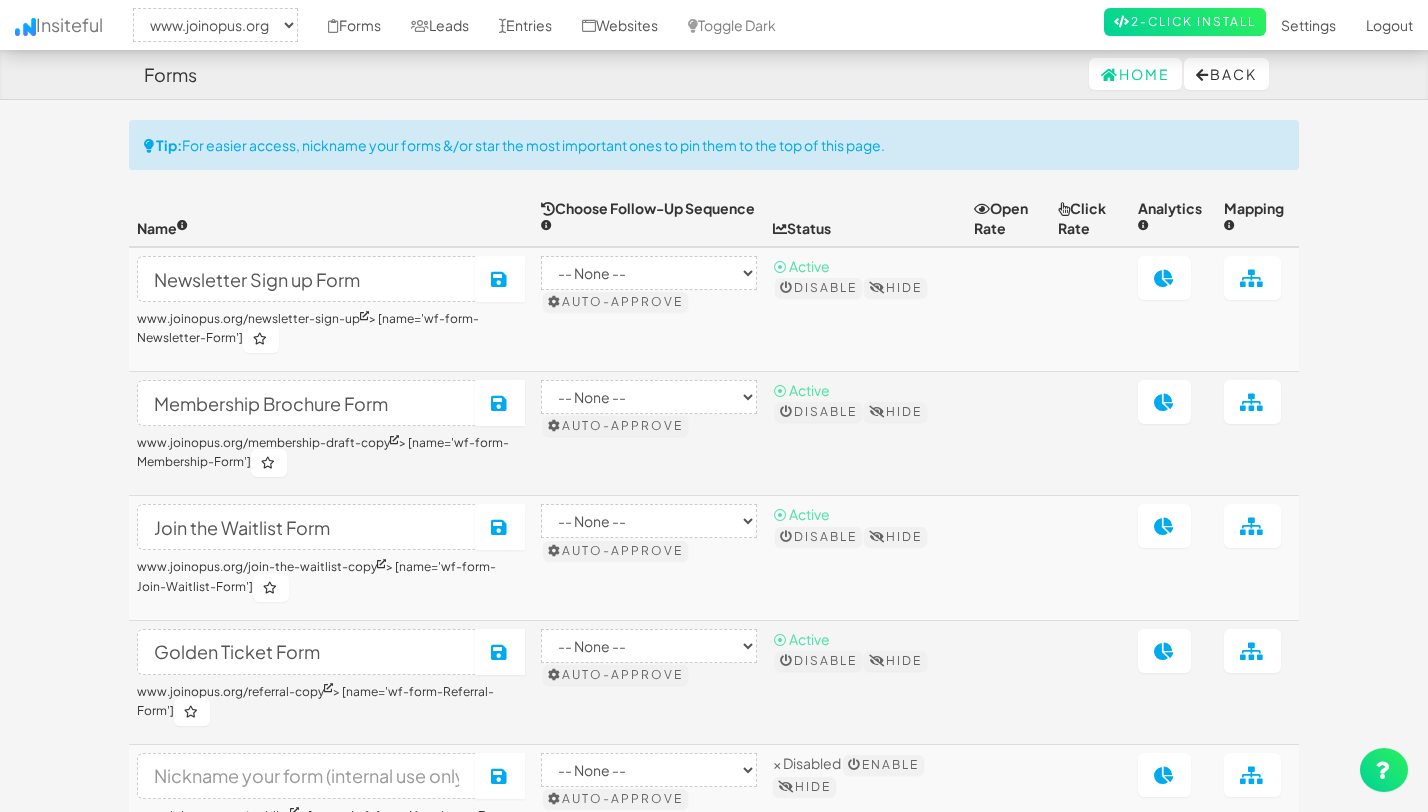 select on "2352" 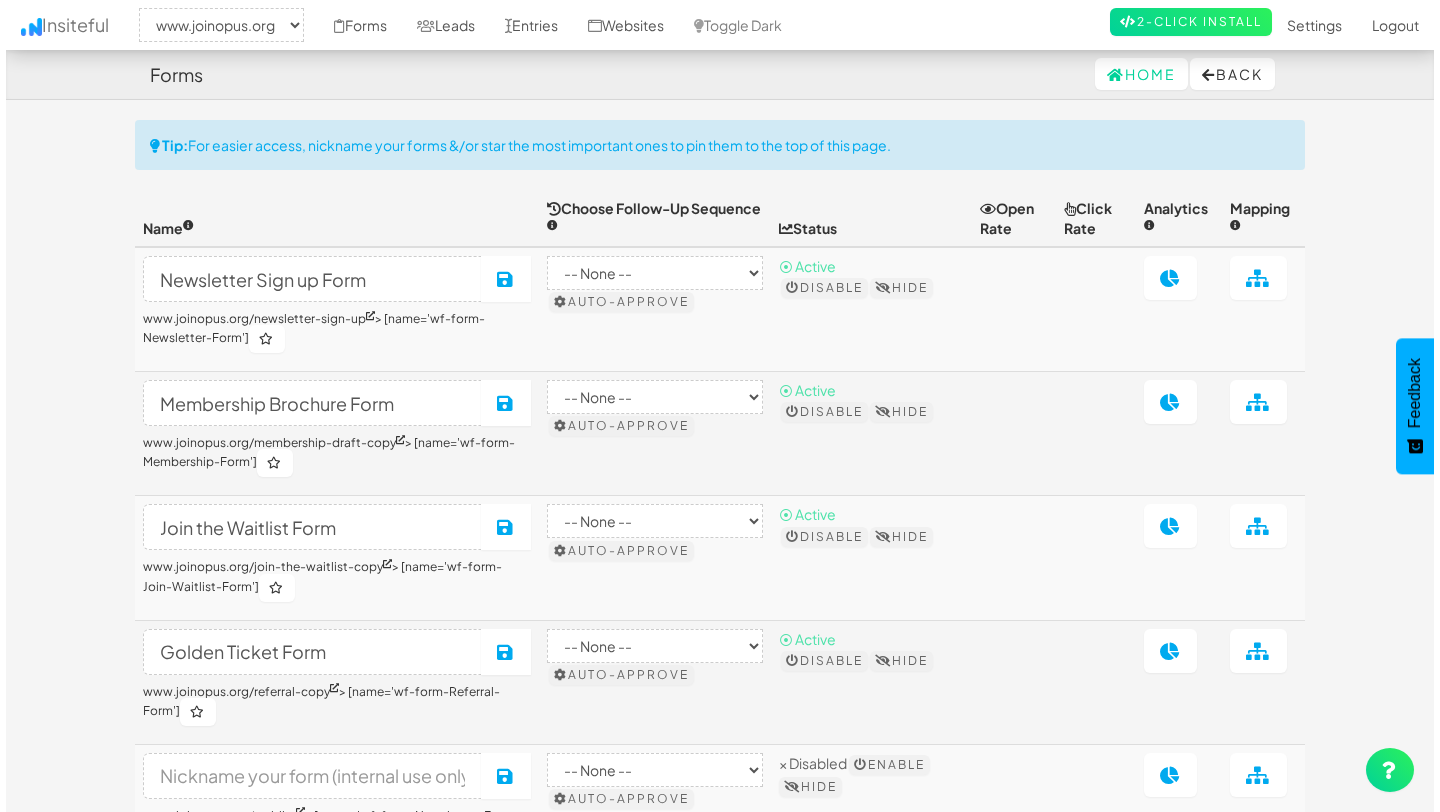 scroll, scrollTop: 195, scrollLeft: 0, axis: vertical 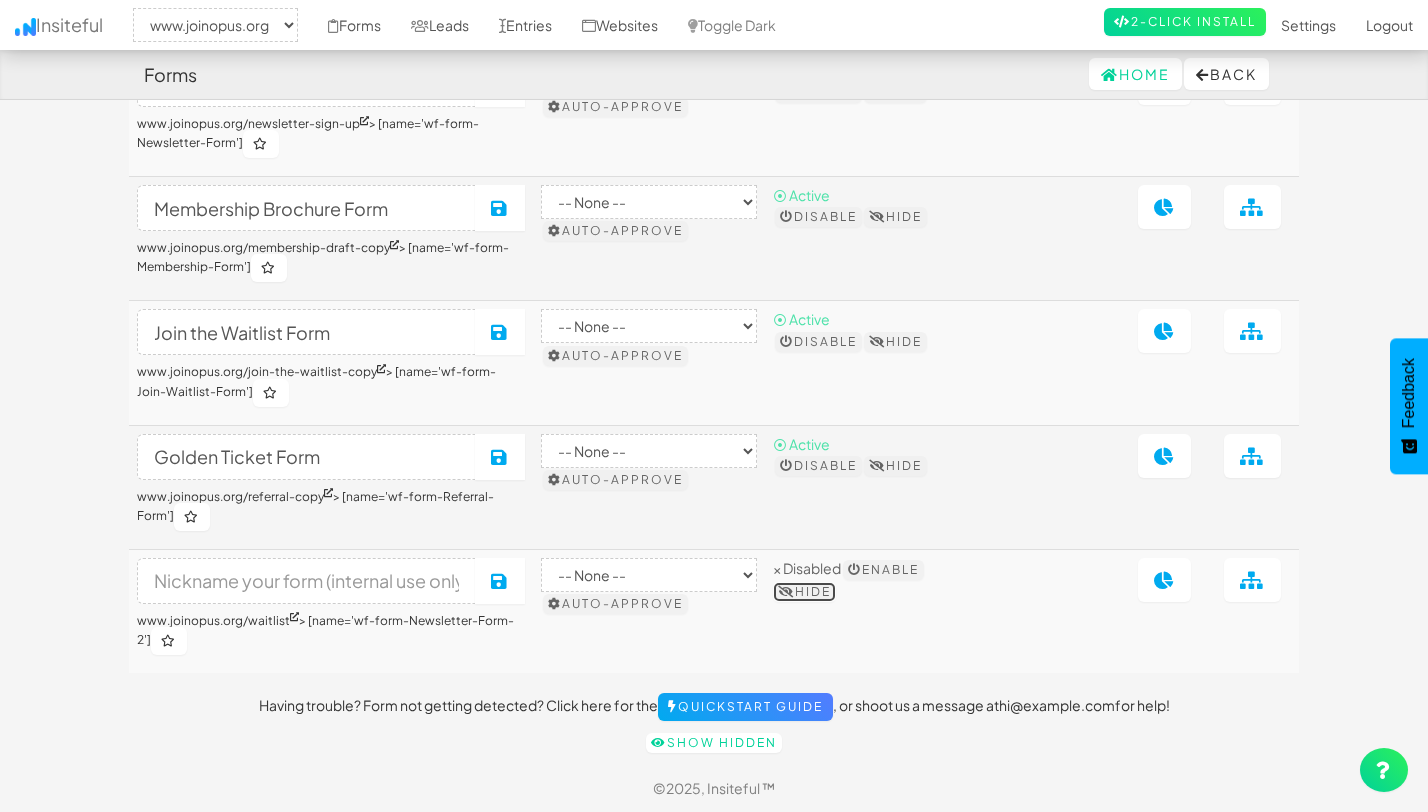 click on "Hide" at bounding box center (804, 592) 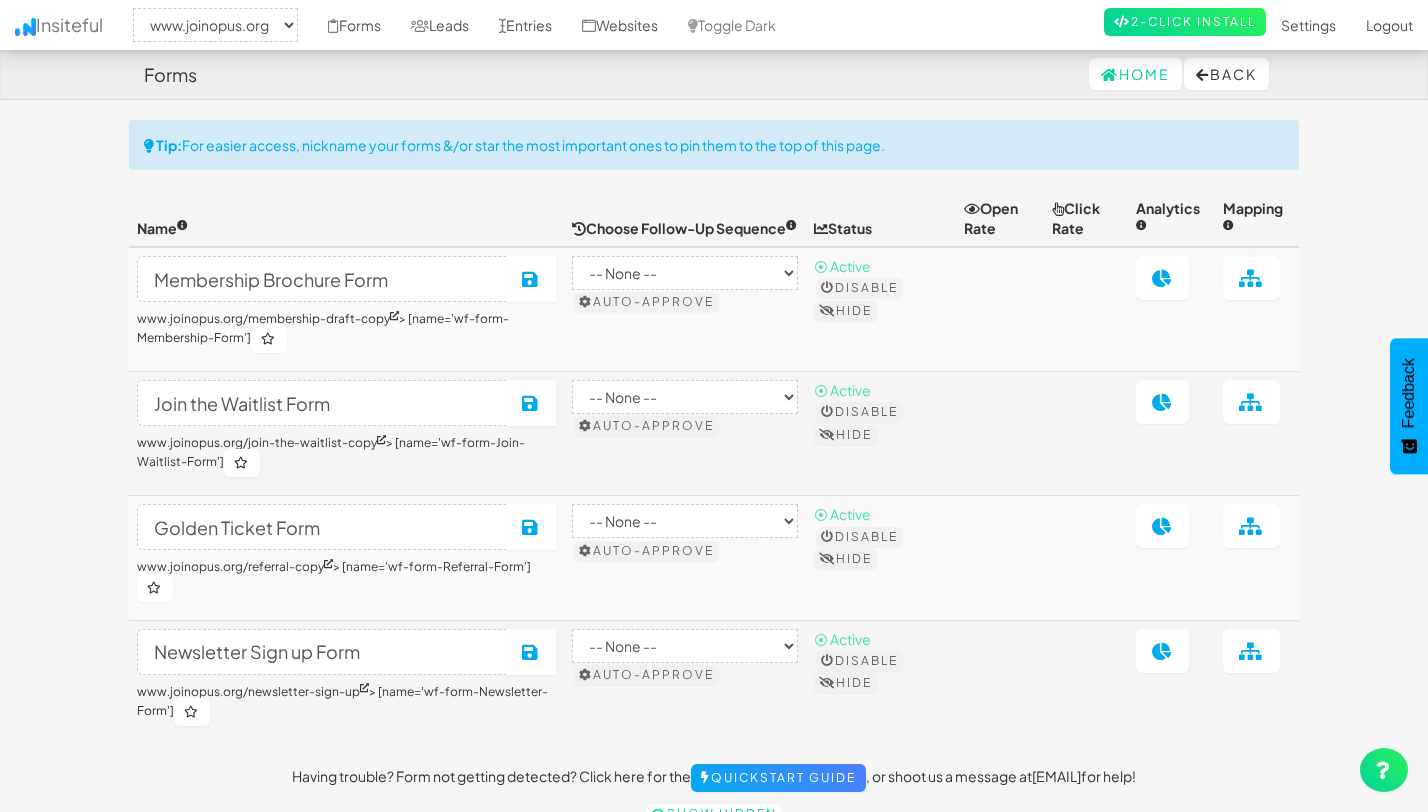 select on "2352" 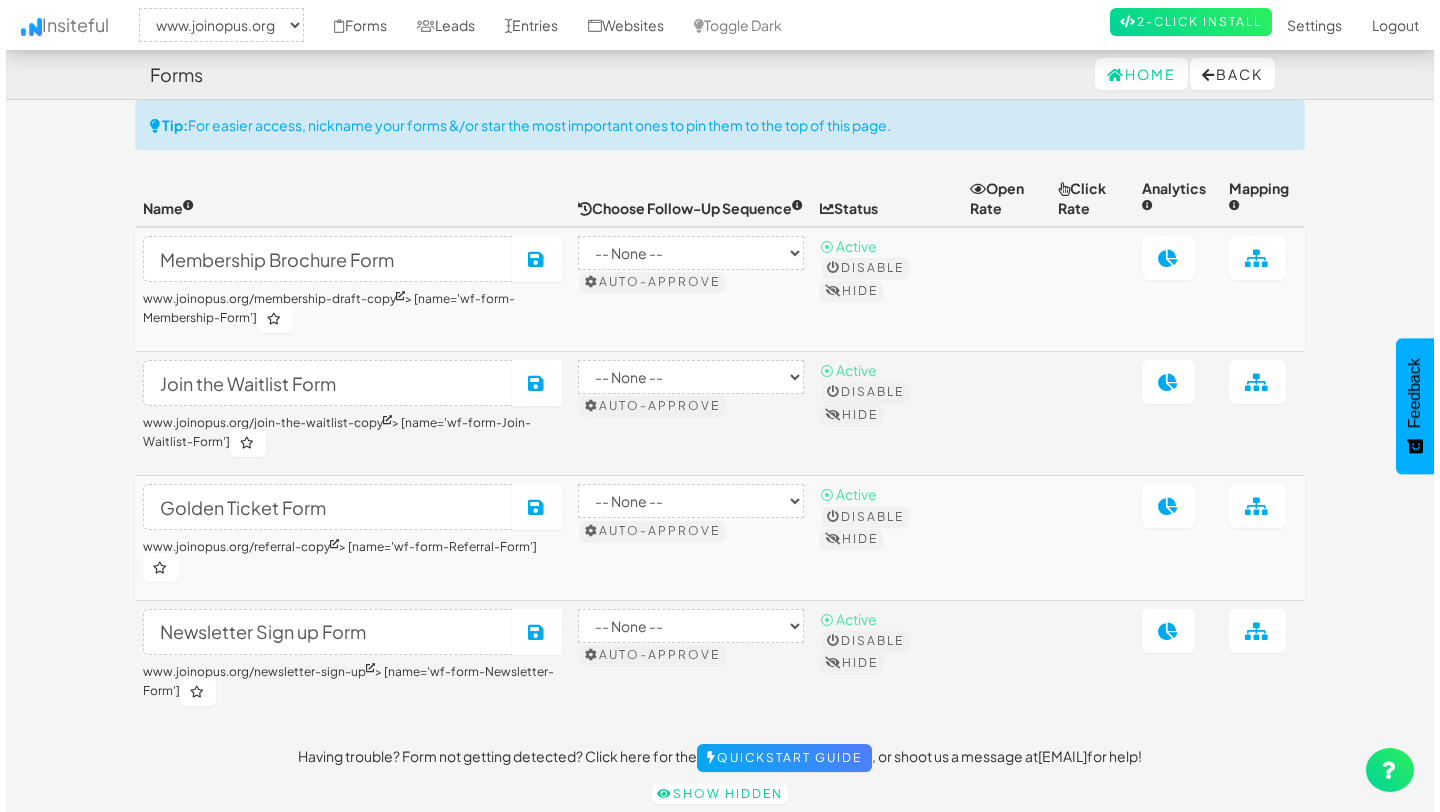 scroll, scrollTop: 0, scrollLeft: 0, axis: both 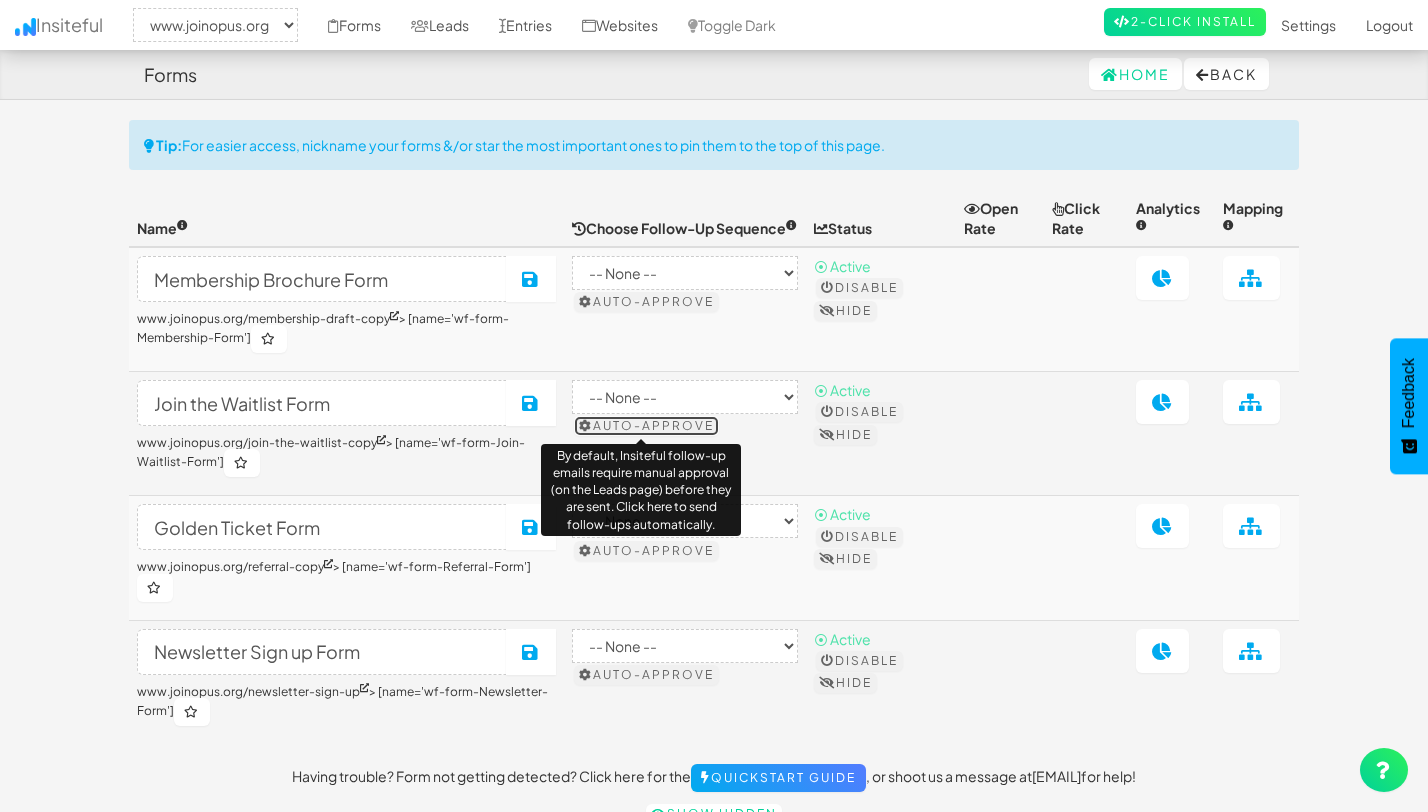 click on "Auto-approve" at bounding box center (646, 426) 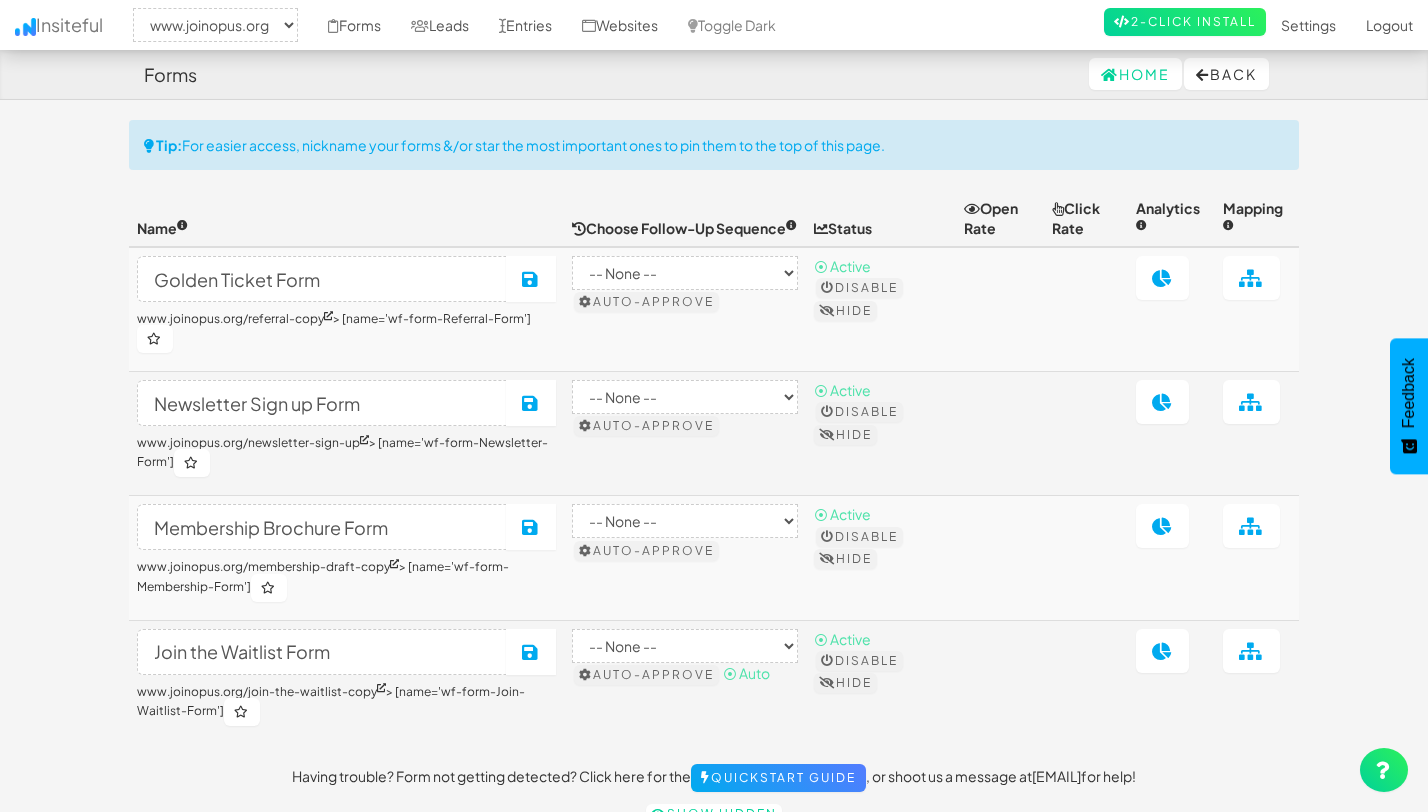 select on "2352" 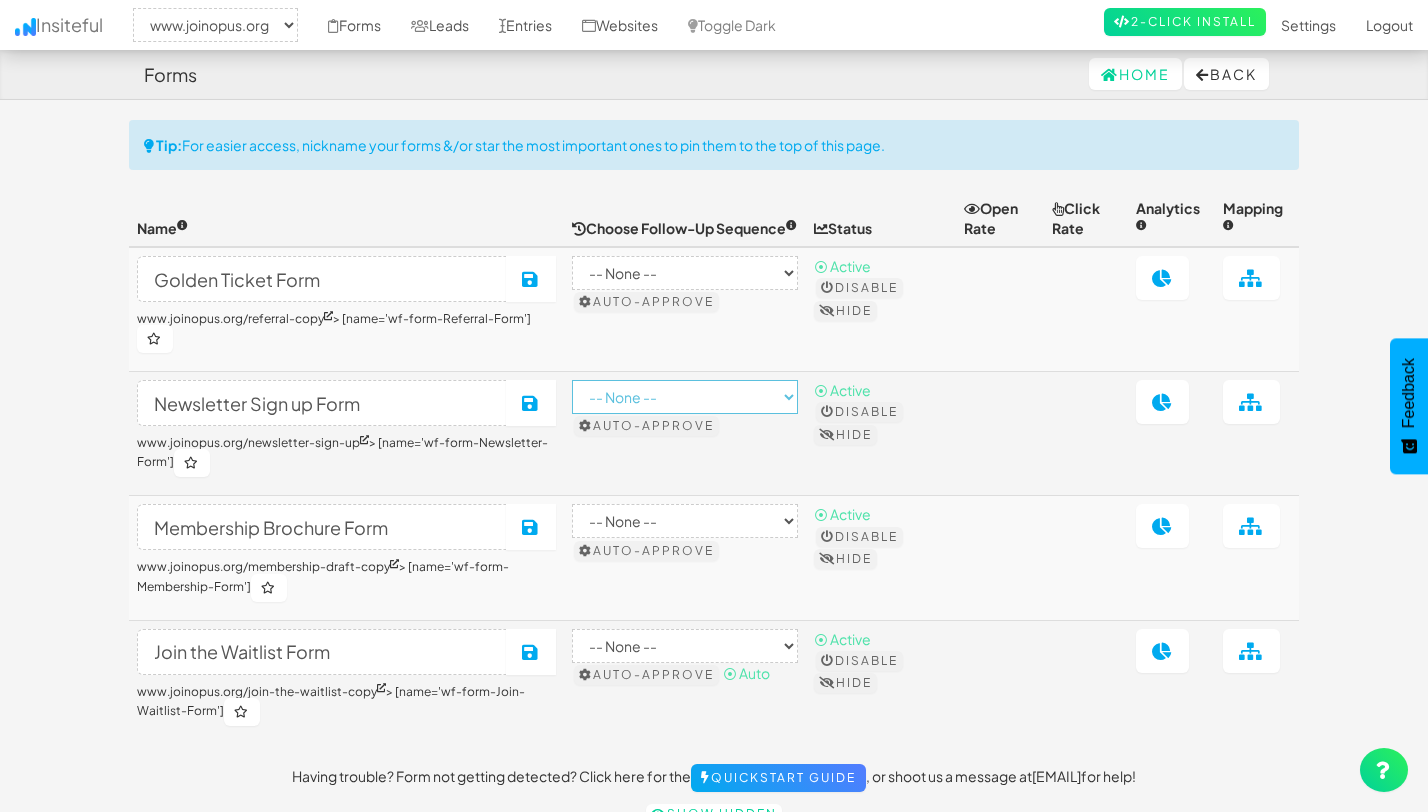 click on "-- None --  B2B (Plain) by Insiteful Checkout (Rich HTML) by Insiteful Checkout (Plain Text) by Insiteful Register (Rich HTML) by Insiteful Register (Plain) by Insiteful Offers (Rich HTML) by Insiteful" at bounding box center [685, 397] 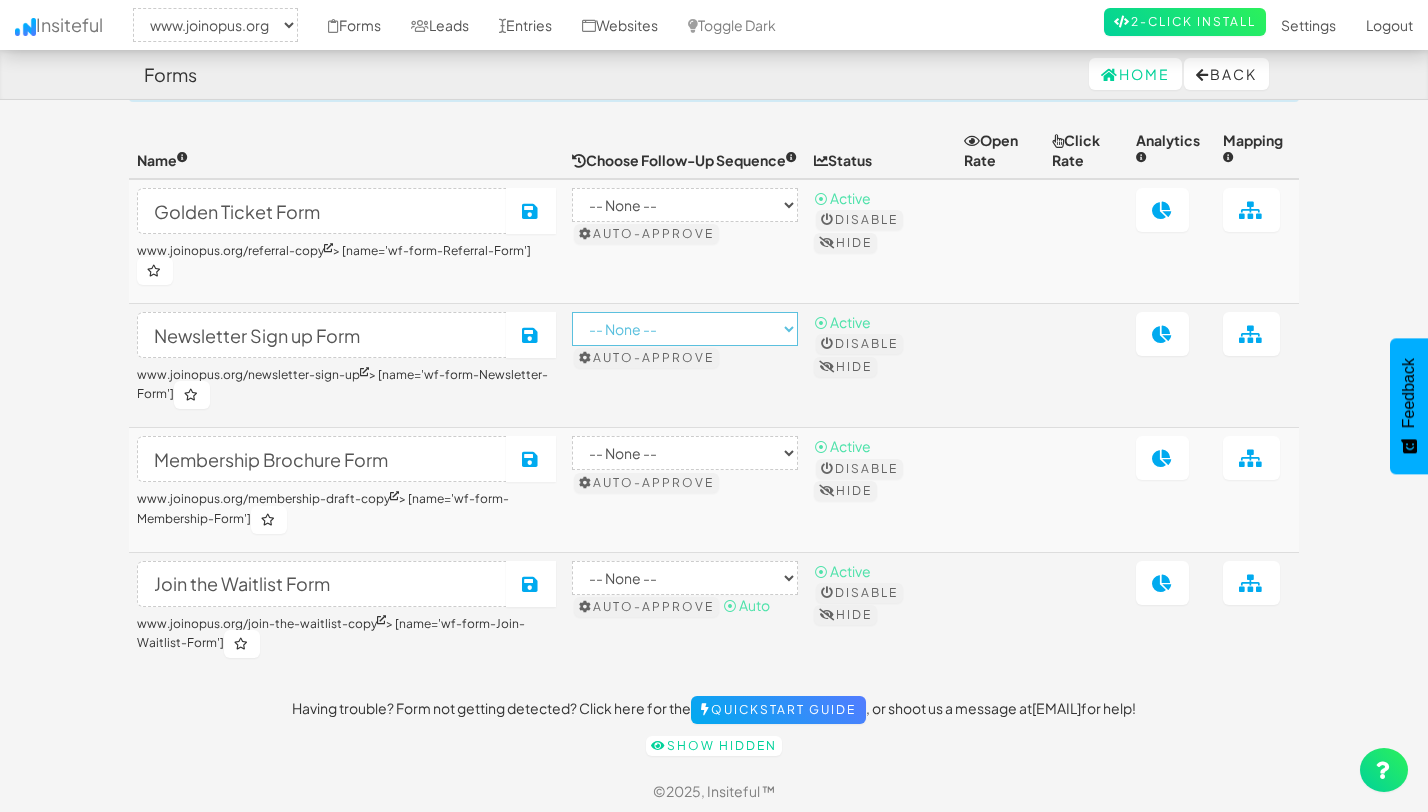scroll, scrollTop: 66, scrollLeft: 0, axis: vertical 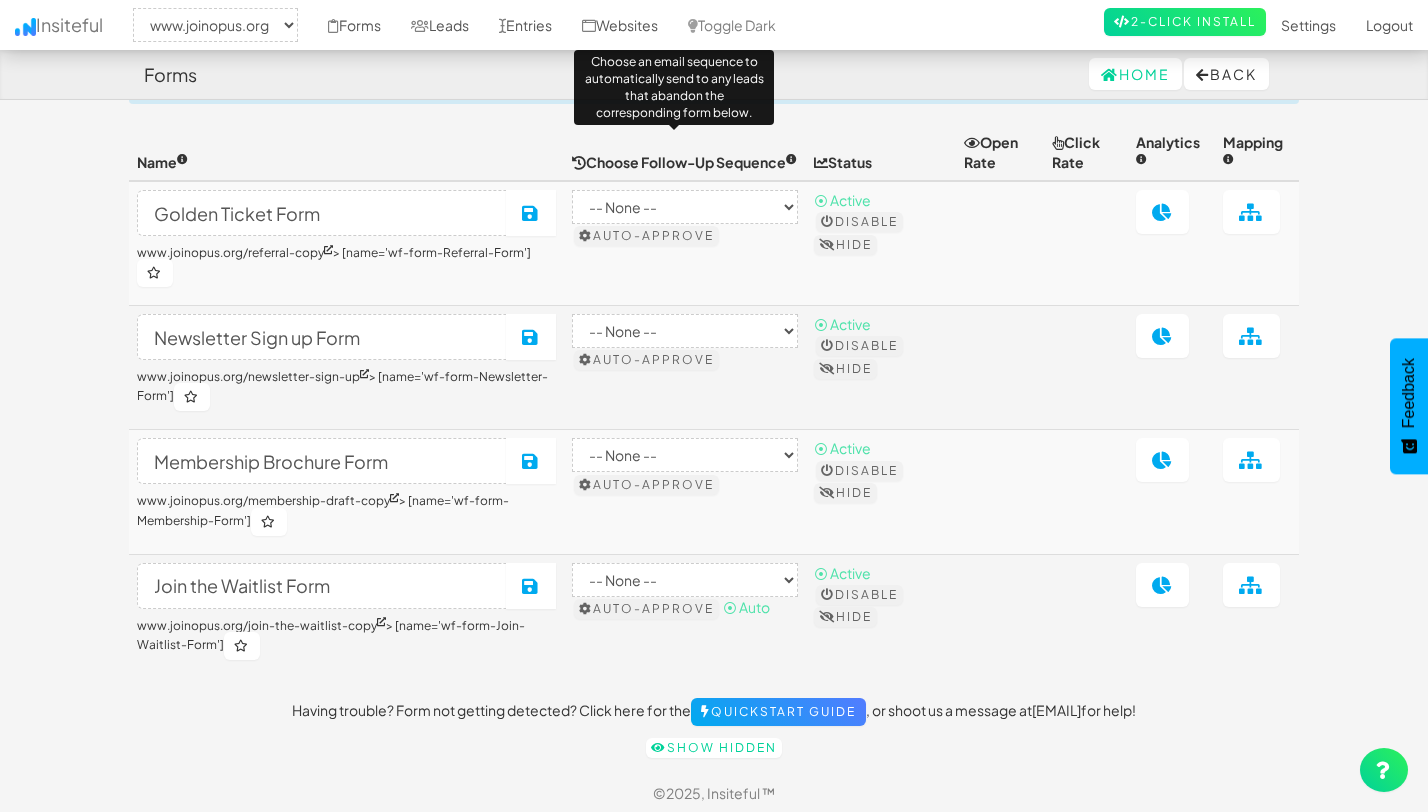 click on "Choose Follow-Up Sequence  Choose an email sequence to automatically send to any leads that abandon the corresponding form below." at bounding box center [685, 152] 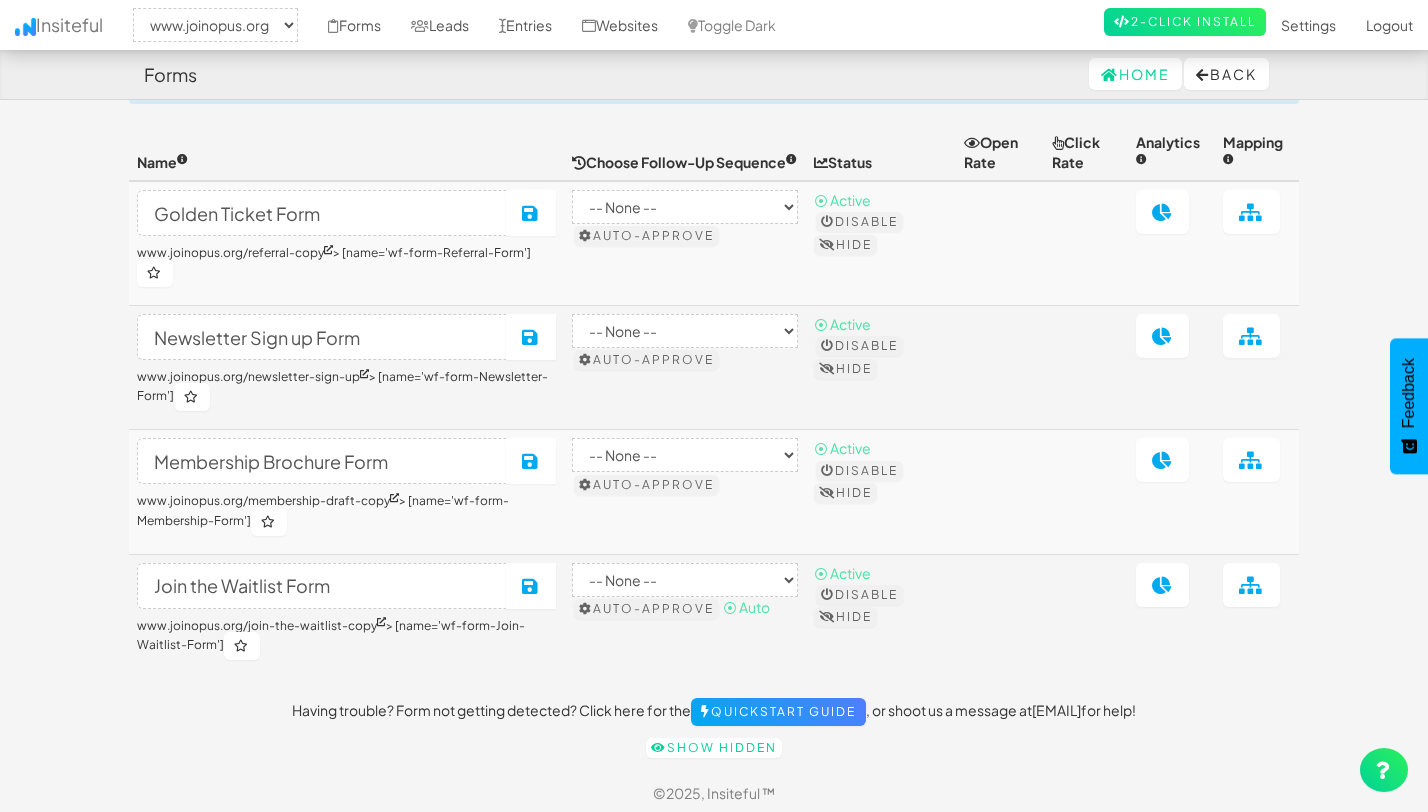 scroll, scrollTop: 71, scrollLeft: 0, axis: vertical 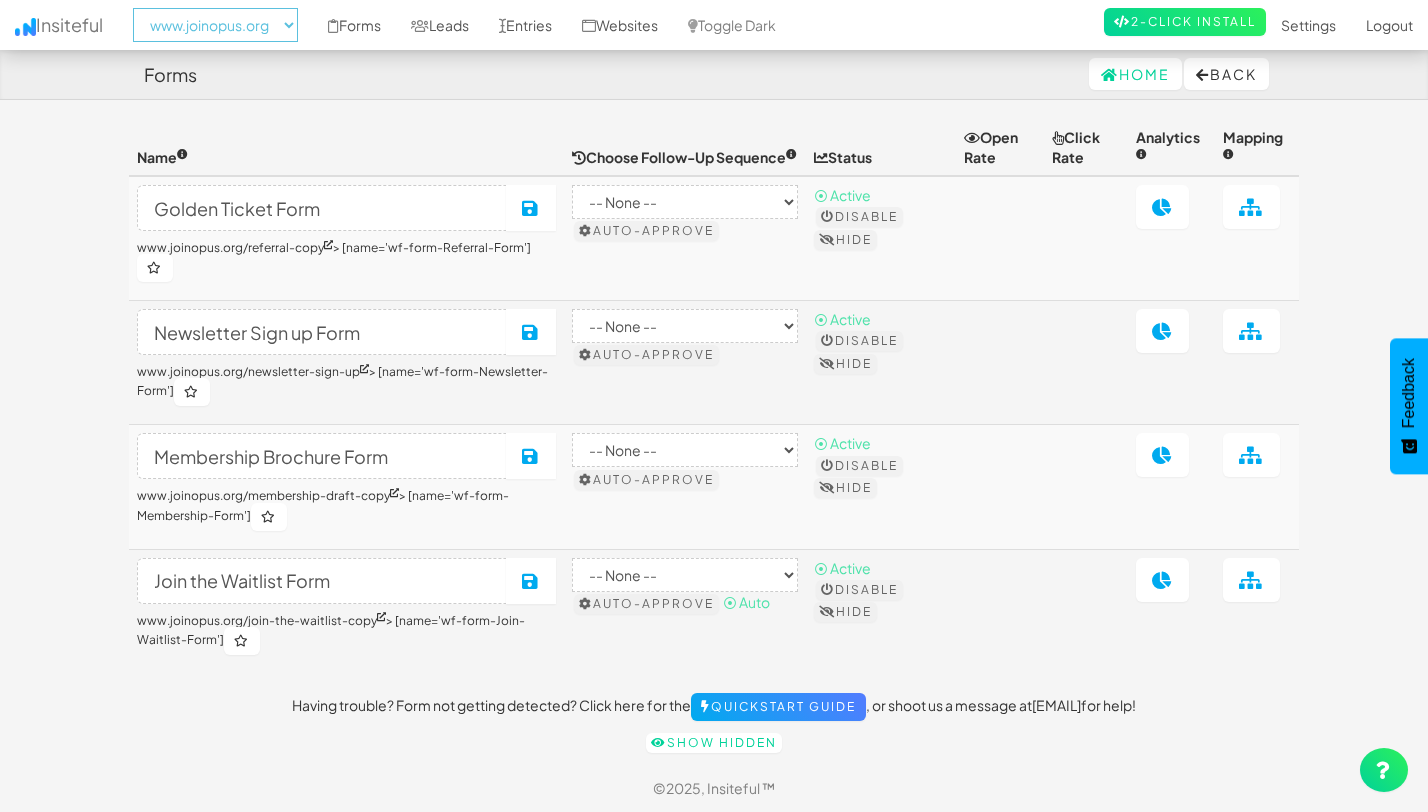click on "www.joinopus.org" at bounding box center [215, 25] 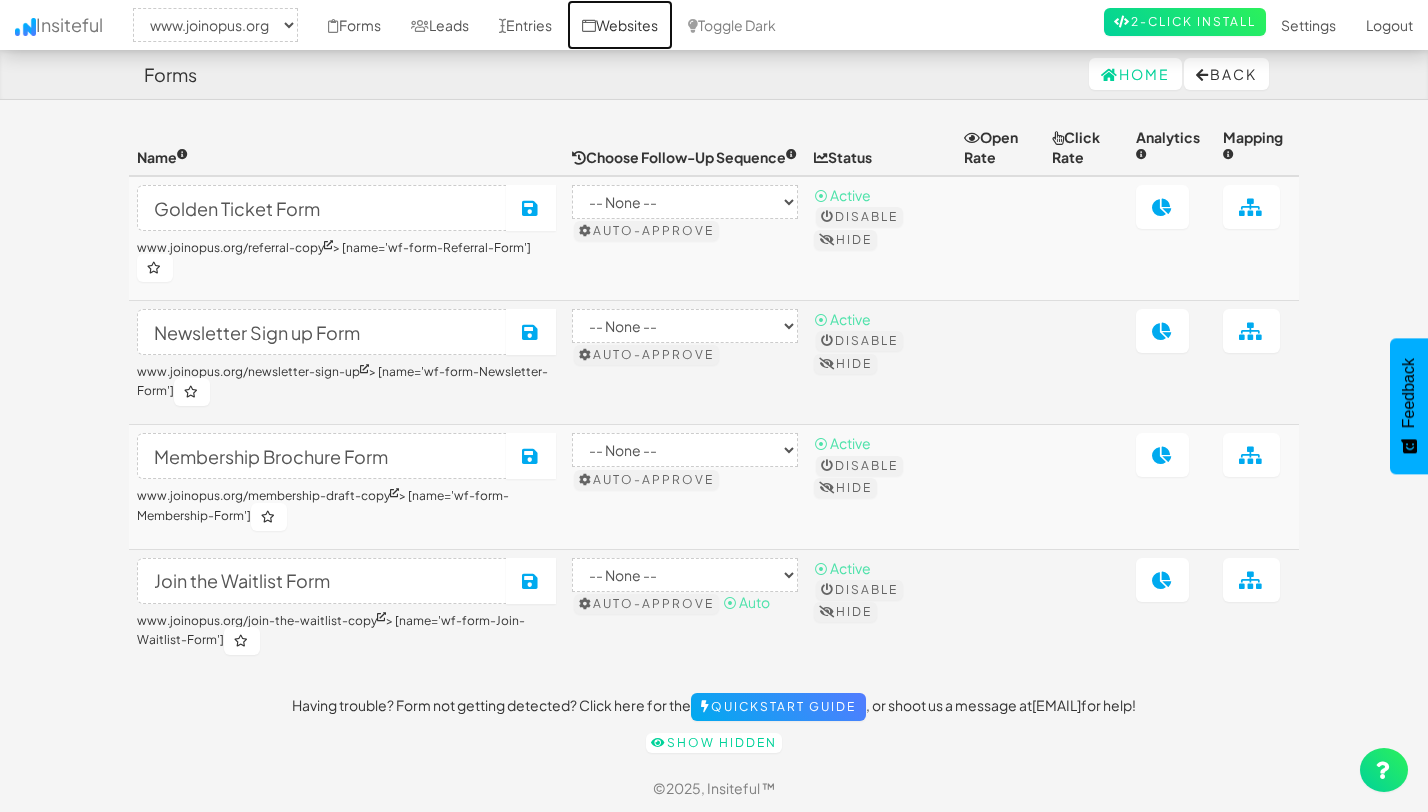 click on "Websites" at bounding box center (620, 25) 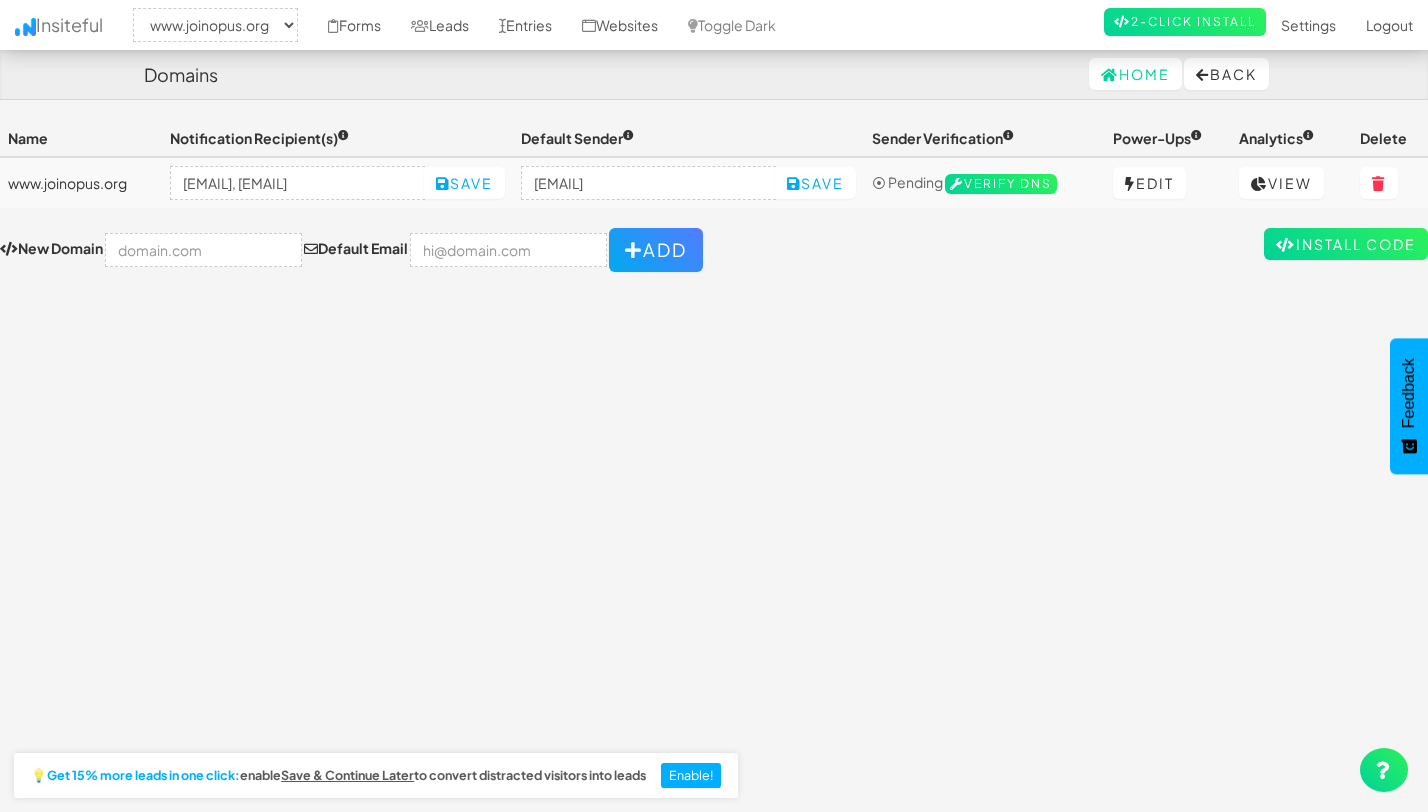 select on "2352" 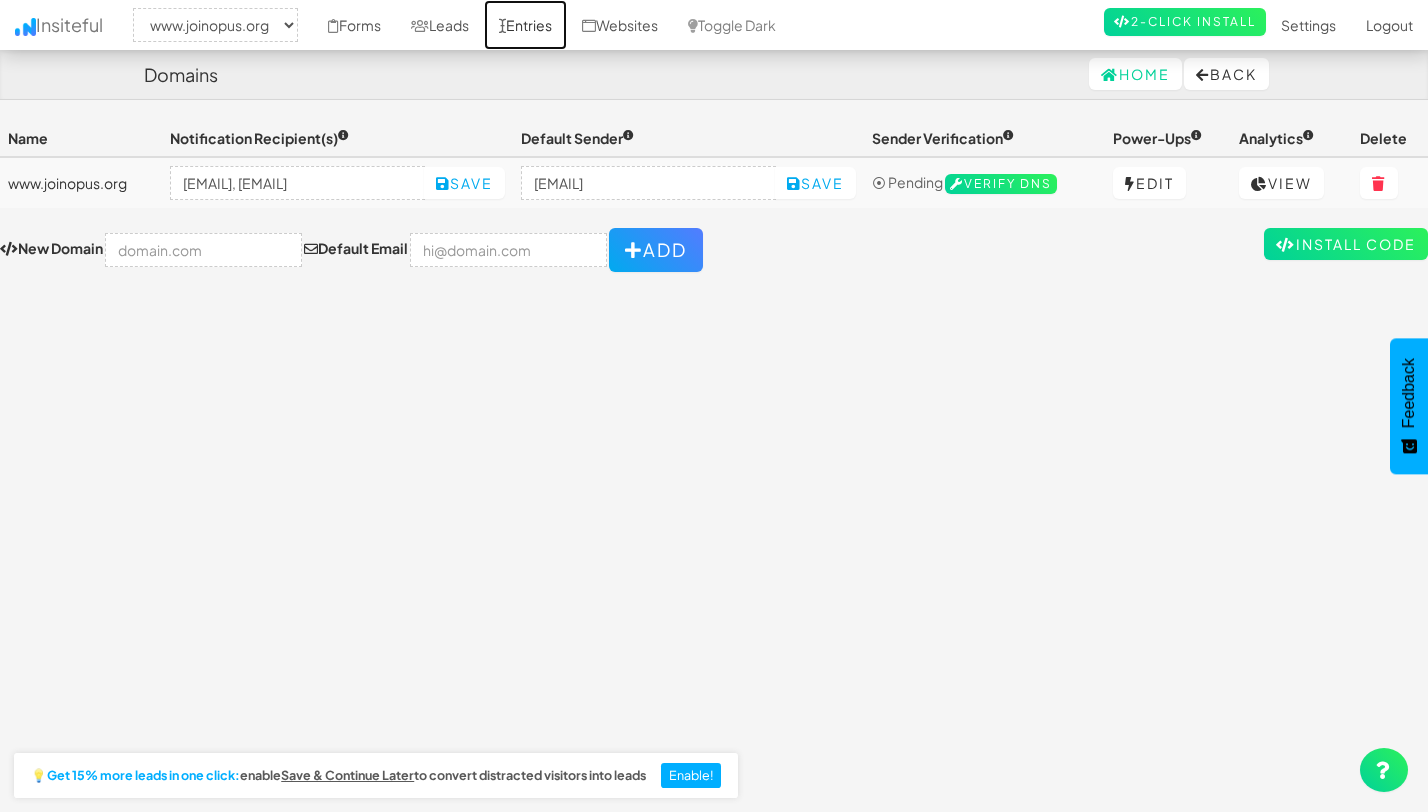 click on "Entries" at bounding box center (525, 25) 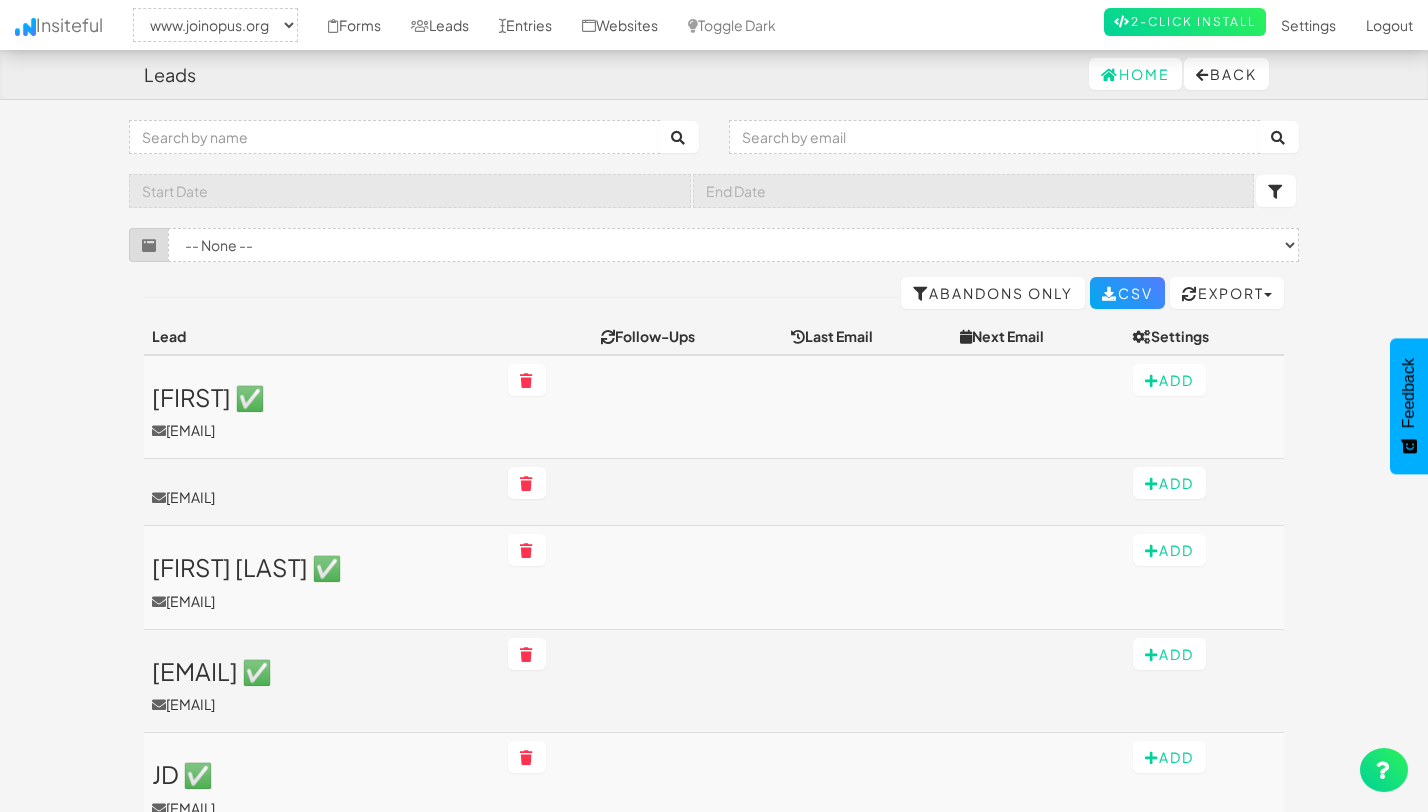 select on "2352" 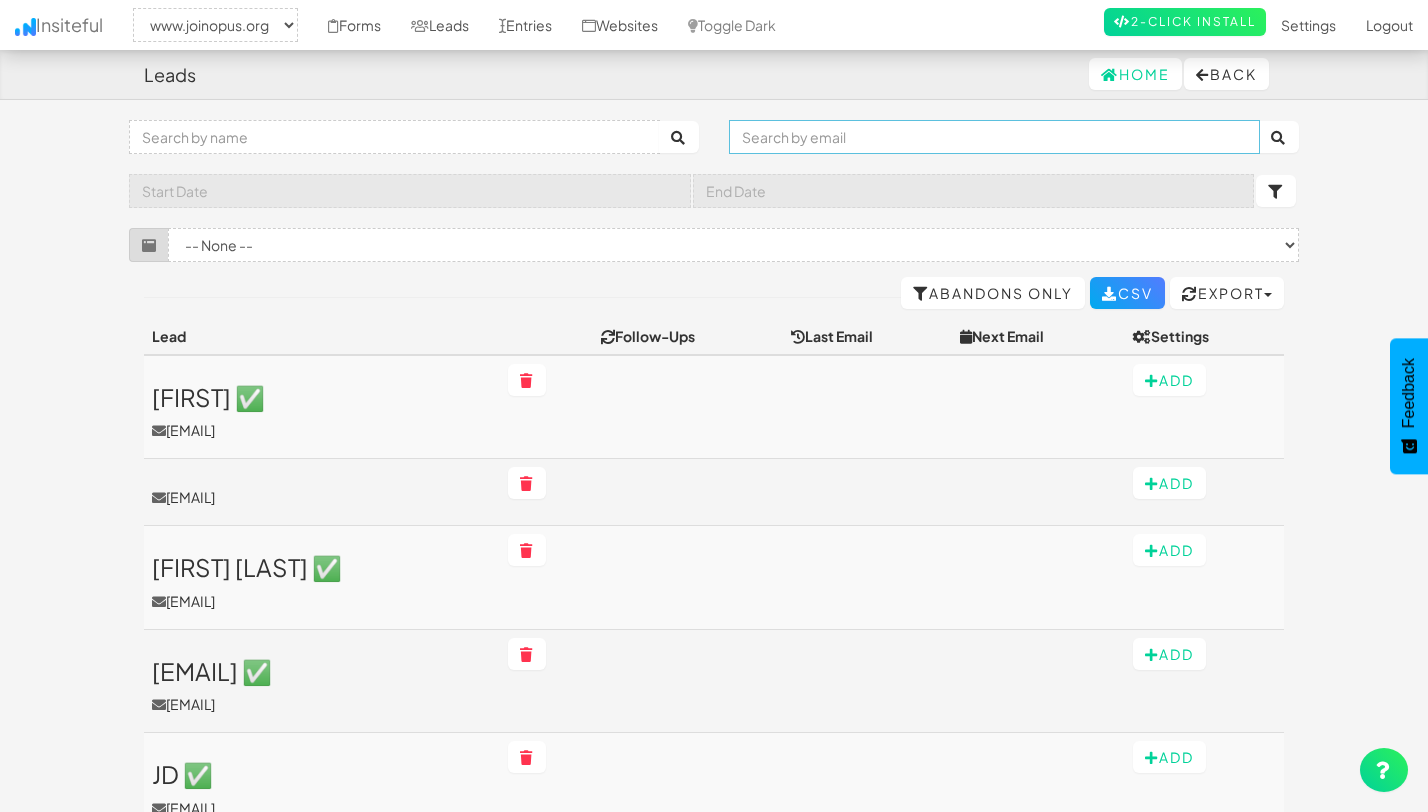 click at bounding box center [994, 137] 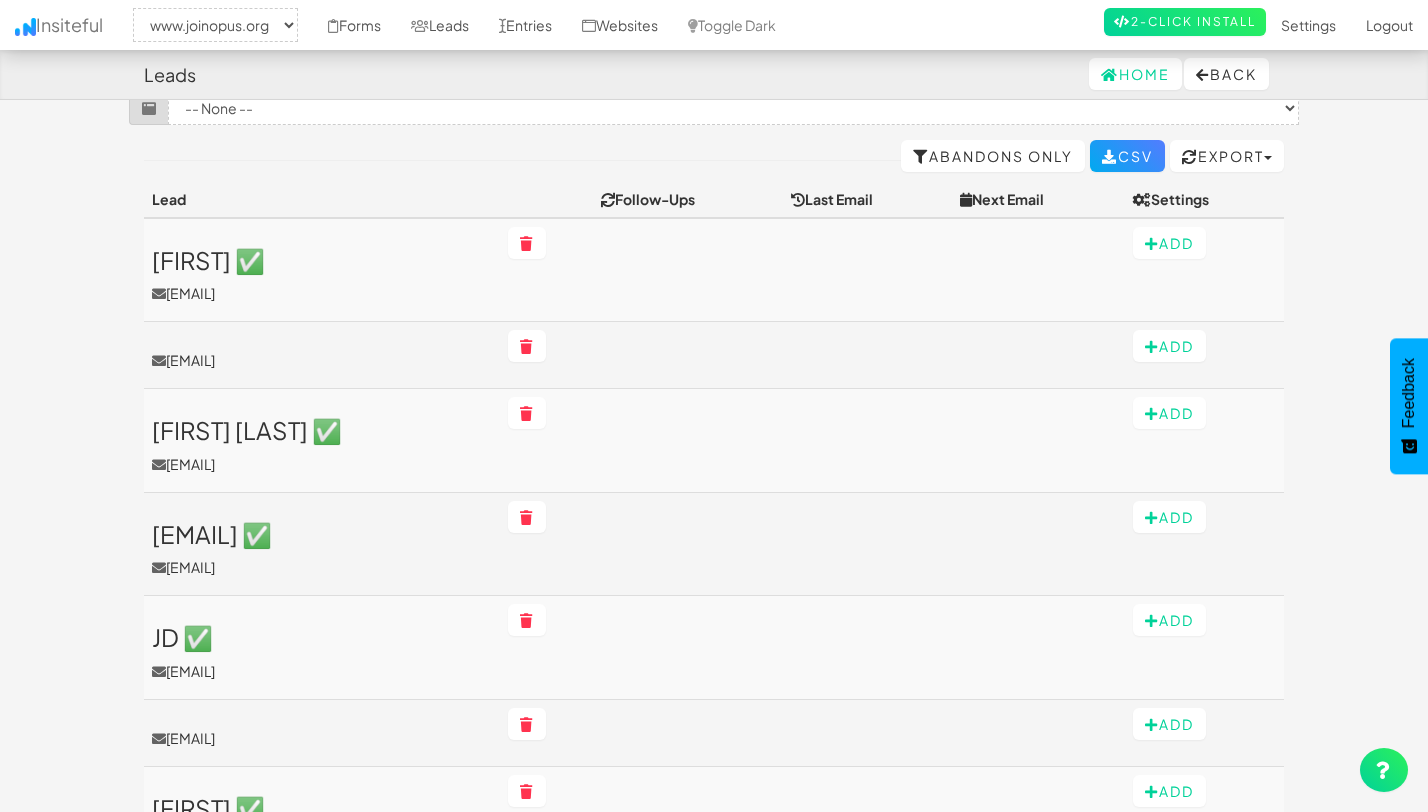 scroll, scrollTop: 0, scrollLeft: 0, axis: both 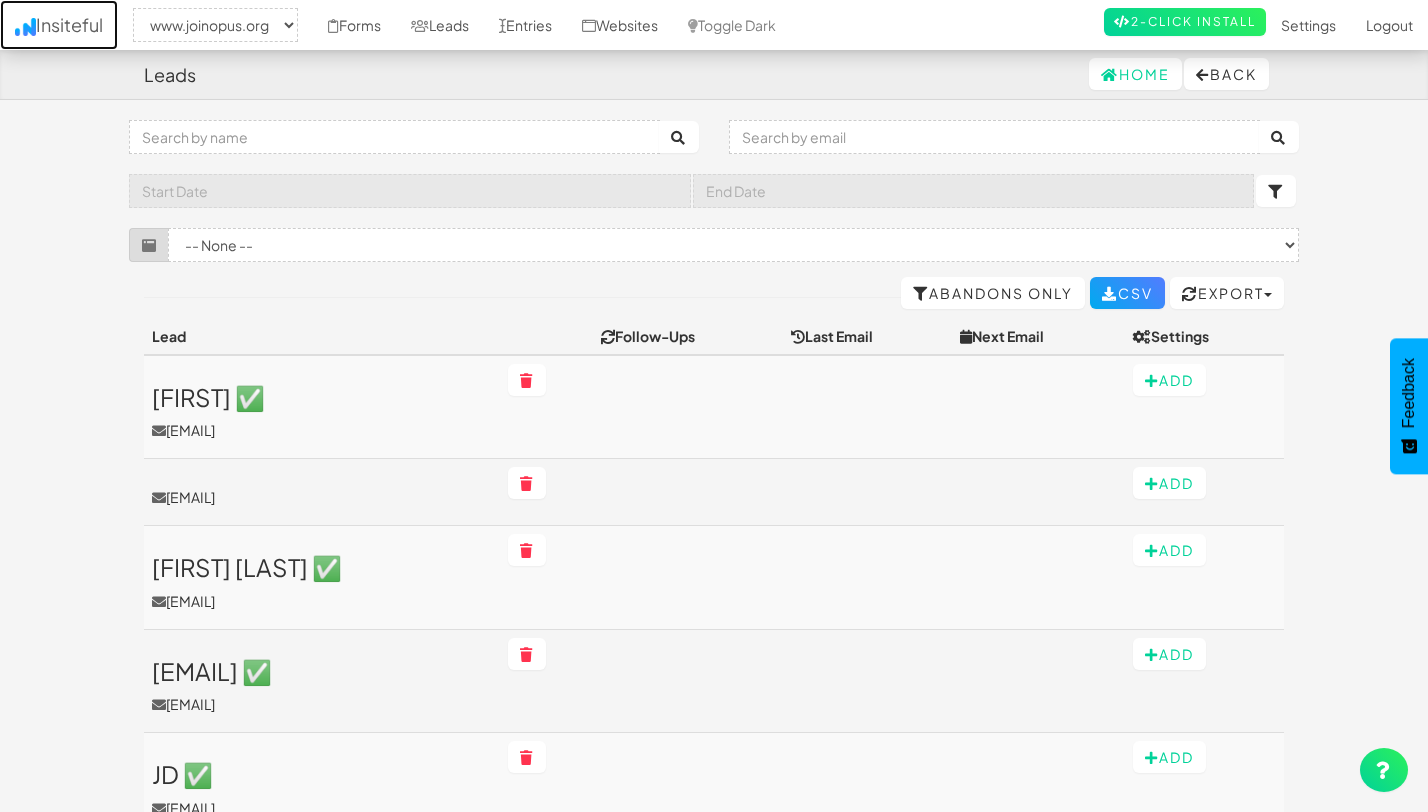 click on "Insiteful" at bounding box center (59, 25) 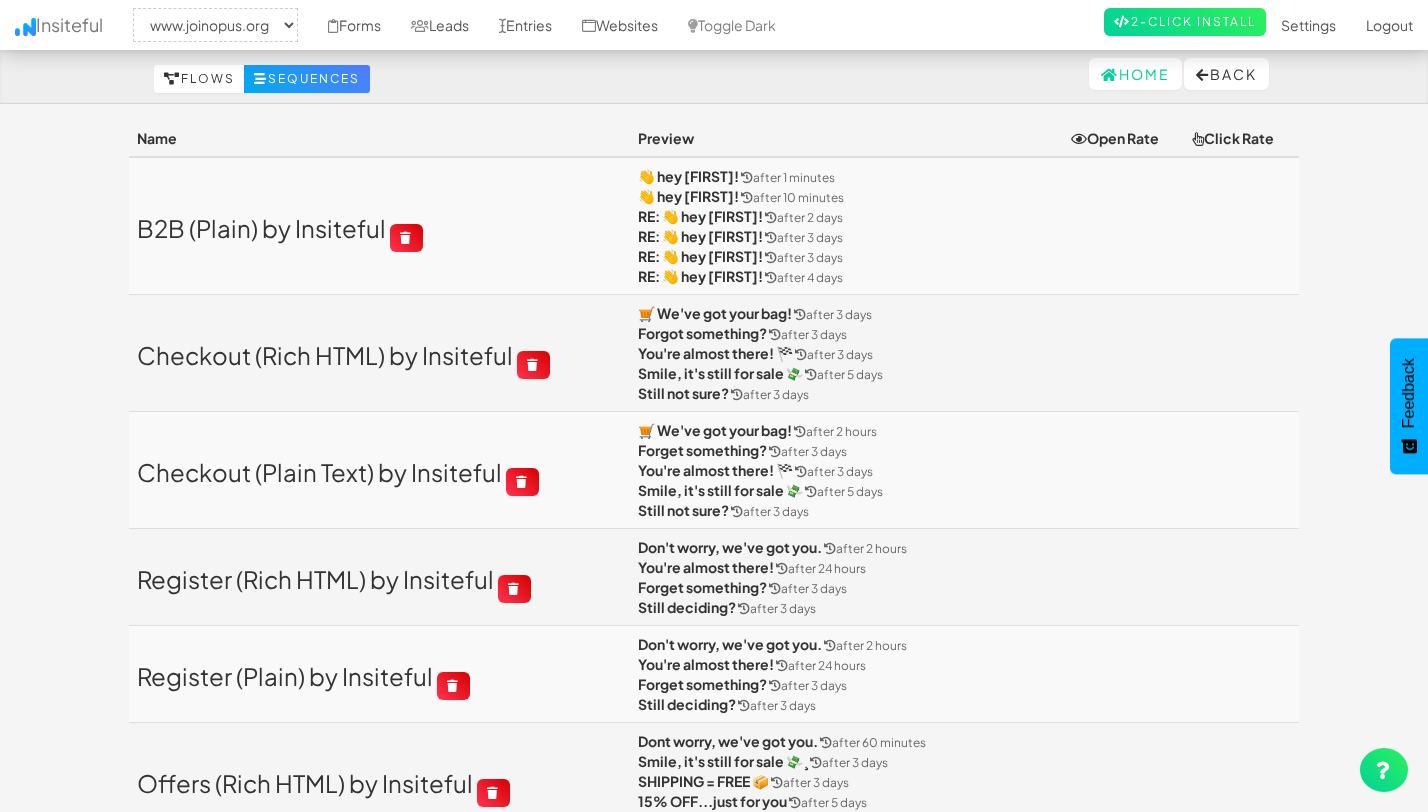 select on "2352" 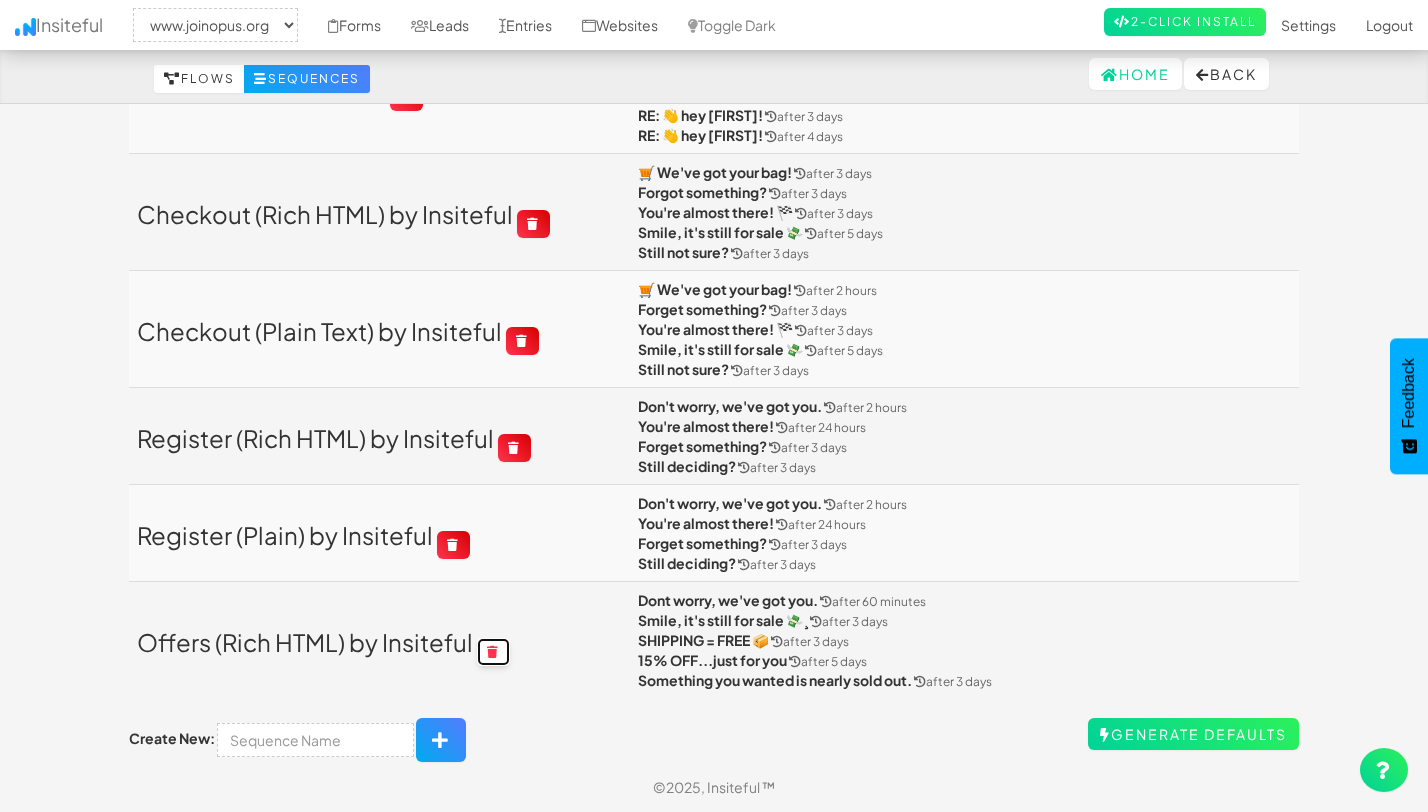 click at bounding box center (493, 652) 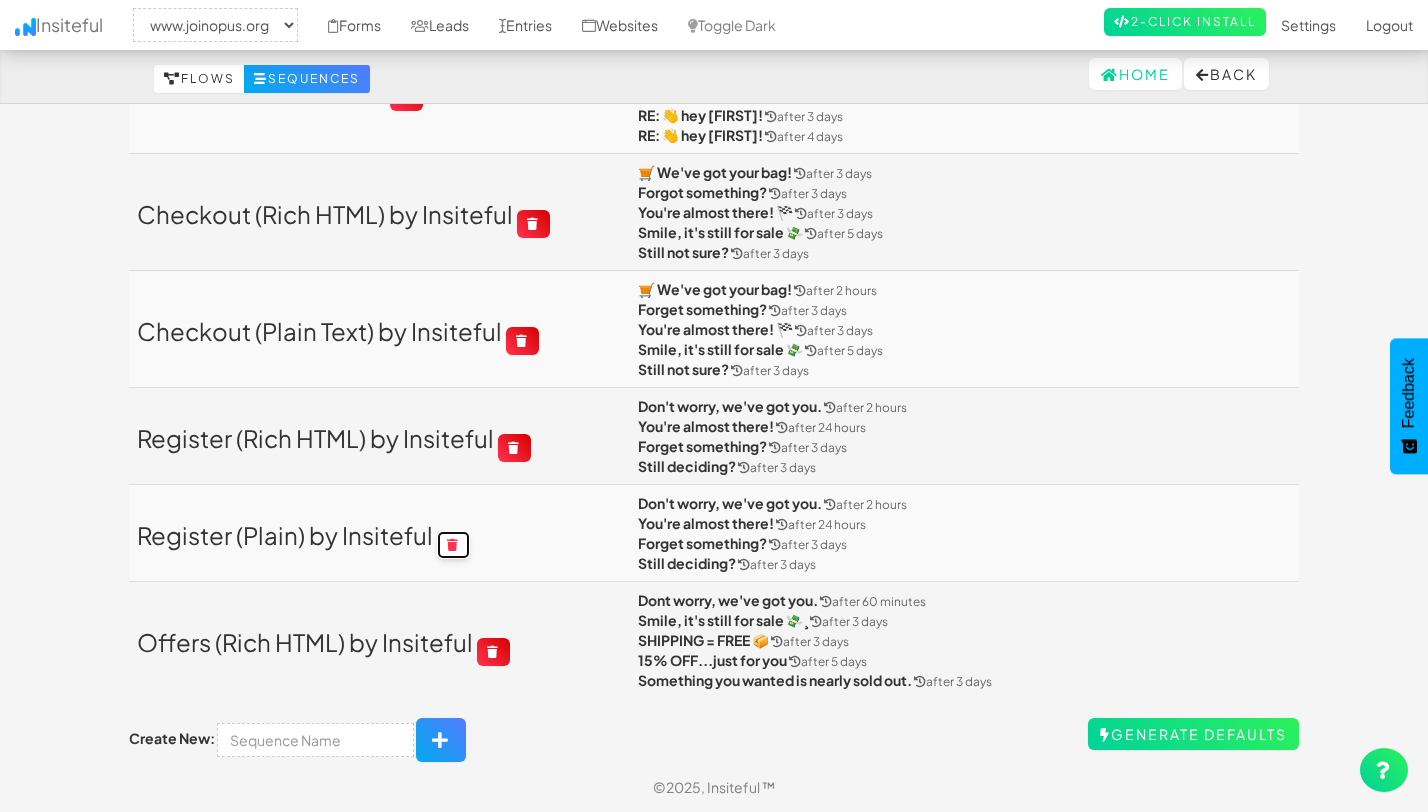 click at bounding box center (453, 545) 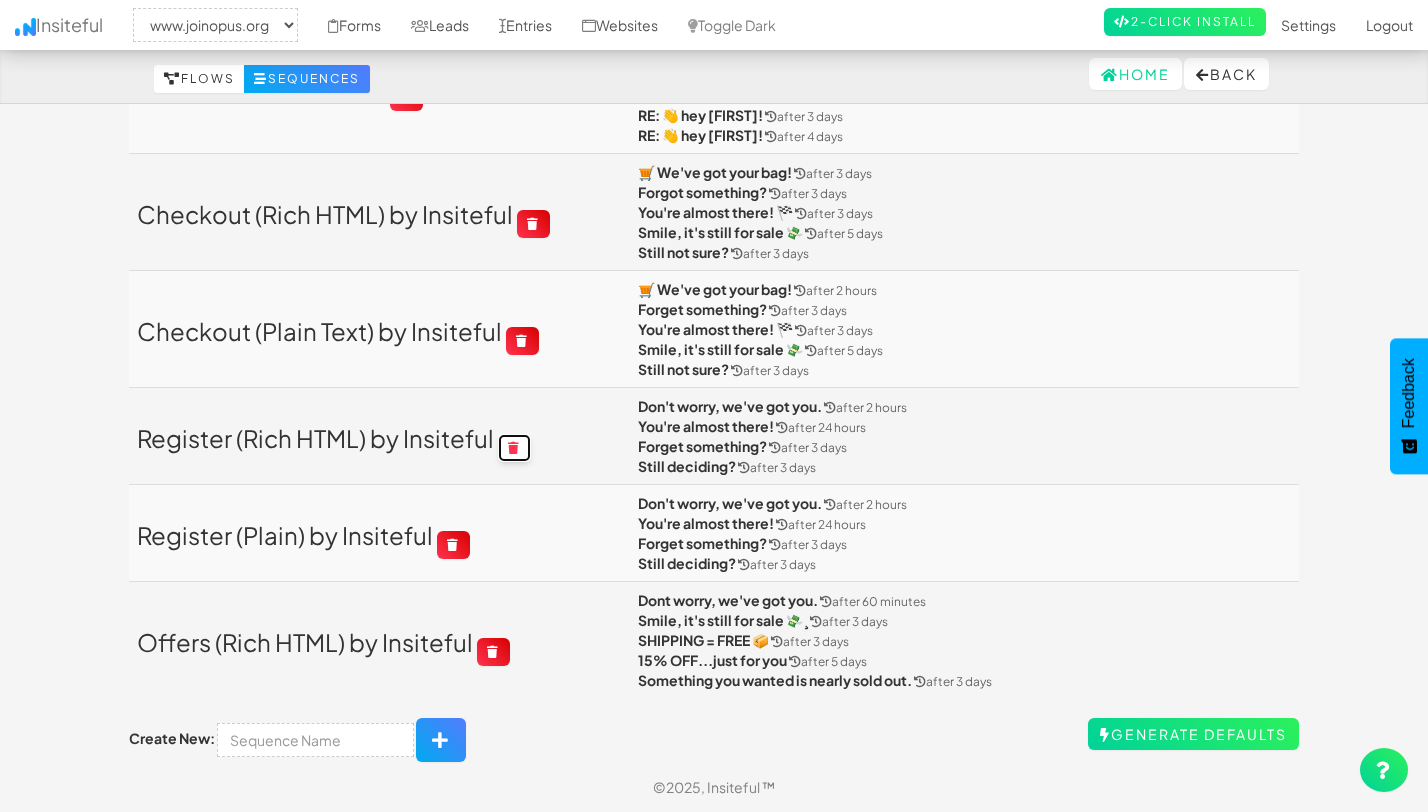 click at bounding box center [514, 448] 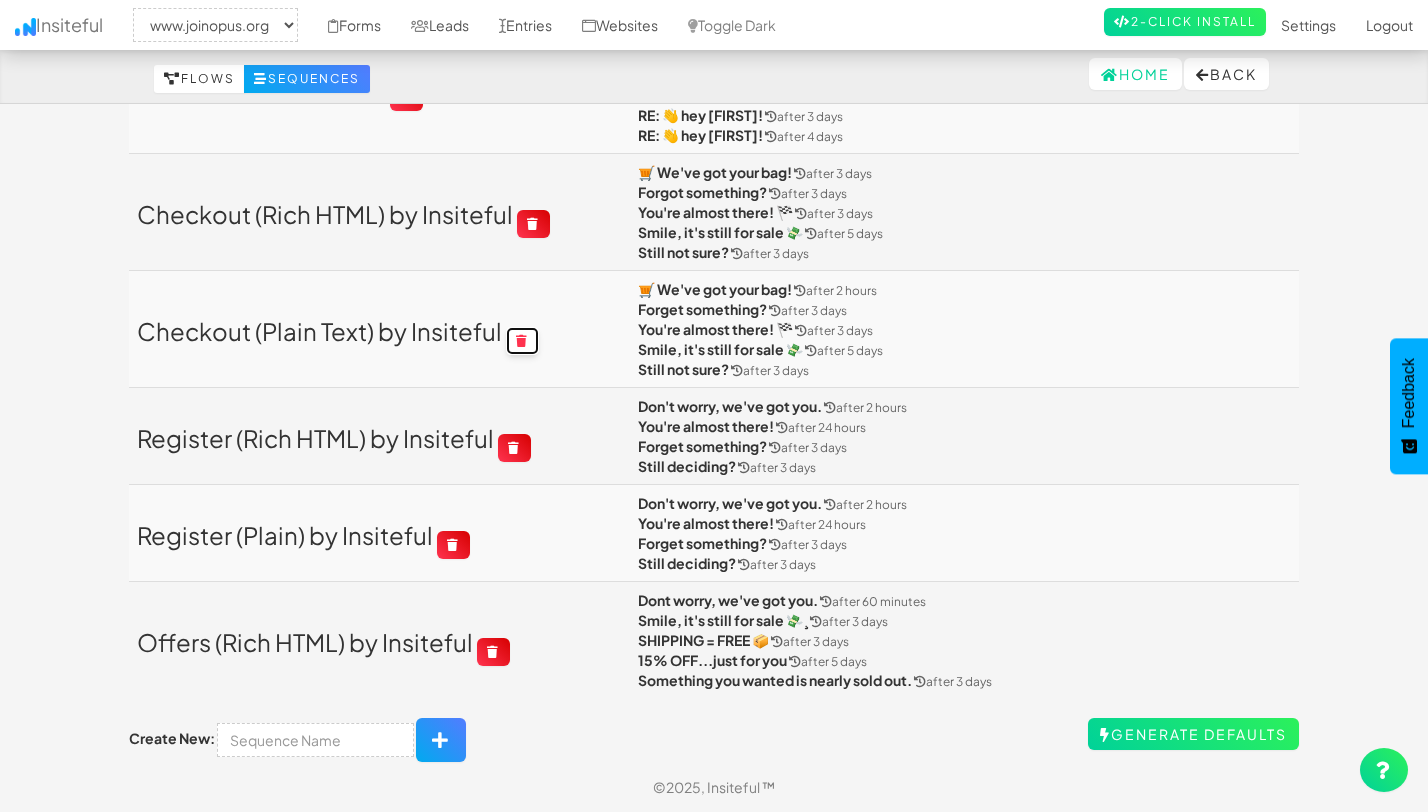click at bounding box center [522, 341] 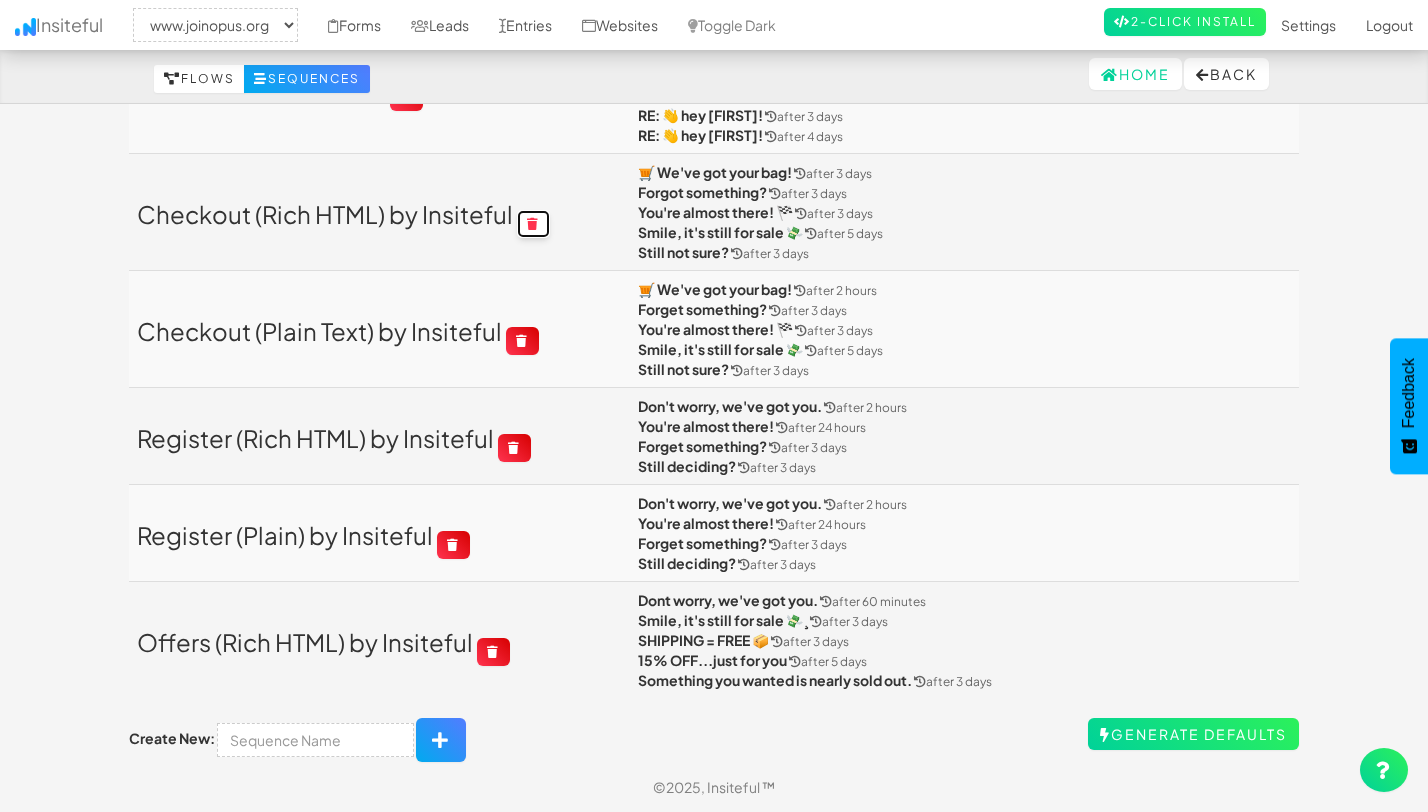click at bounding box center [533, 224] 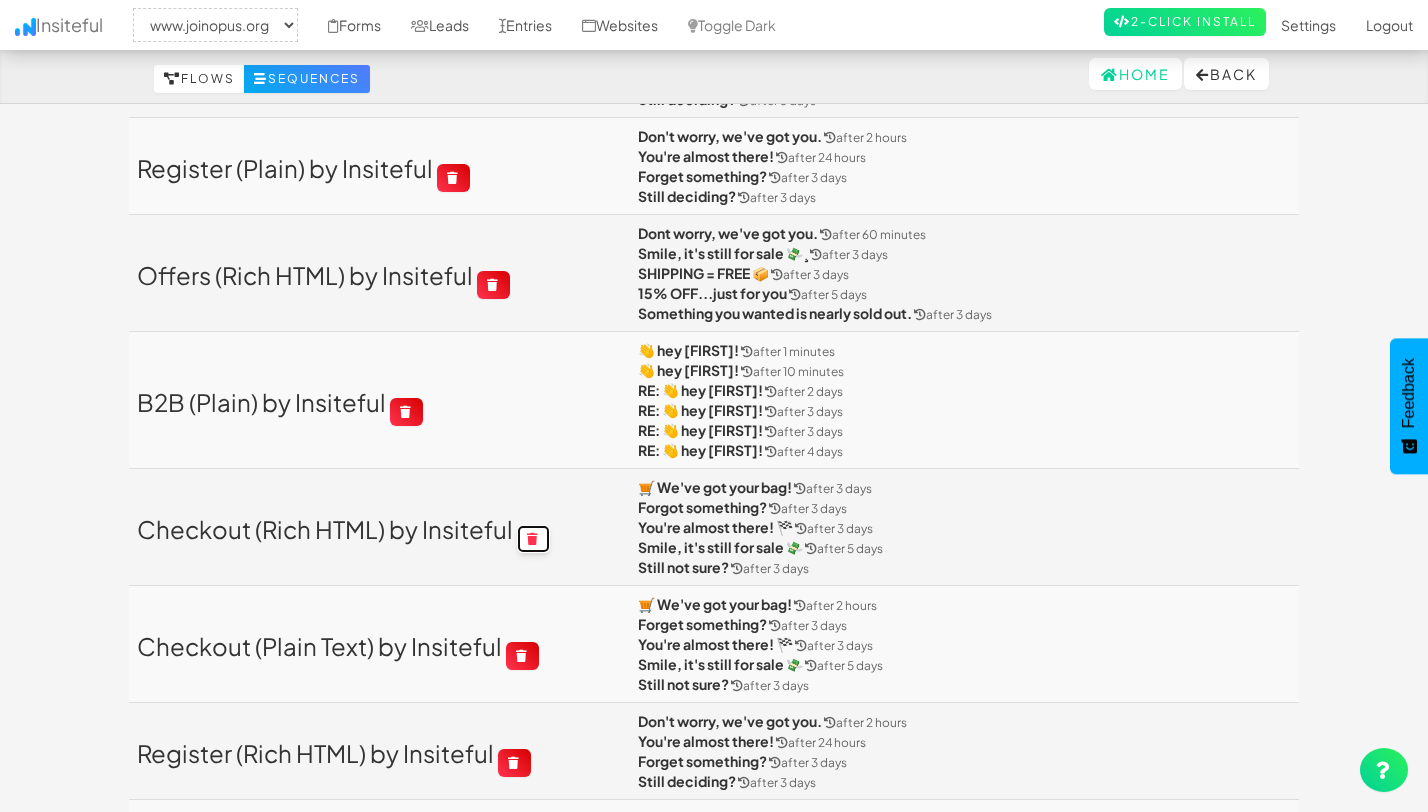 scroll, scrollTop: 505, scrollLeft: 0, axis: vertical 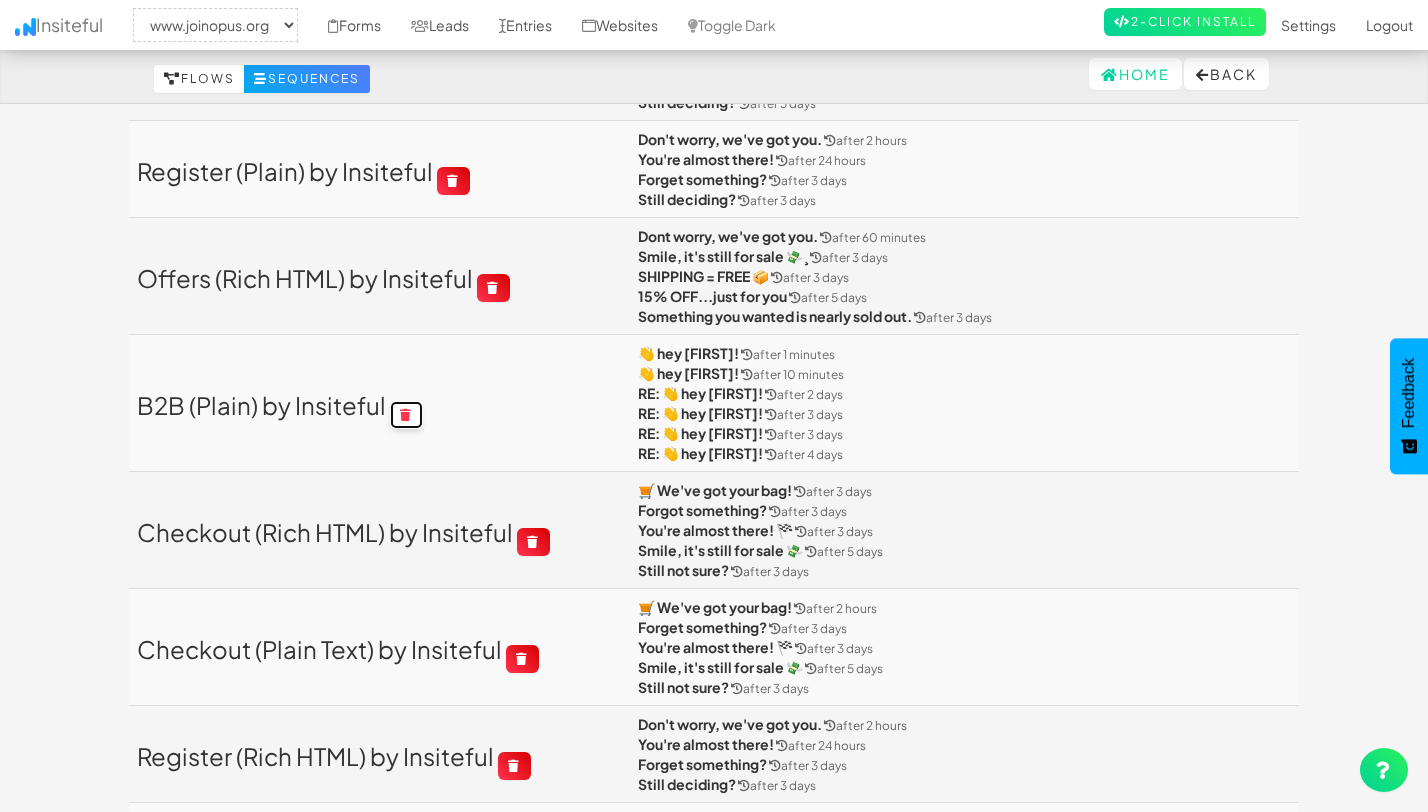 click at bounding box center [406, 415] 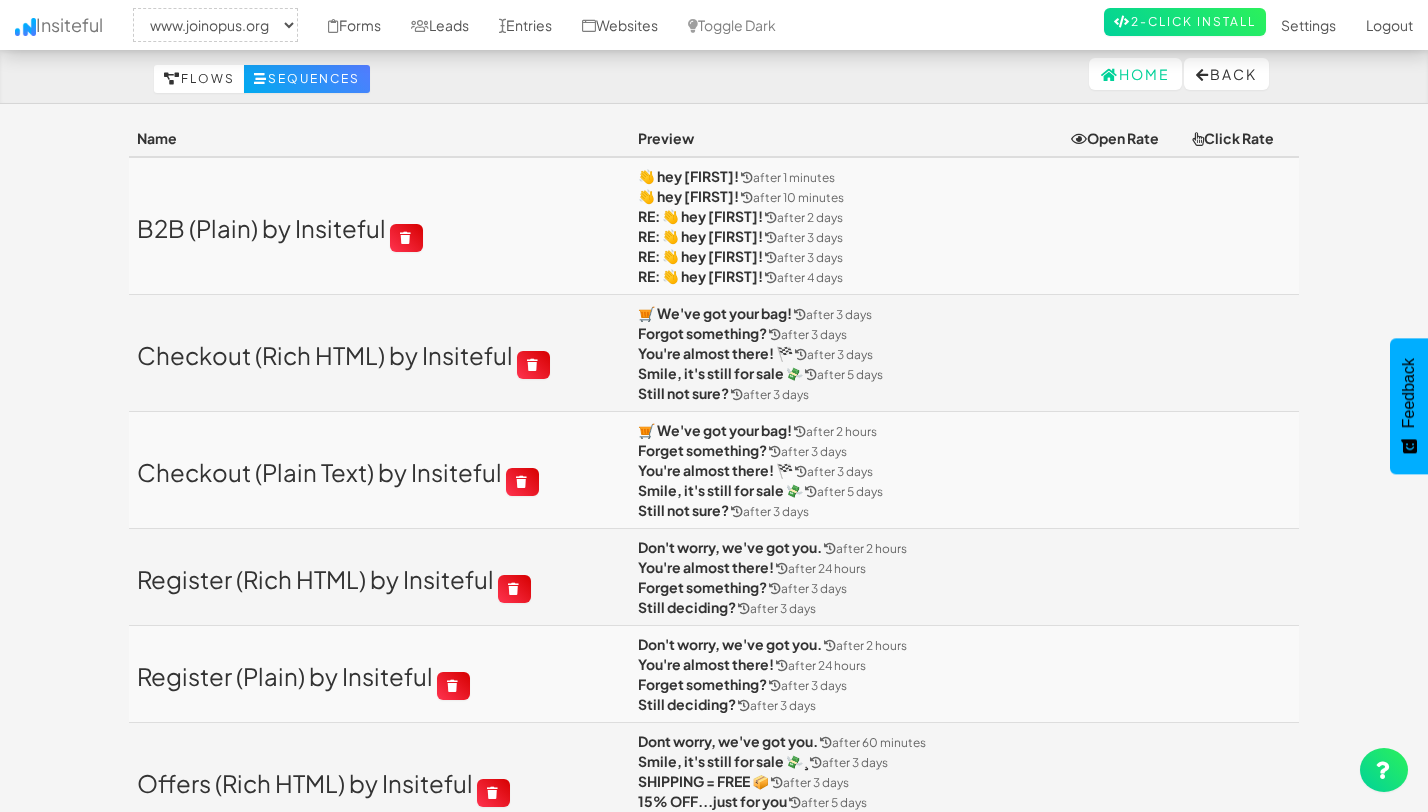 select on "2352" 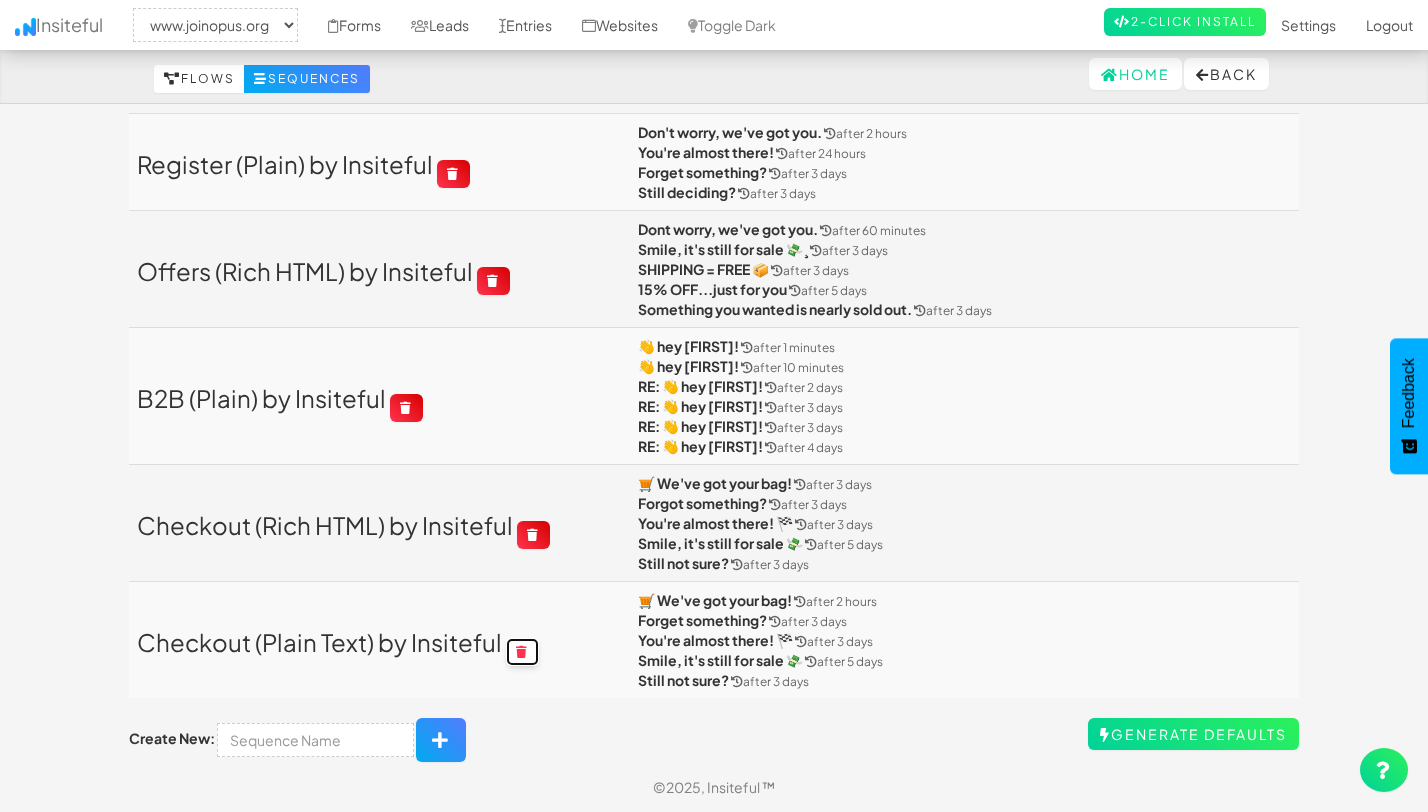 click at bounding box center [522, 652] 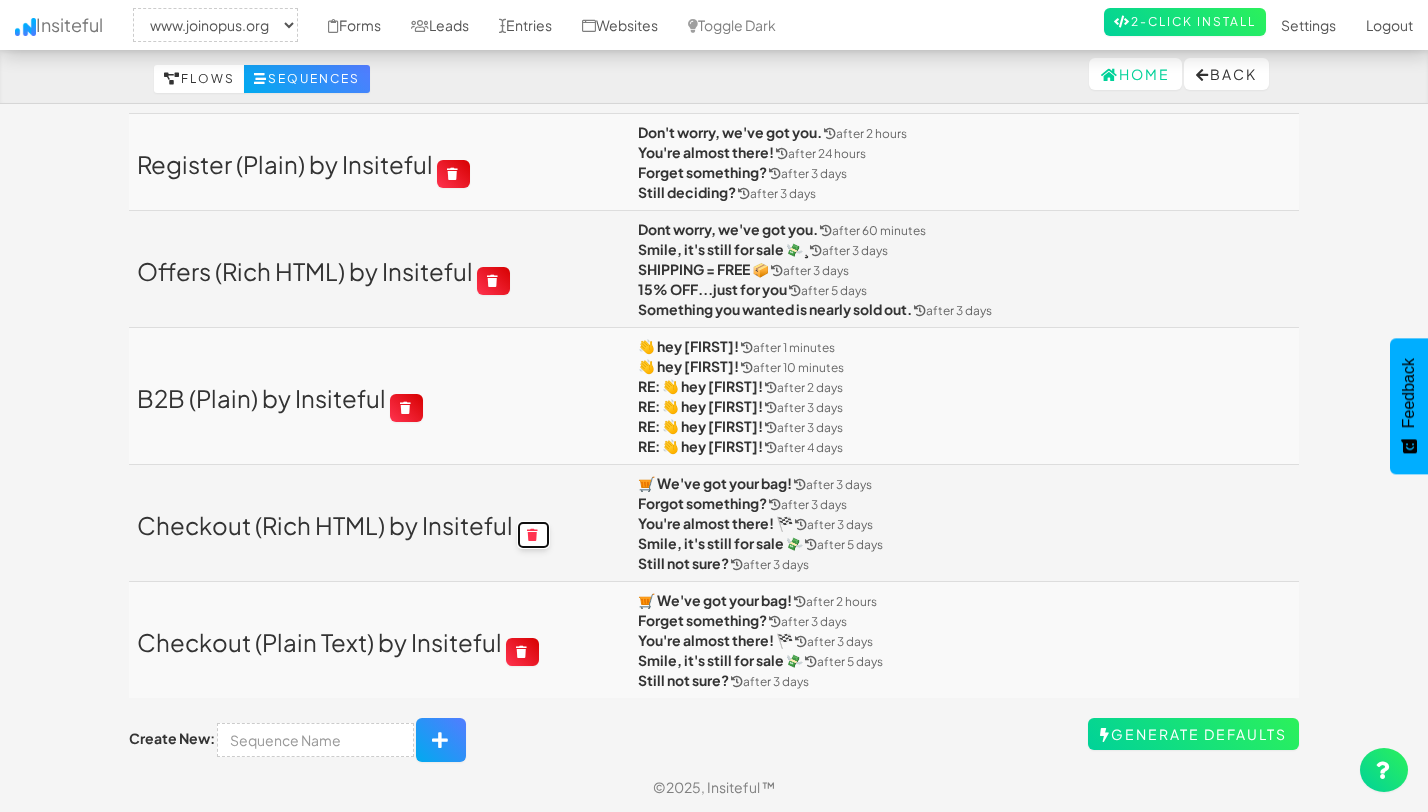 click at bounding box center [533, 535] 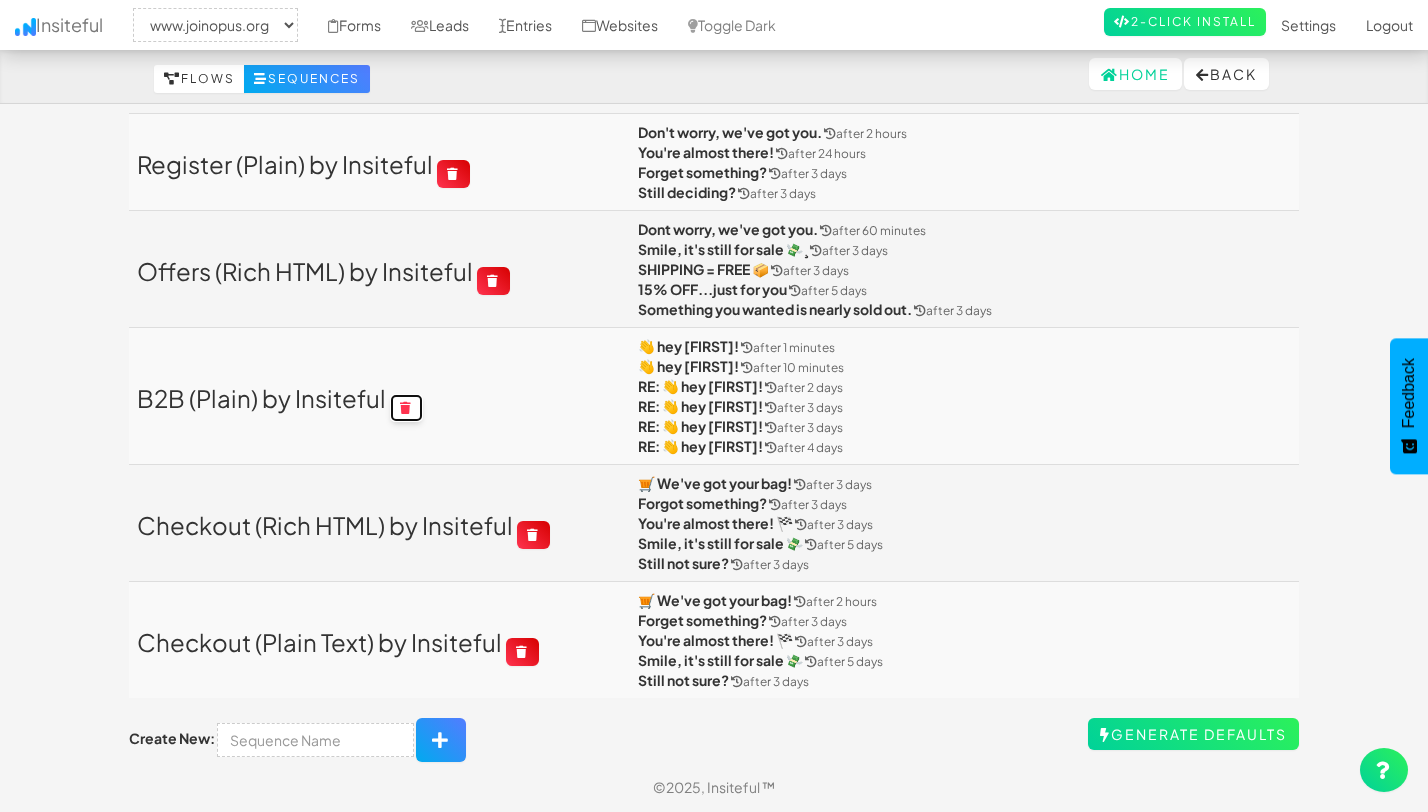 click at bounding box center [406, 408] 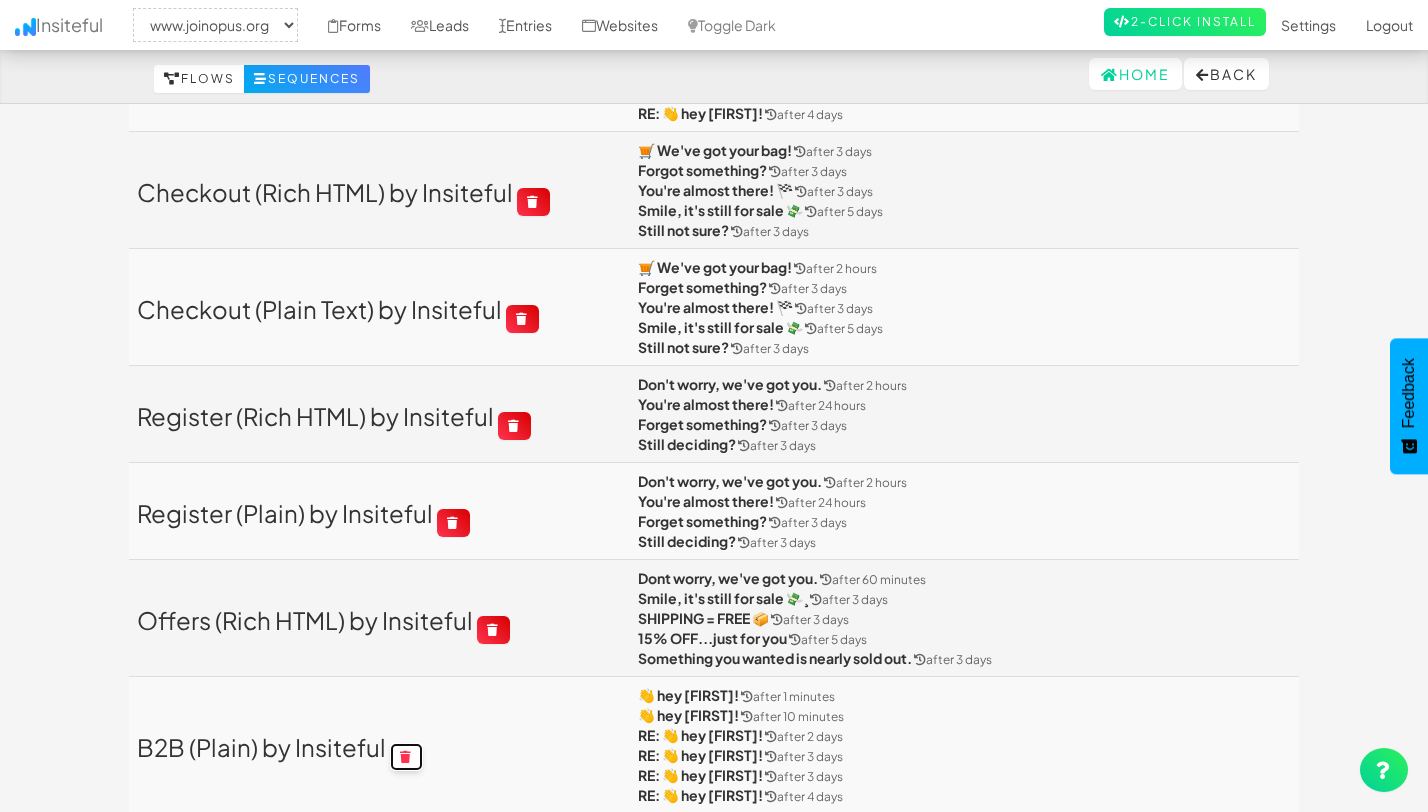 scroll, scrollTop: 0, scrollLeft: 0, axis: both 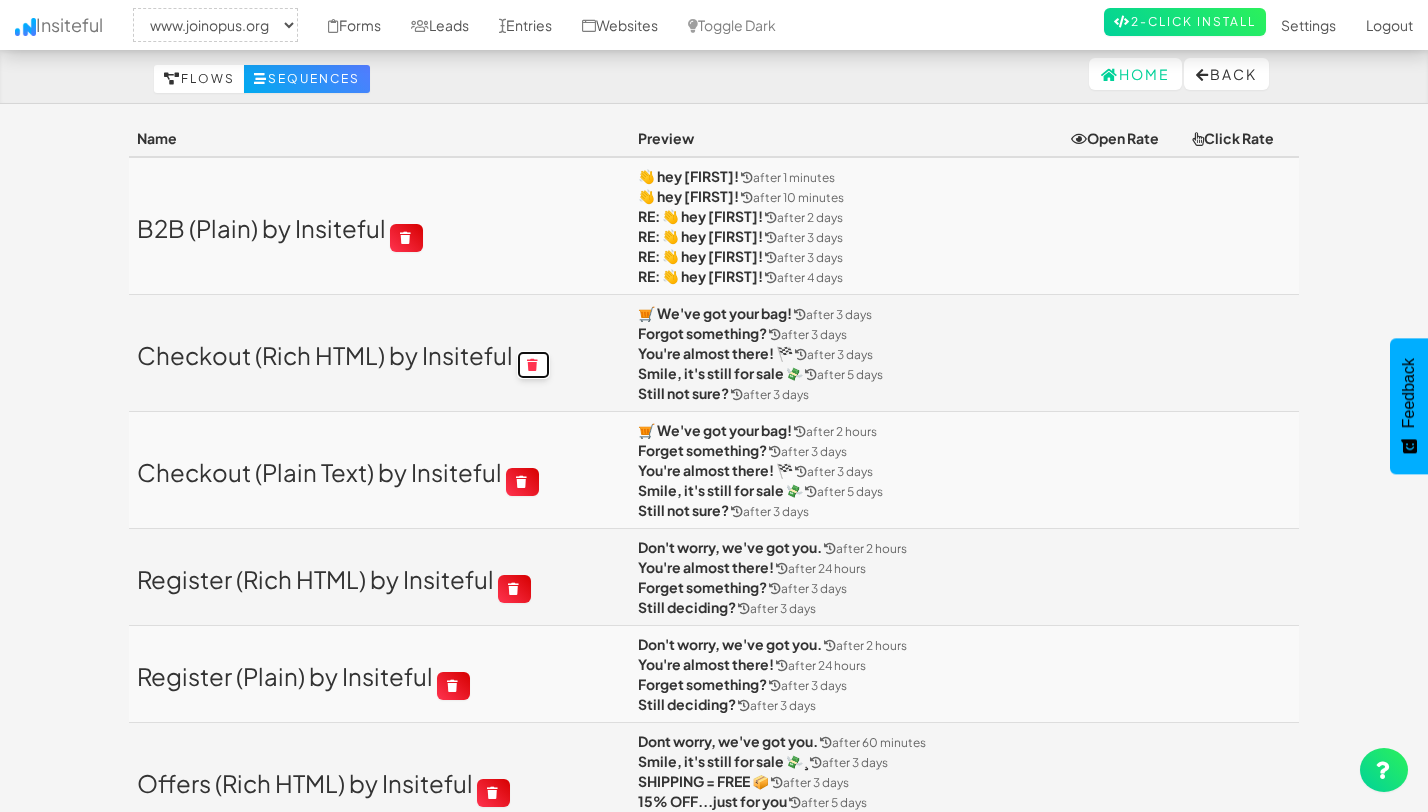 click at bounding box center (533, 365) 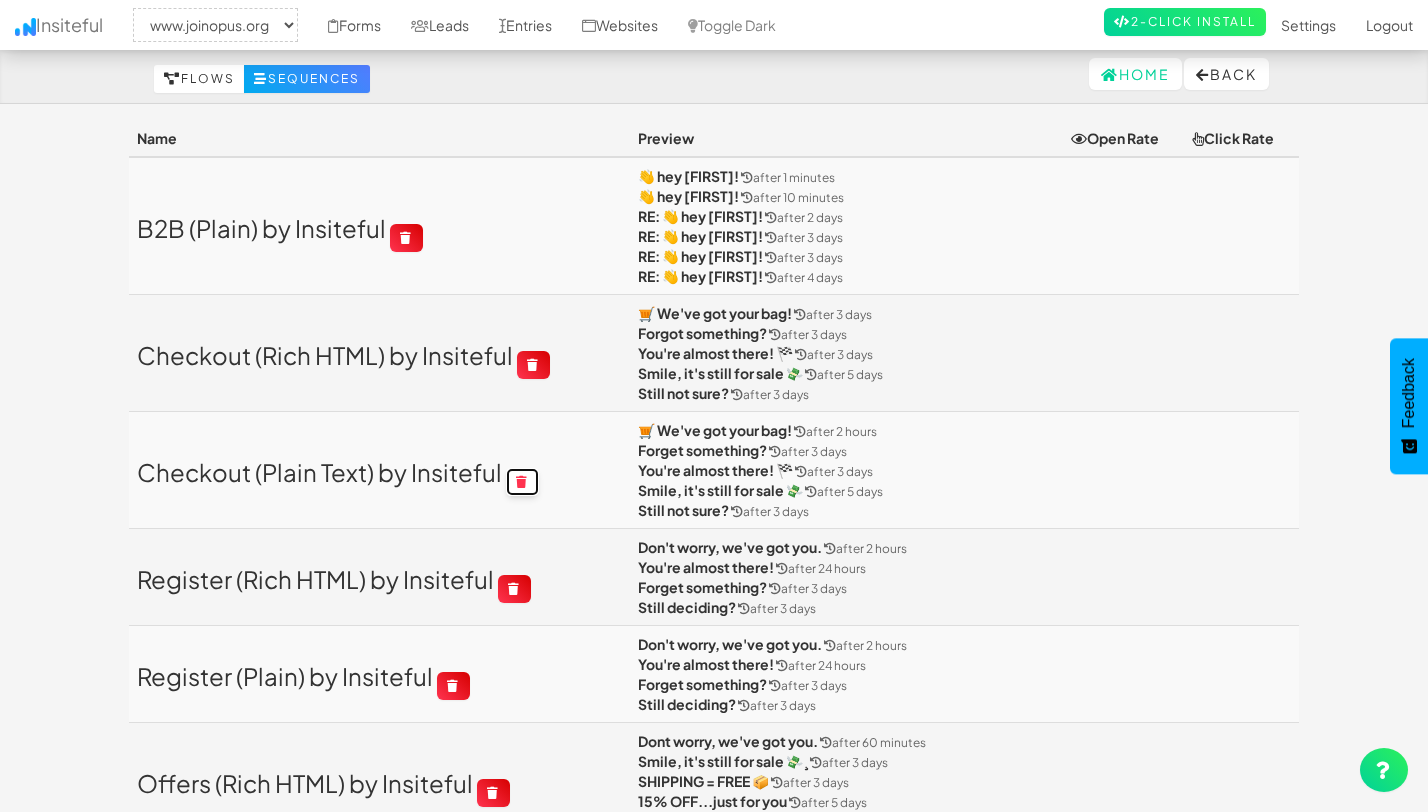 click at bounding box center (522, 482) 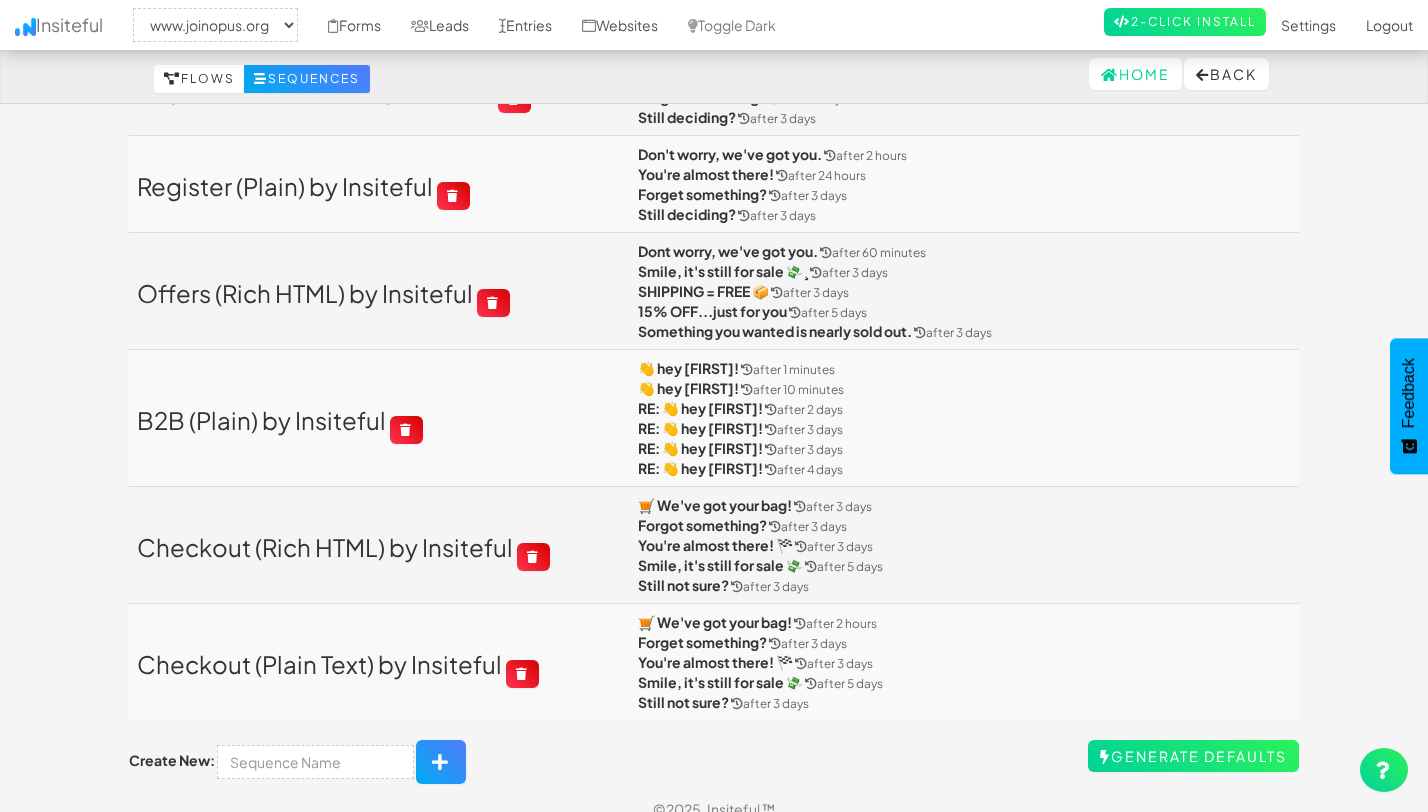 scroll, scrollTop: 512, scrollLeft: 0, axis: vertical 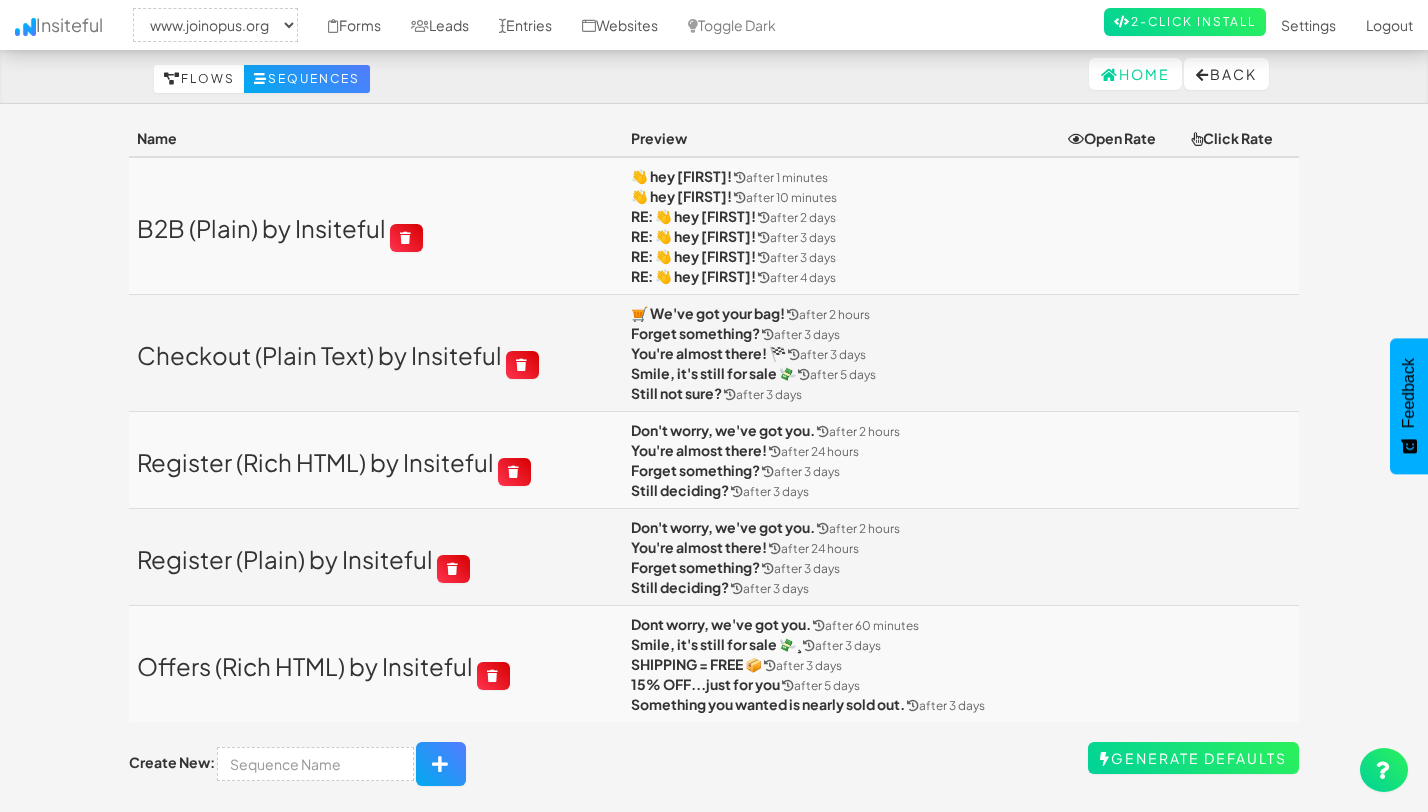 select on "2352" 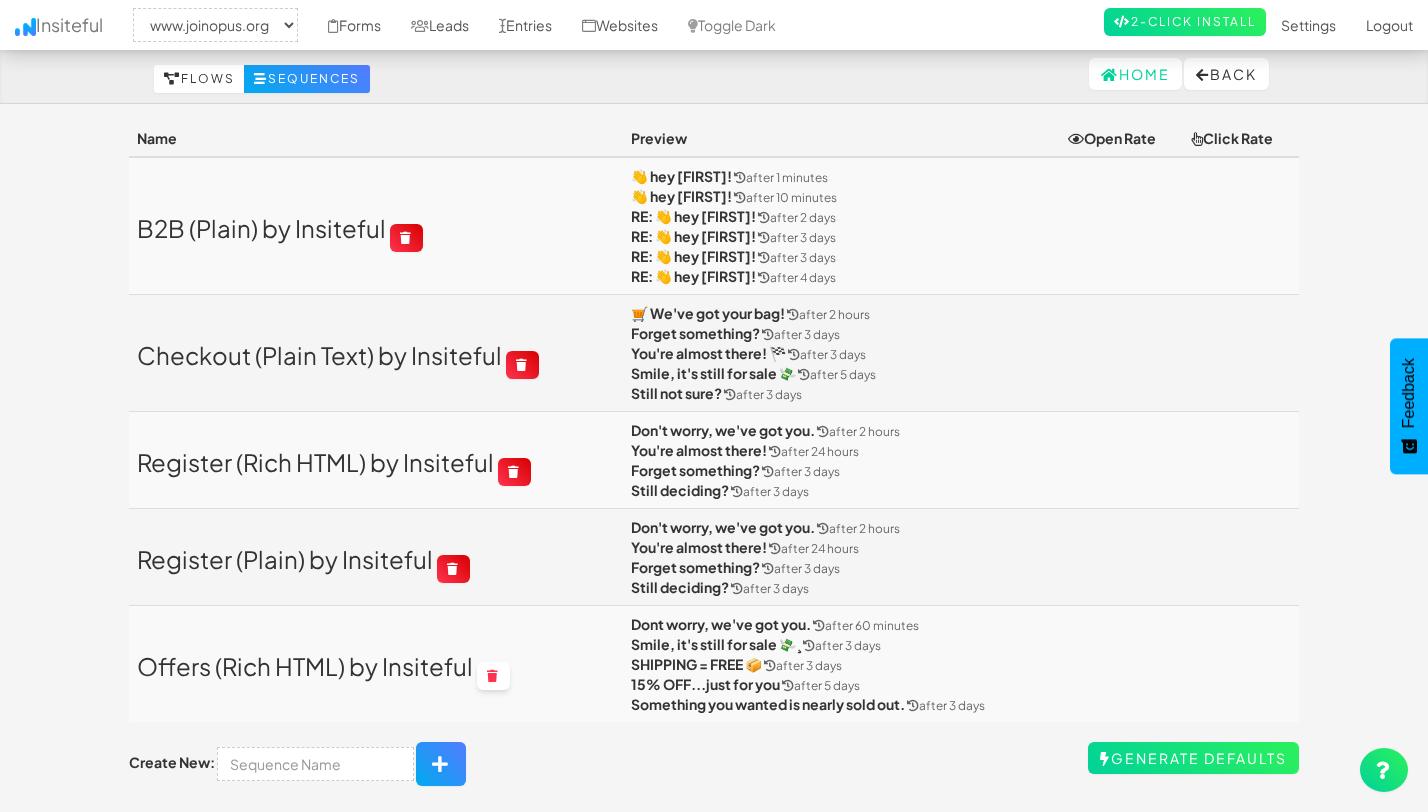 scroll, scrollTop: 48, scrollLeft: 0, axis: vertical 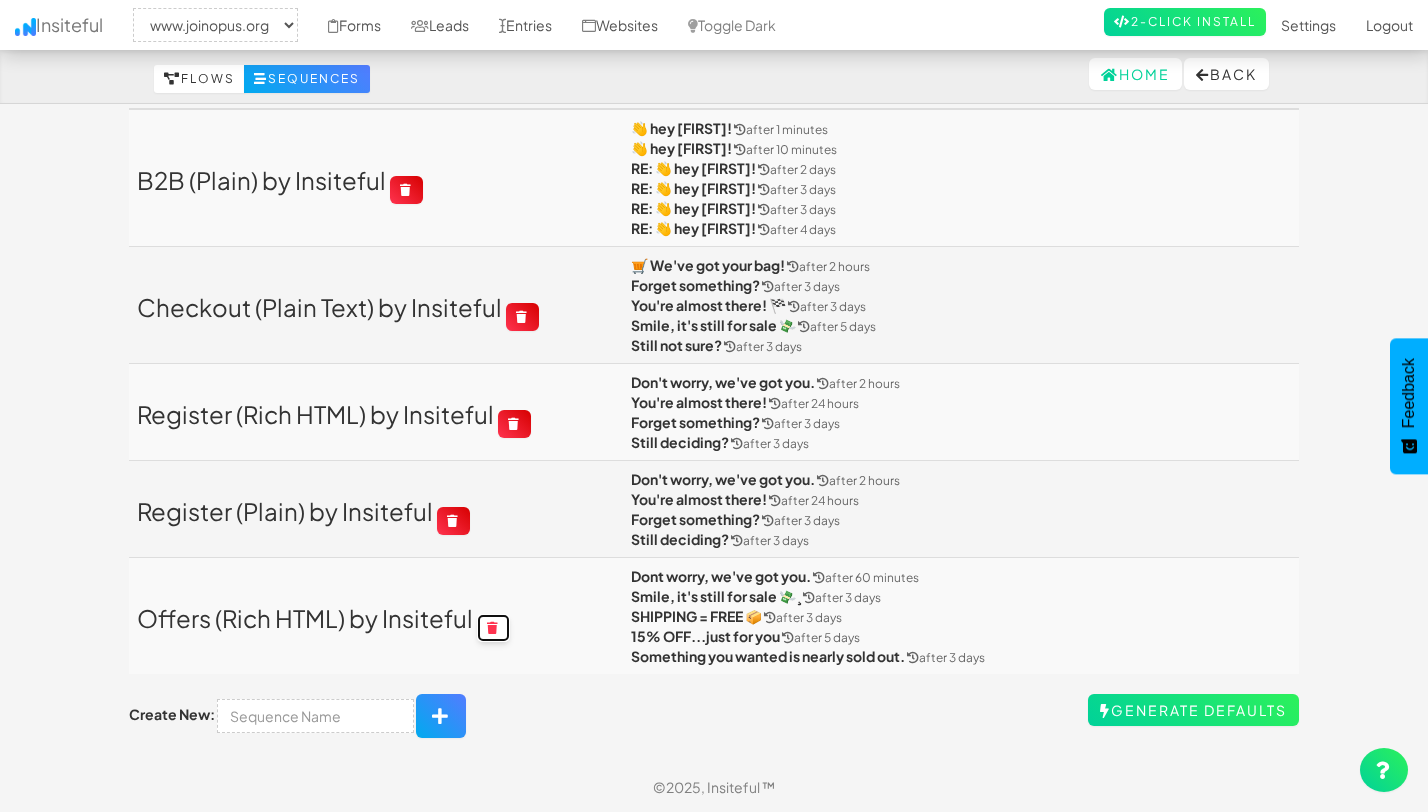 click at bounding box center (493, 628) 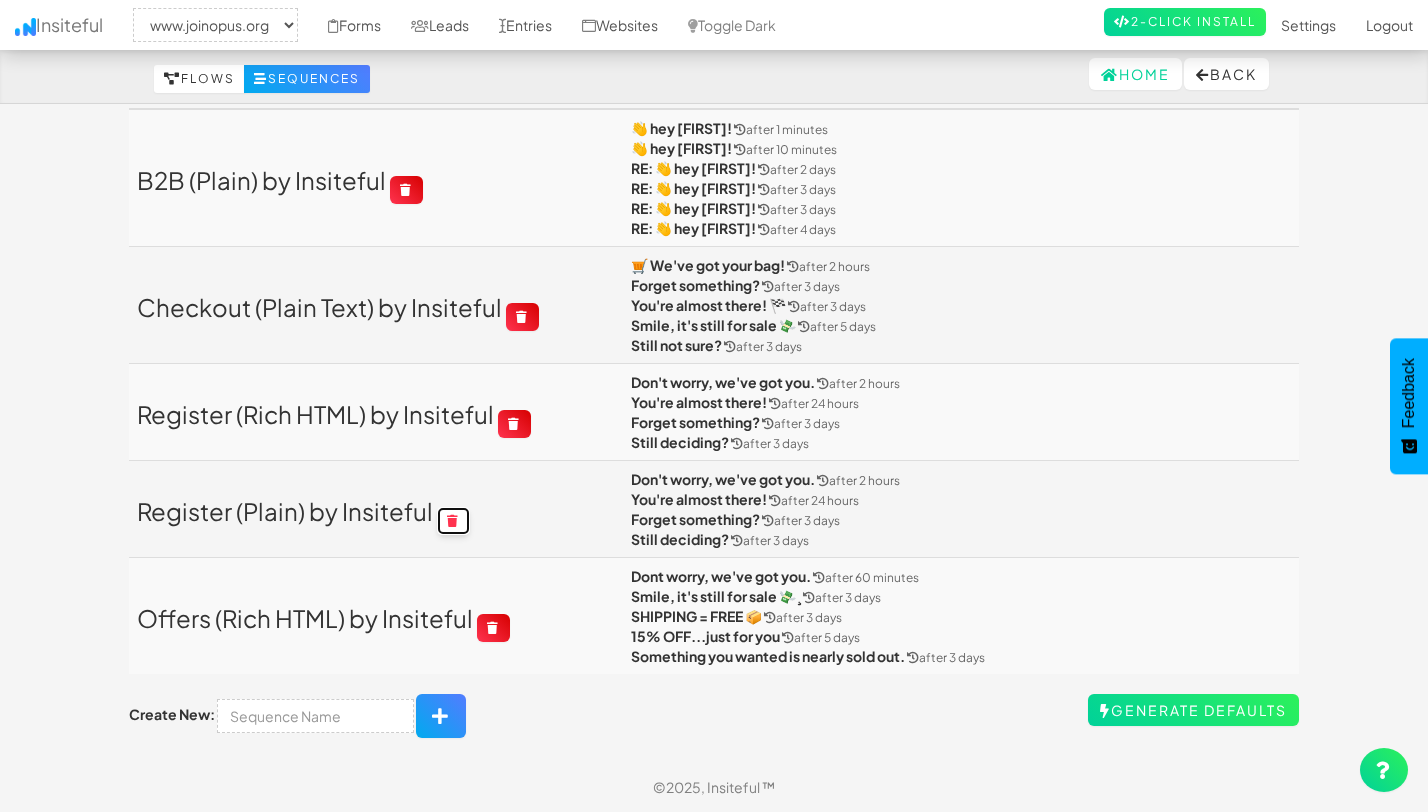 click at bounding box center [453, 521] 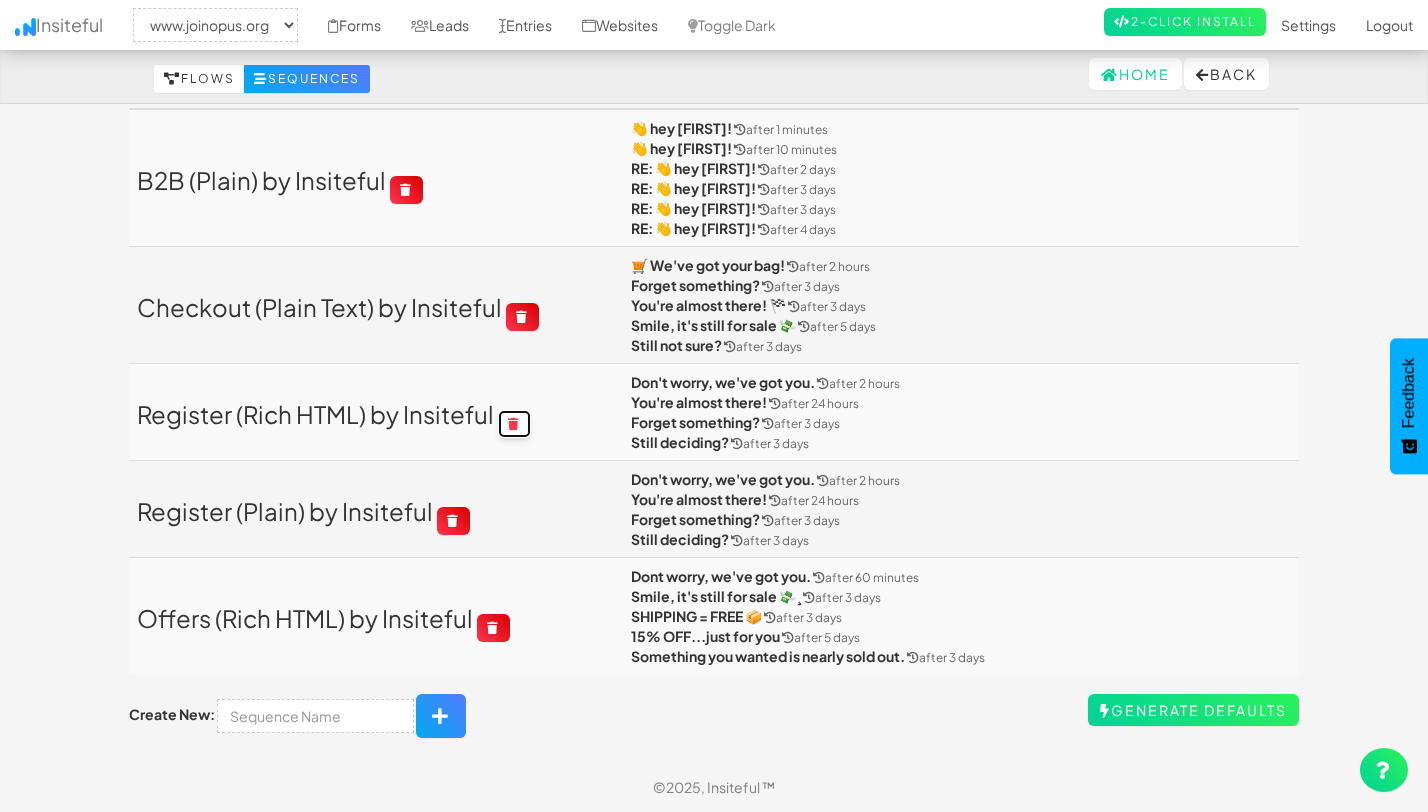 click at bounding box center (514, 424) 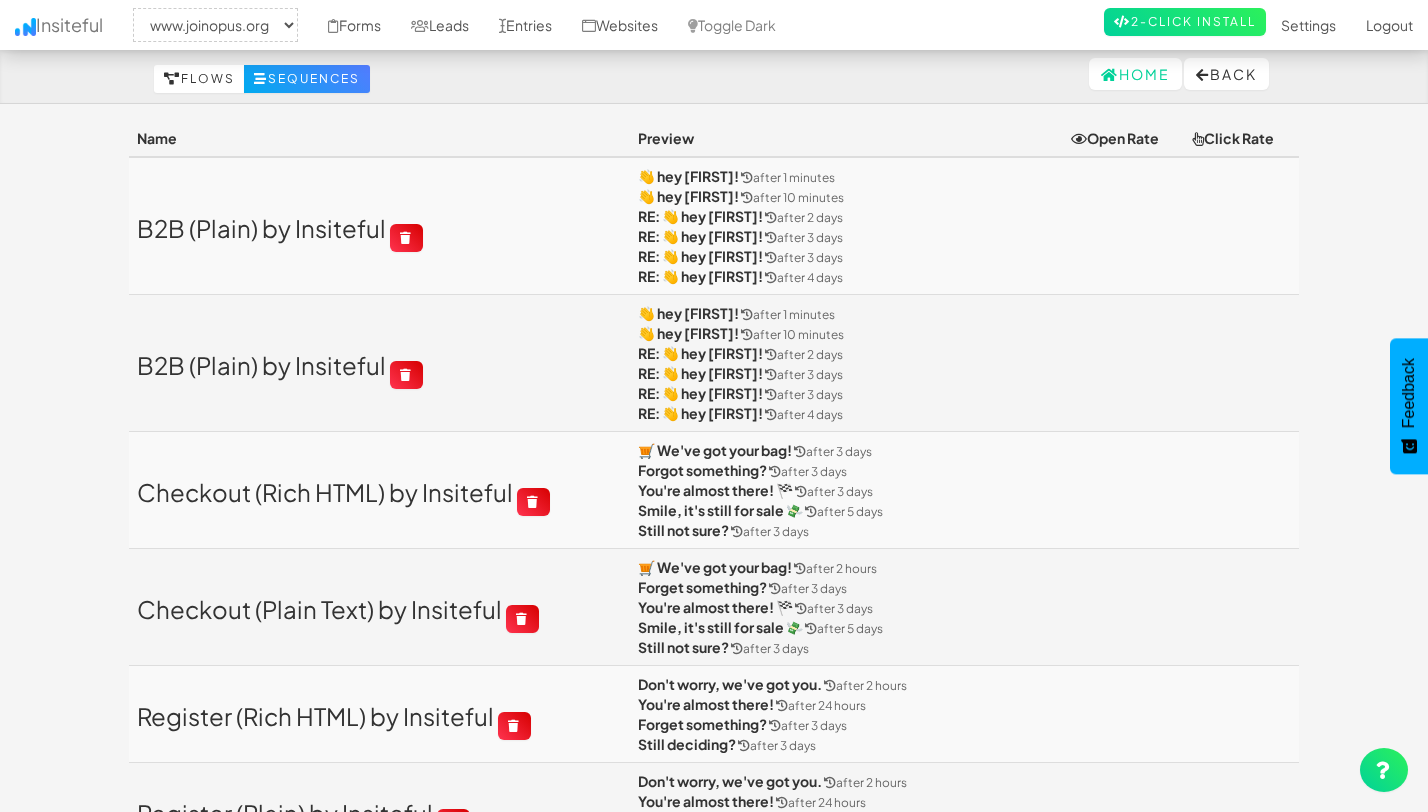 select on "2352" 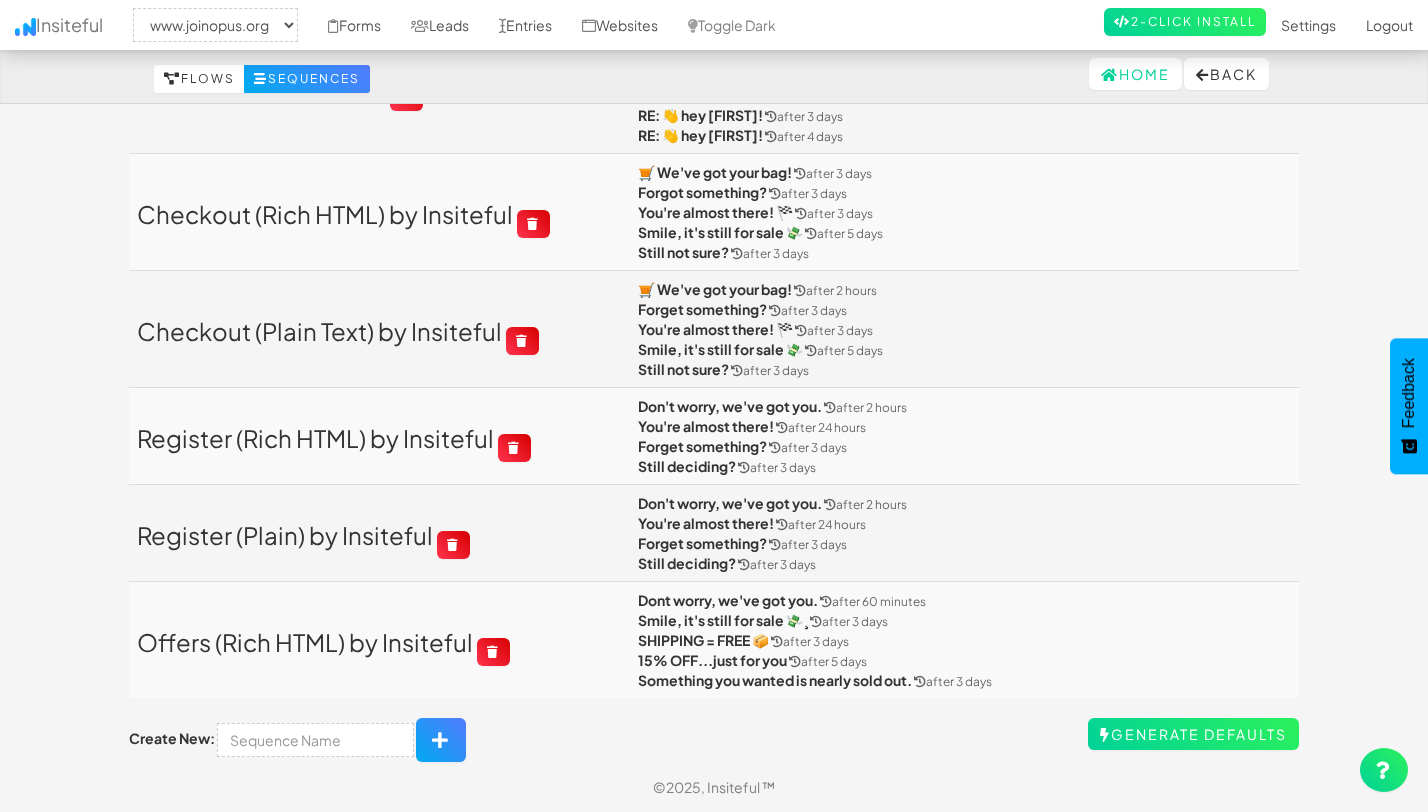 scroll, scrollTop: 0, scrollLeft: 0, axis: both 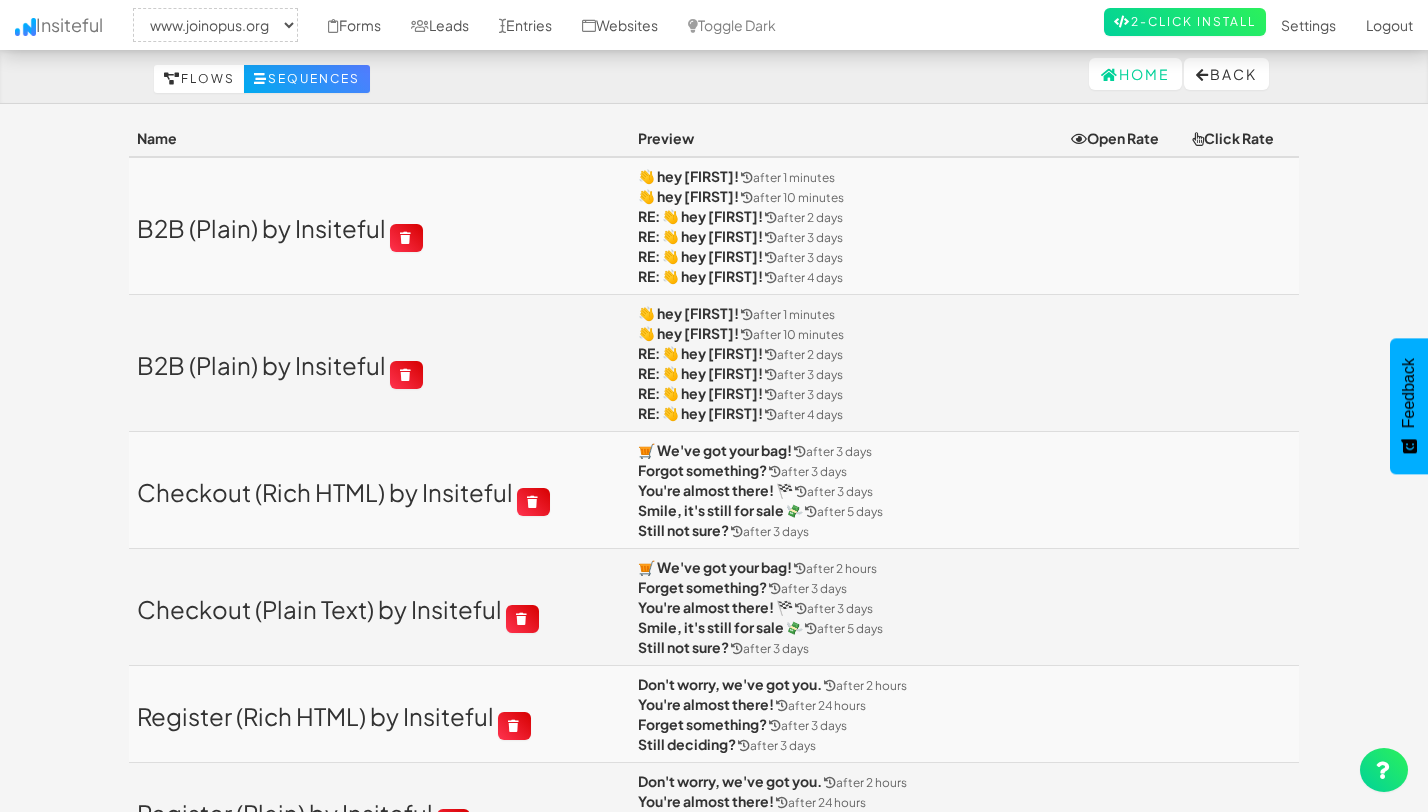 select on "2352" 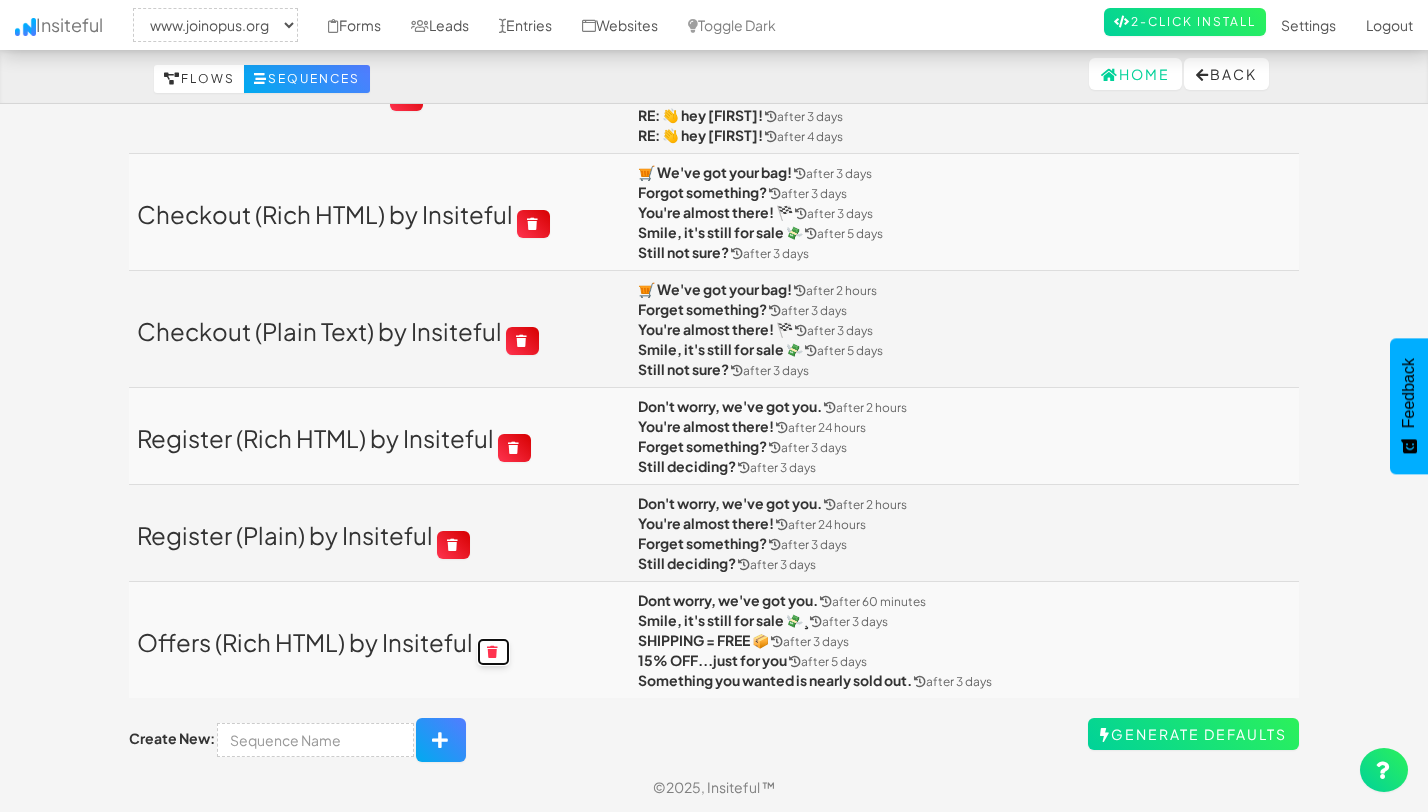 click at bounding box center (493, 652) 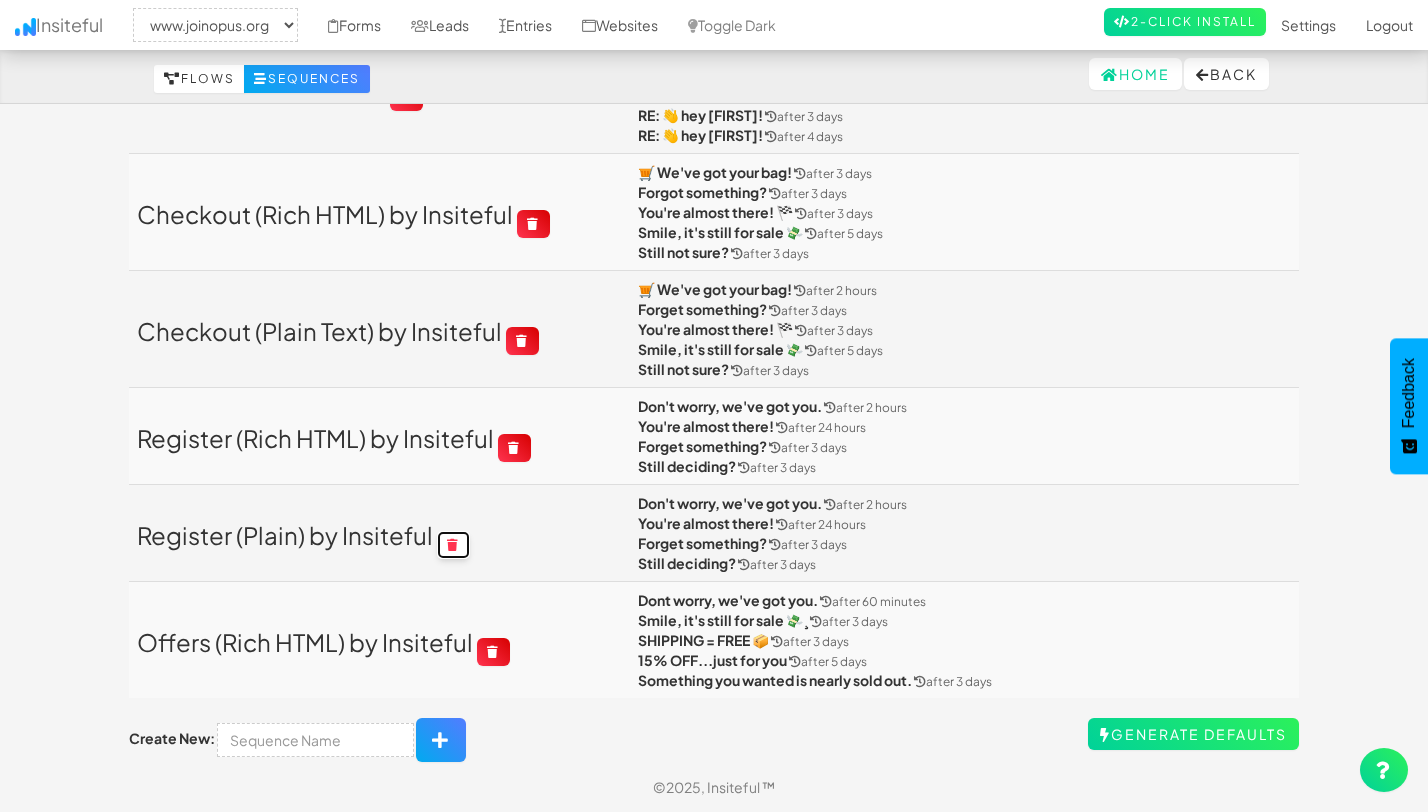 click at bounding box center (453, 545) 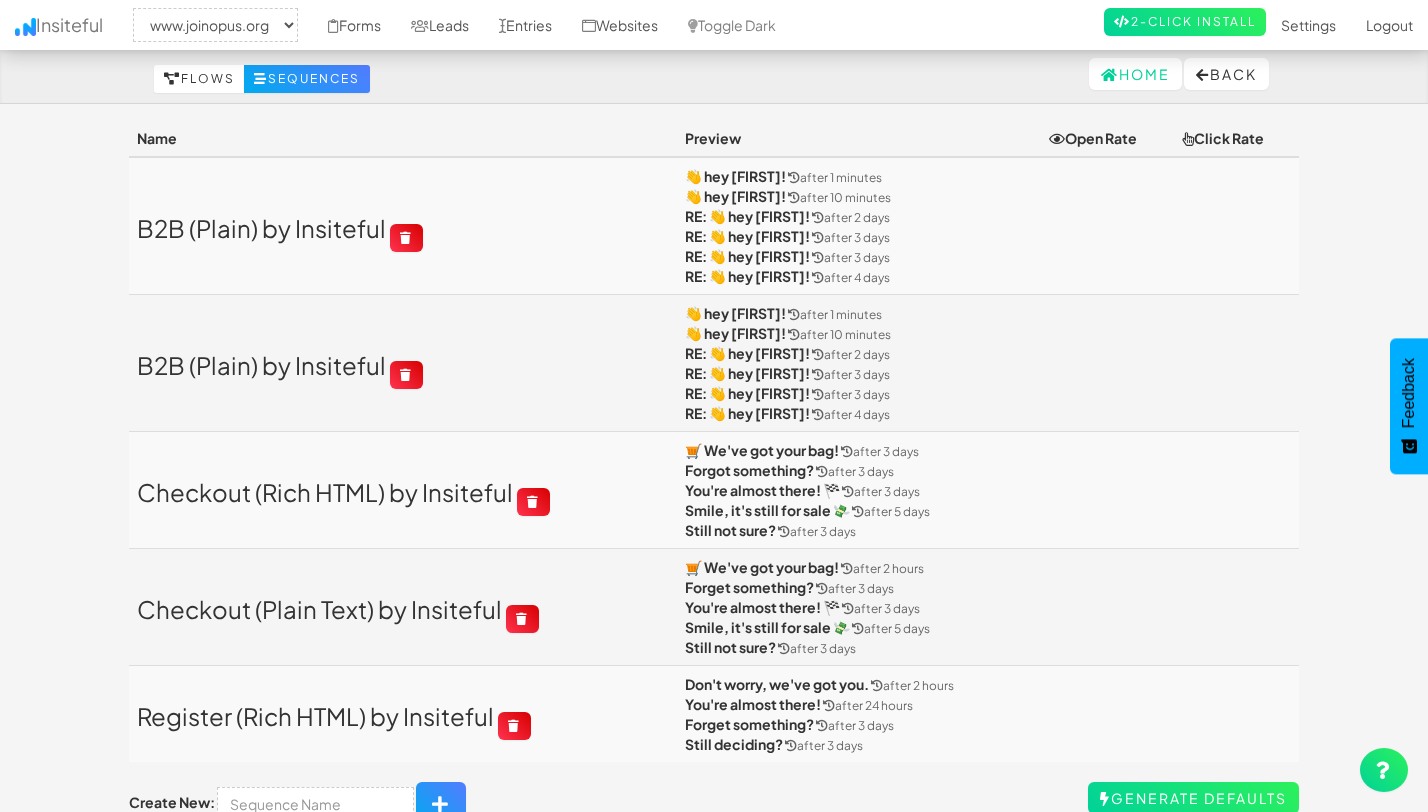 select on "2352" 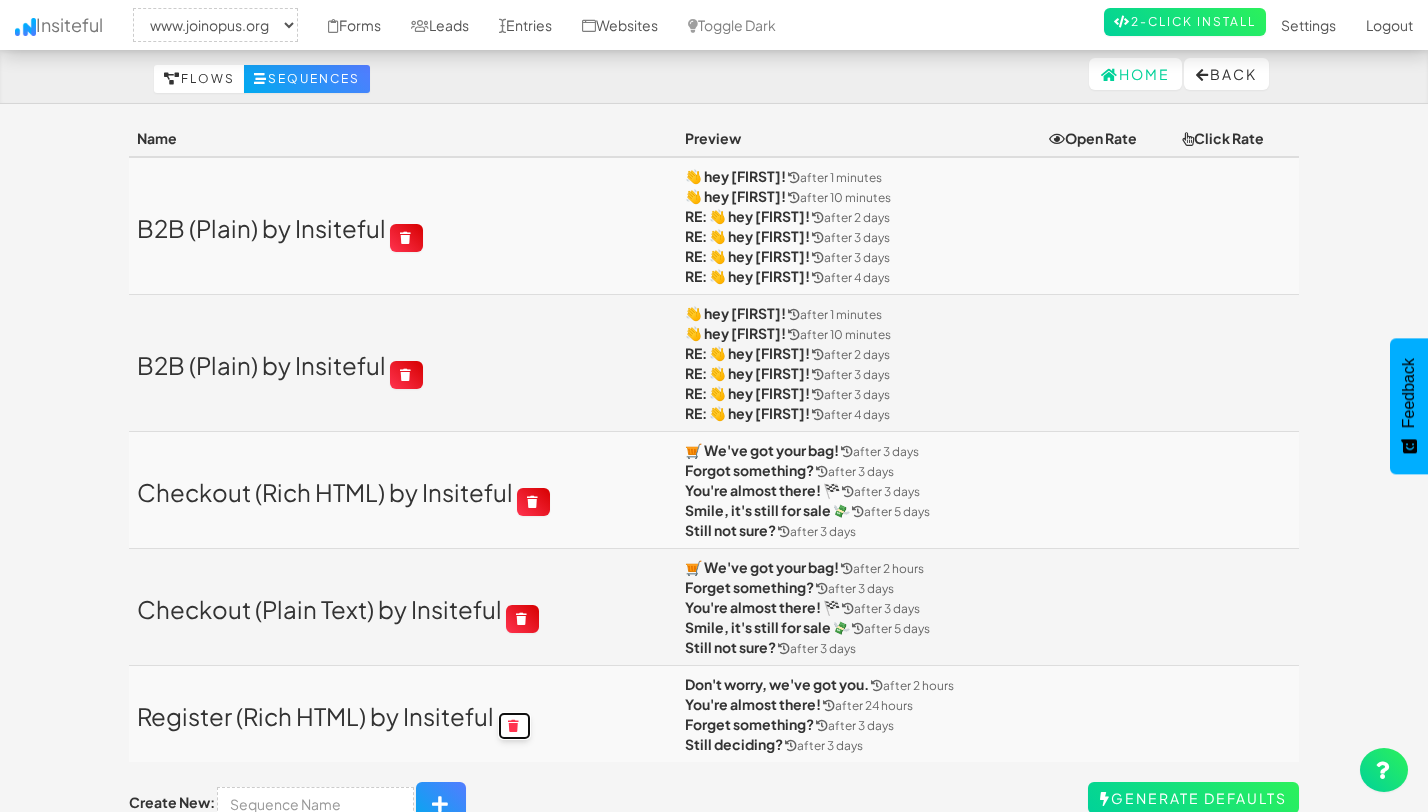 click at bounding box center [514, 726] 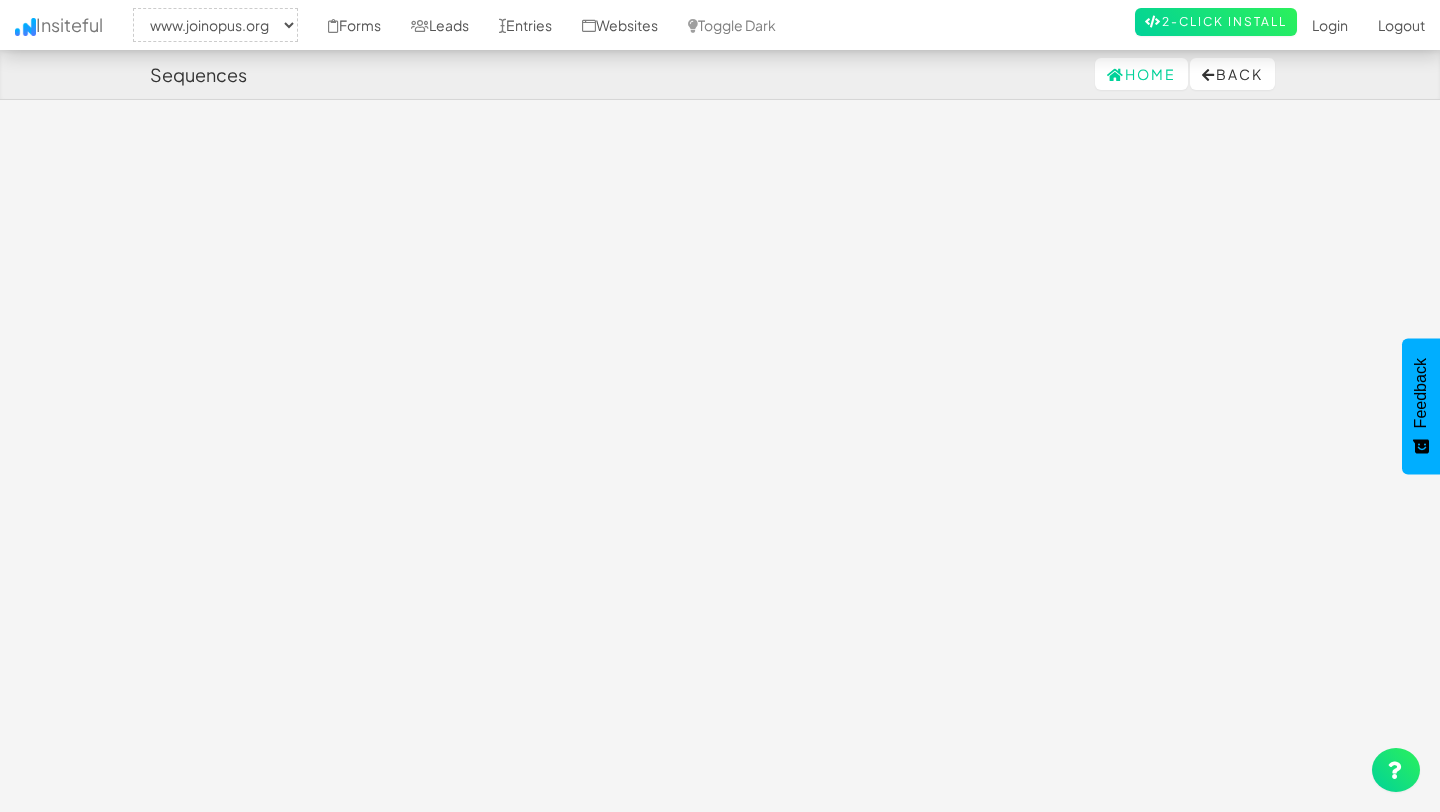 select on "2352" 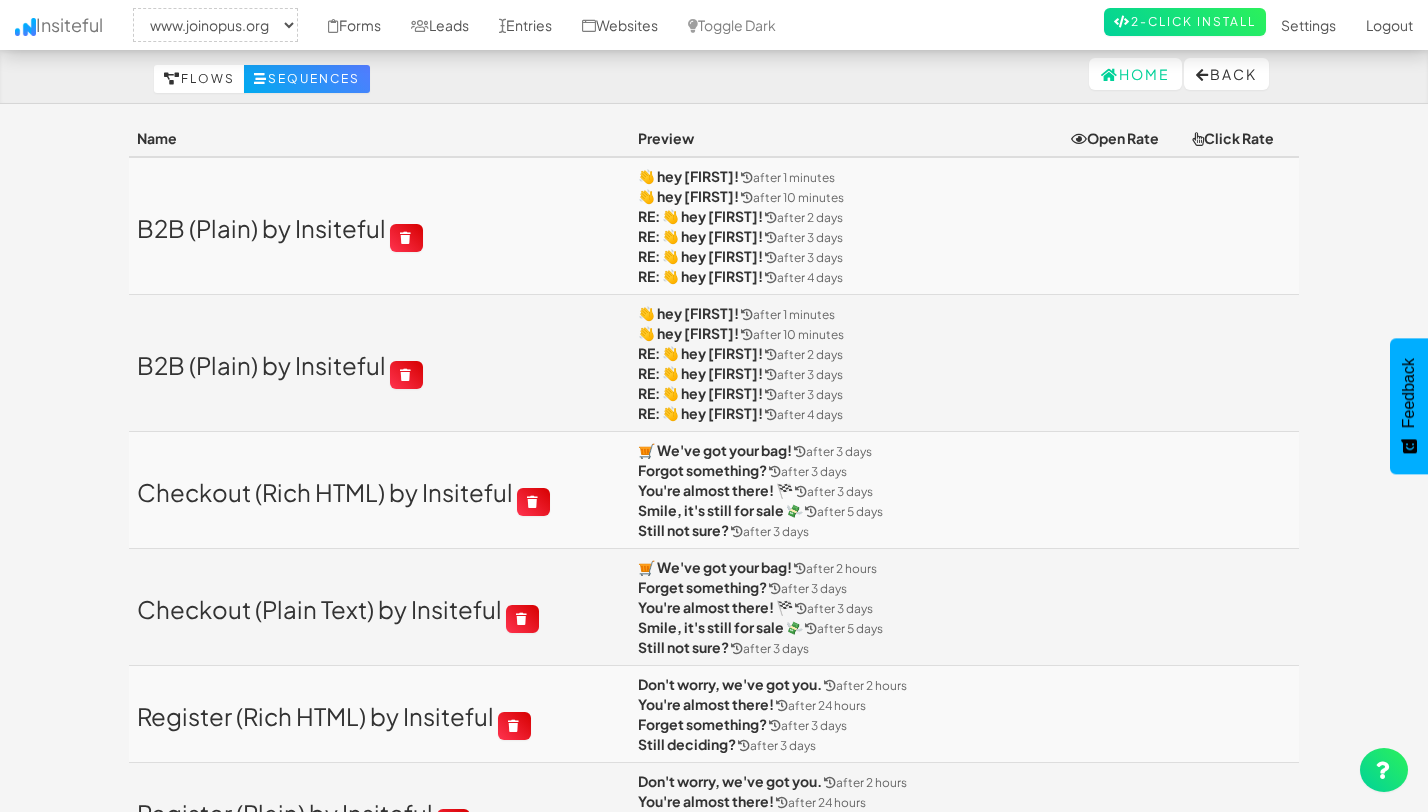 select on "2352" 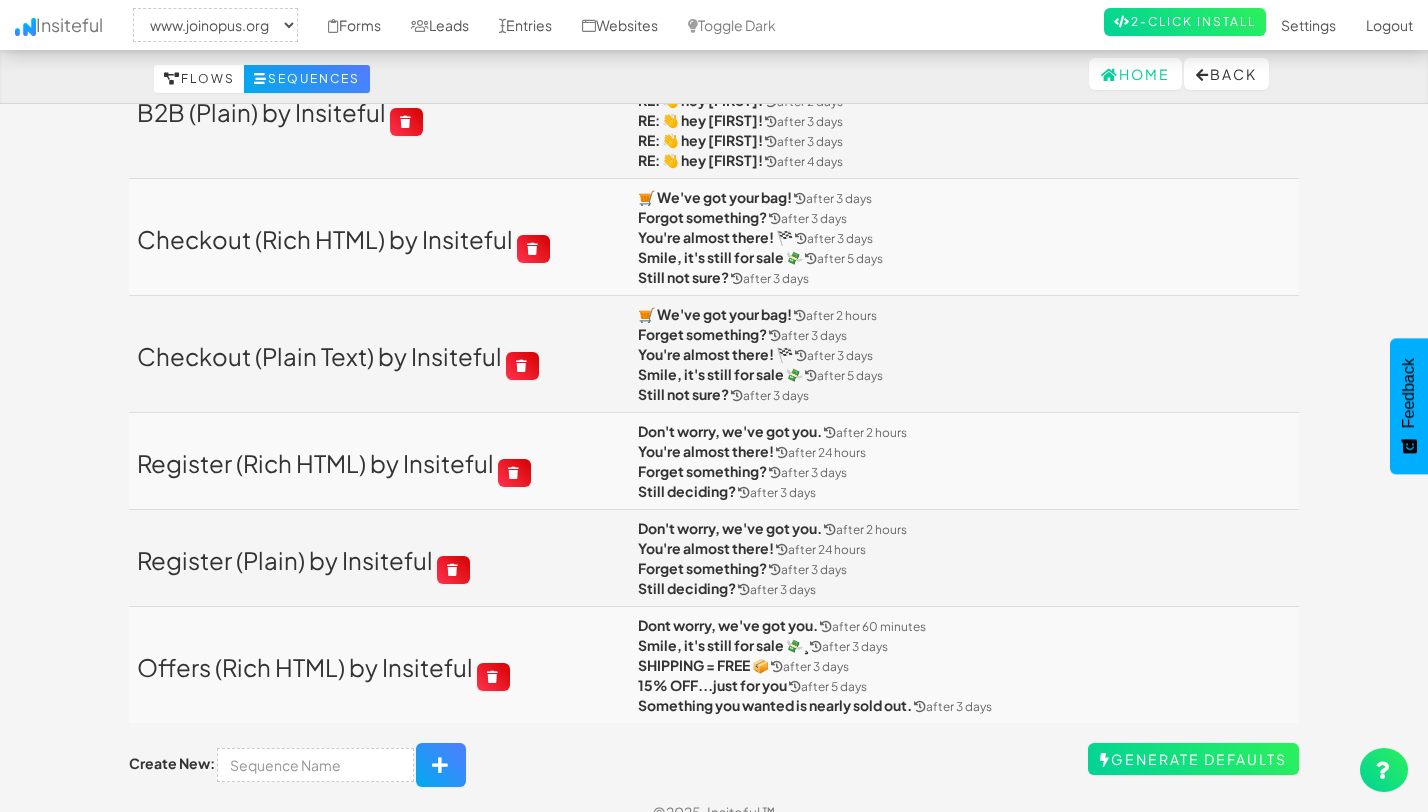 scroll, scrollTop: 278, scrollLeft: 0, axis: vertical 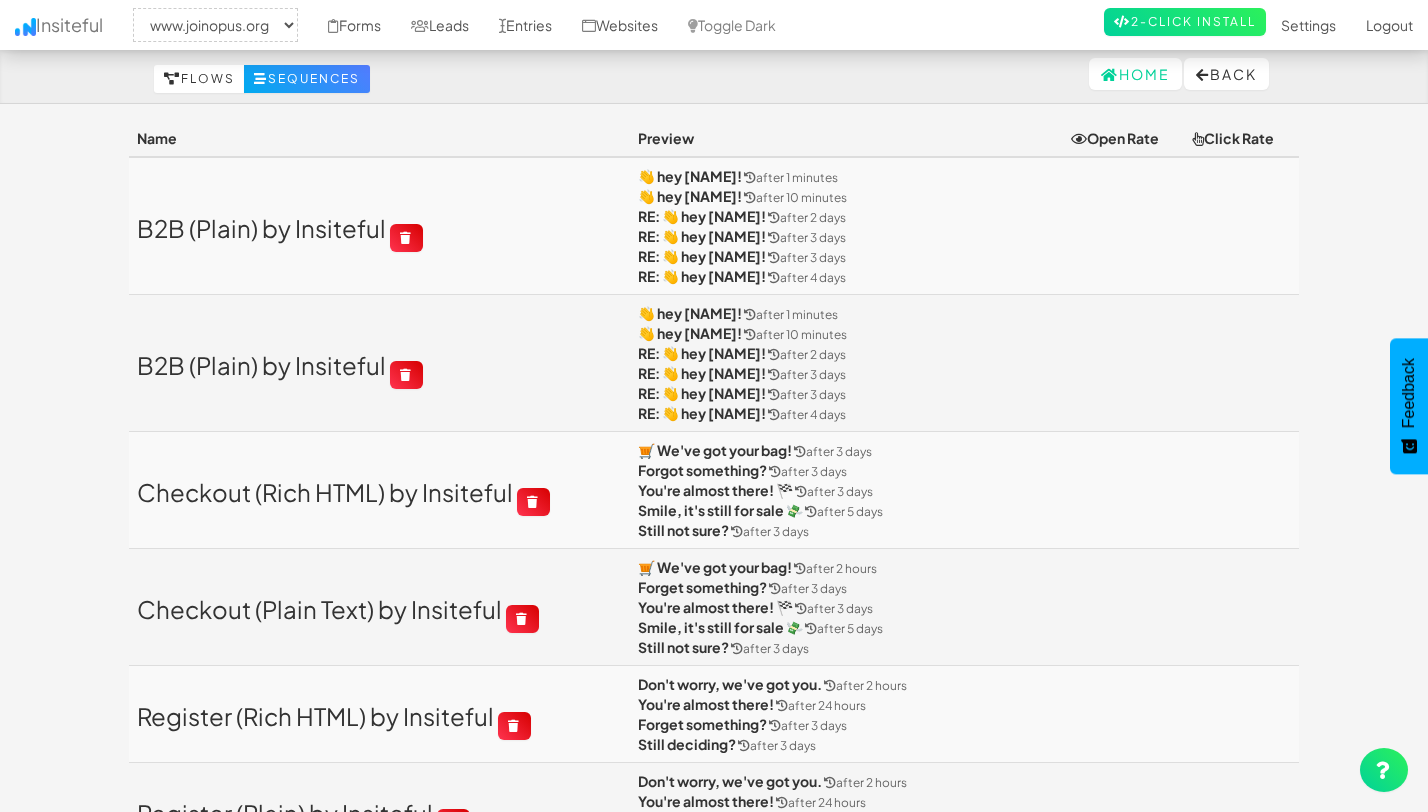 select on "2352" 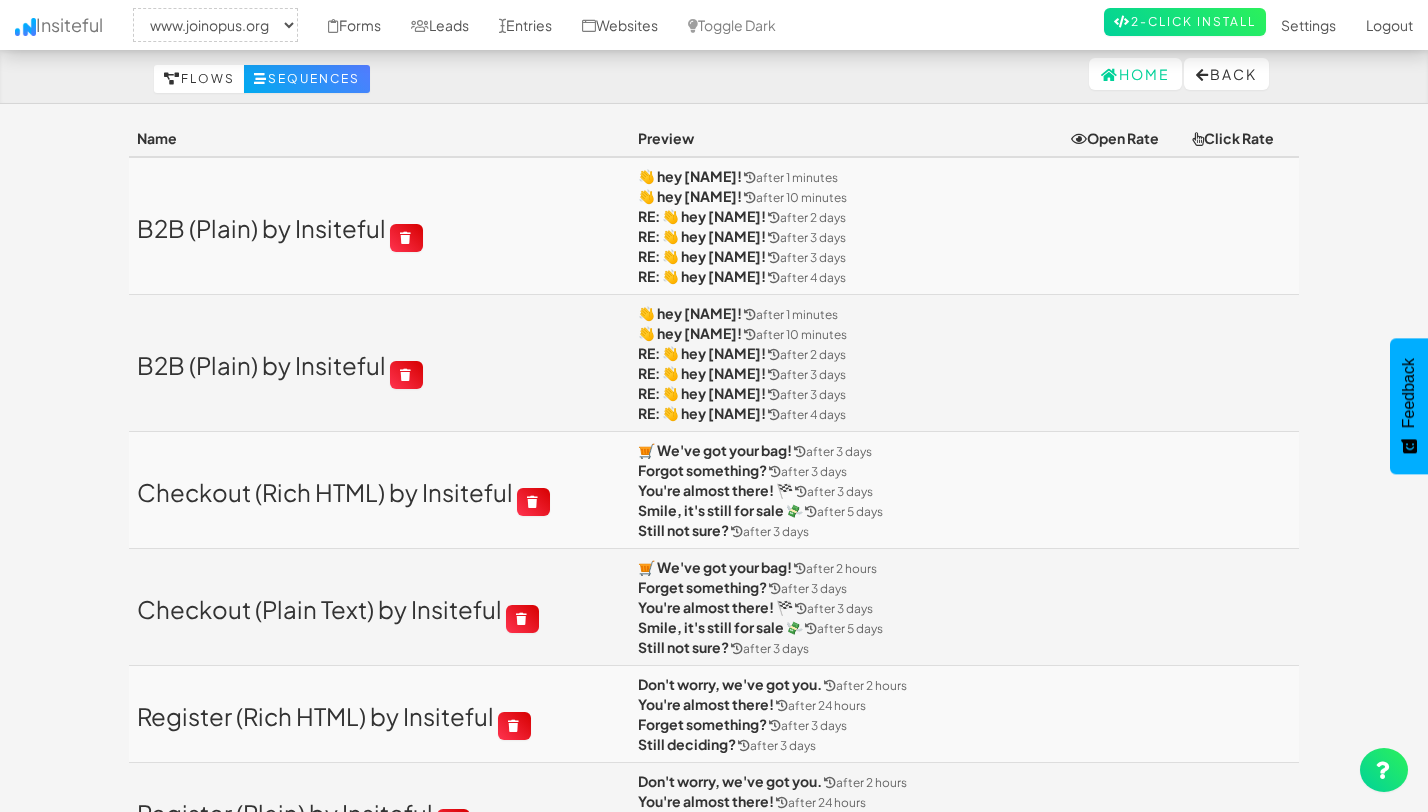 scroll, scrollTop: 278, scrollLeft: 0, axis: vertical 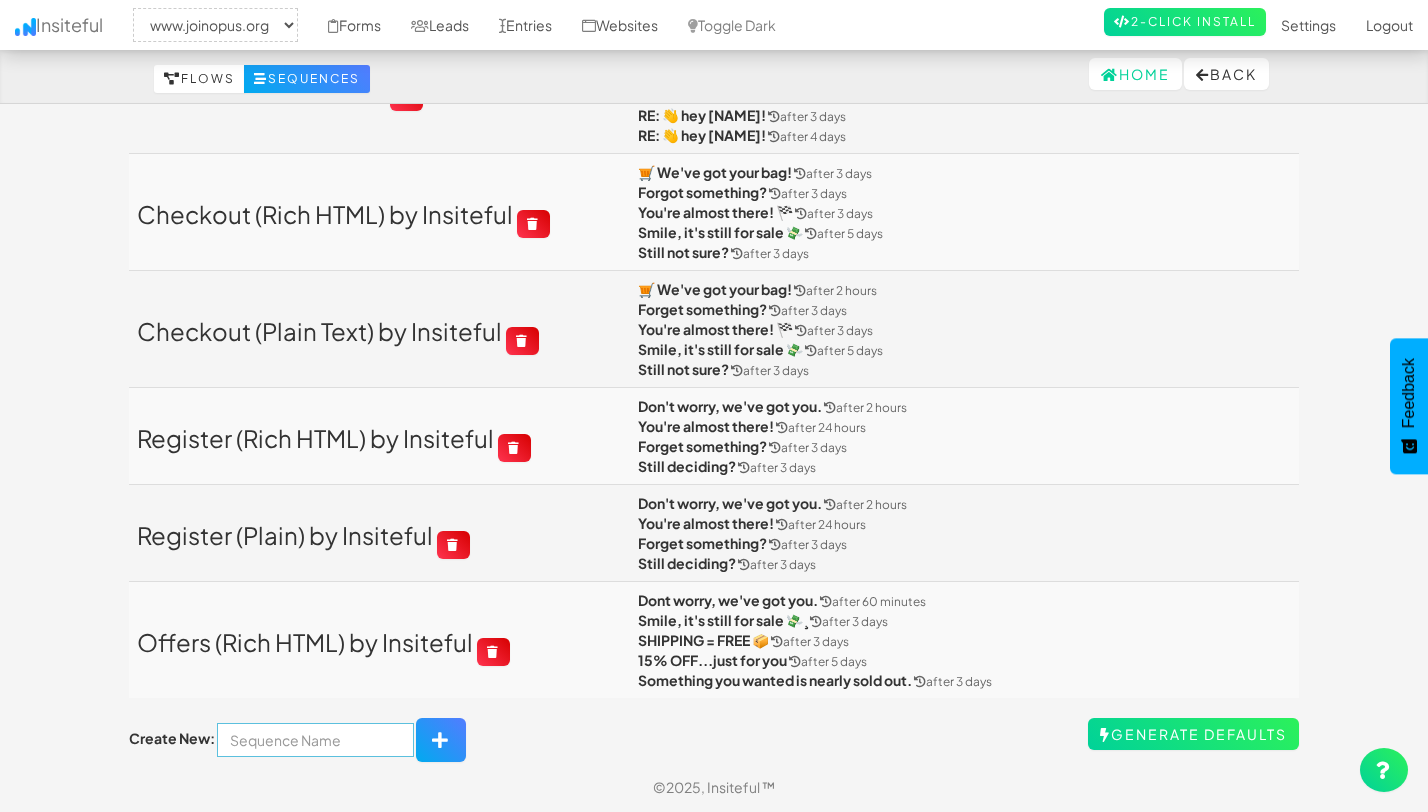 click at bounding box center (315, 740) 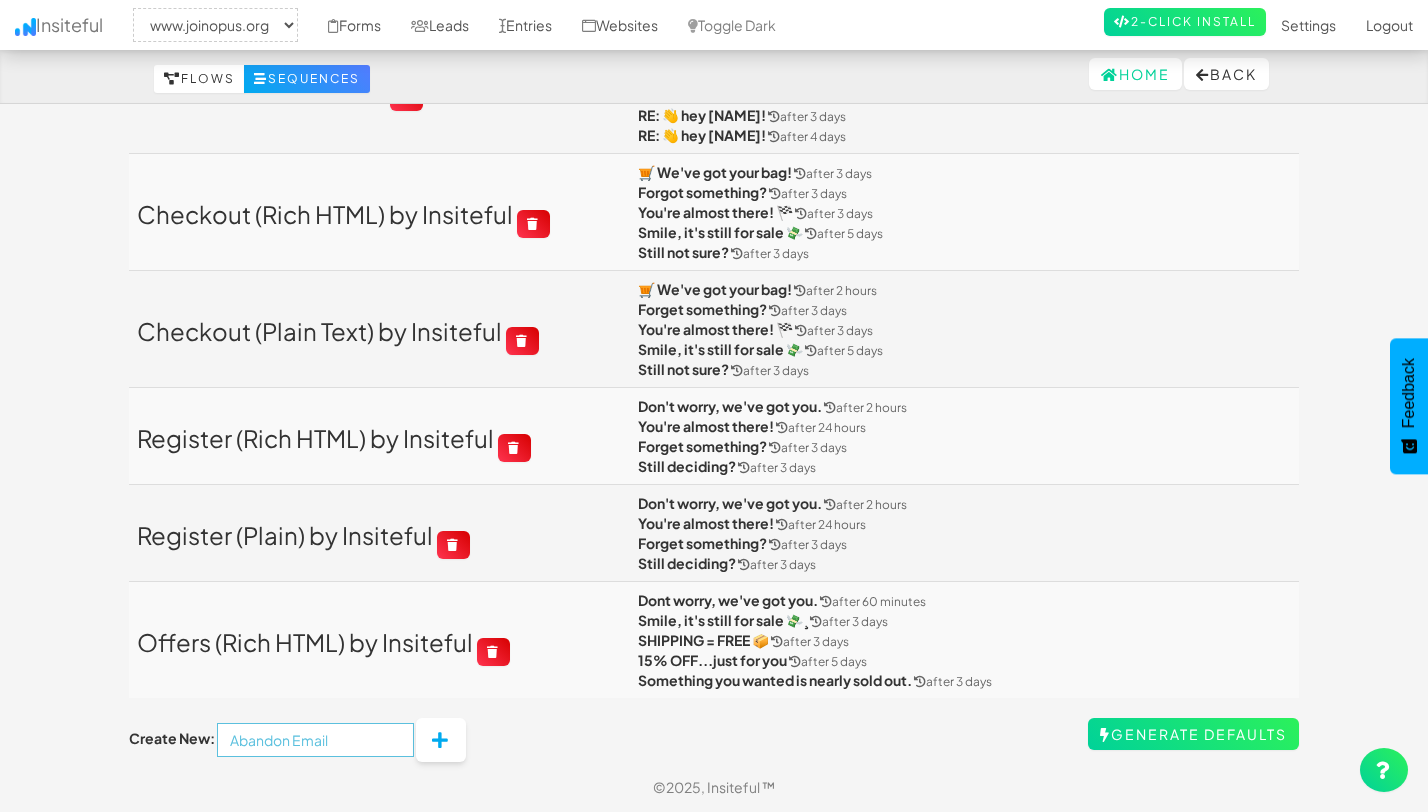 type on "Abandon Email" 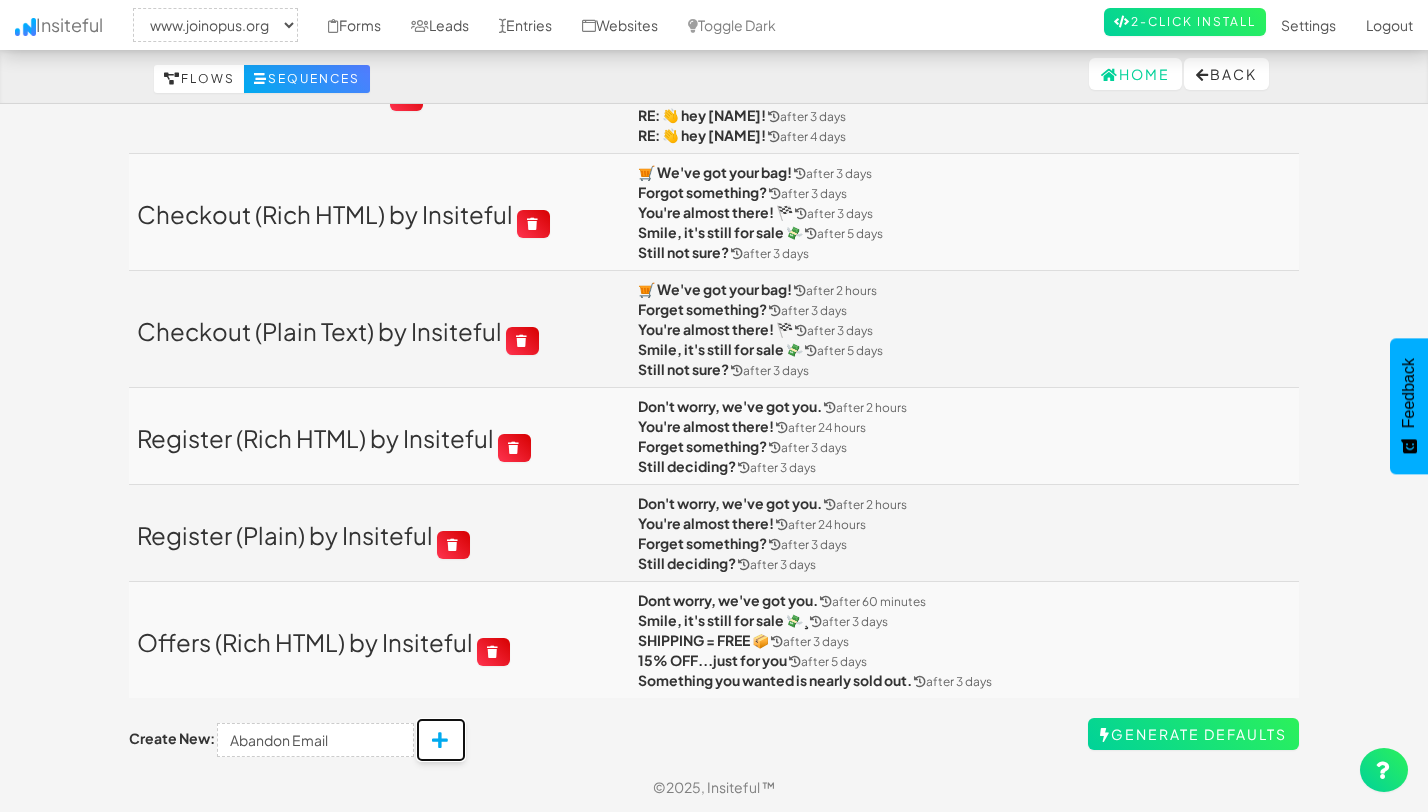 click at bounding box center (441, 740) 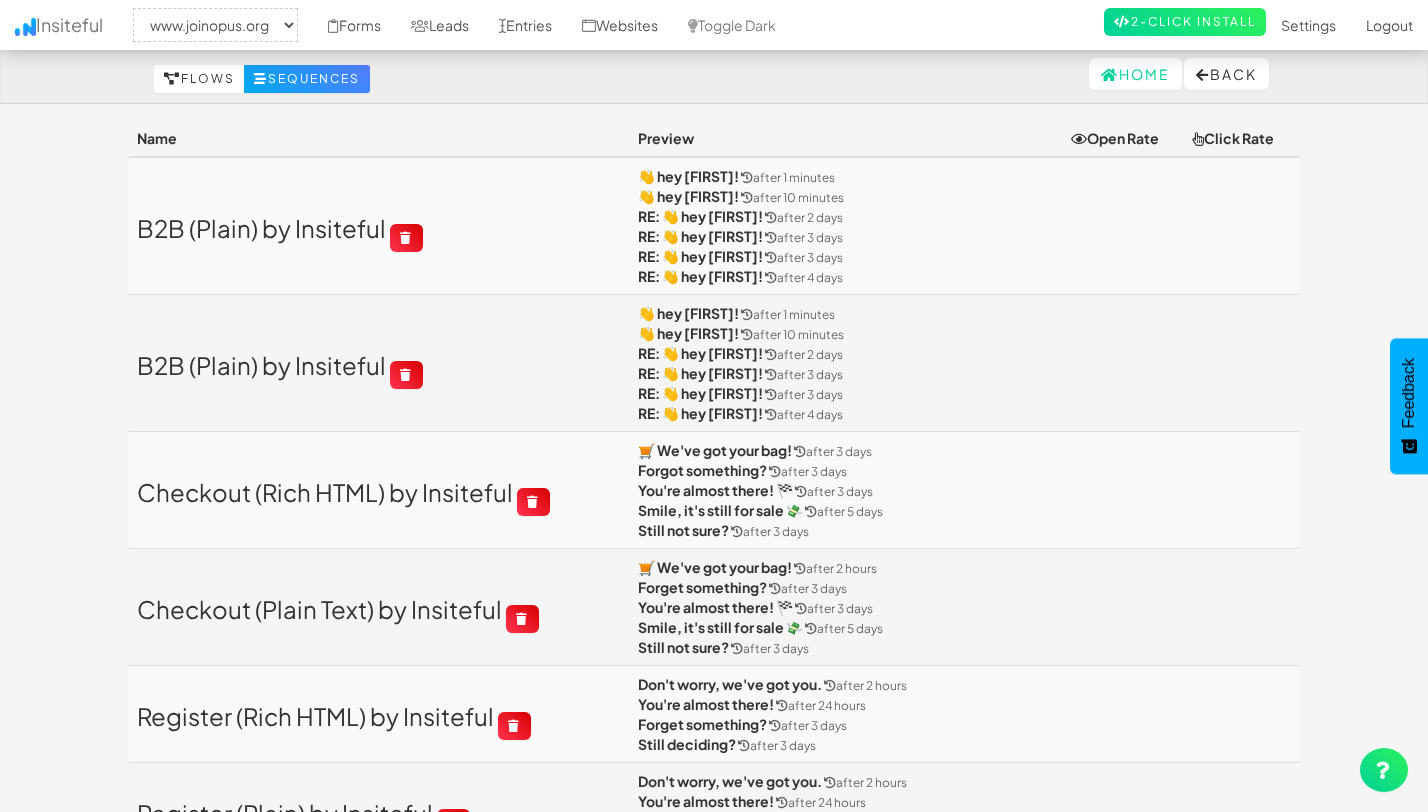 select on "2352" 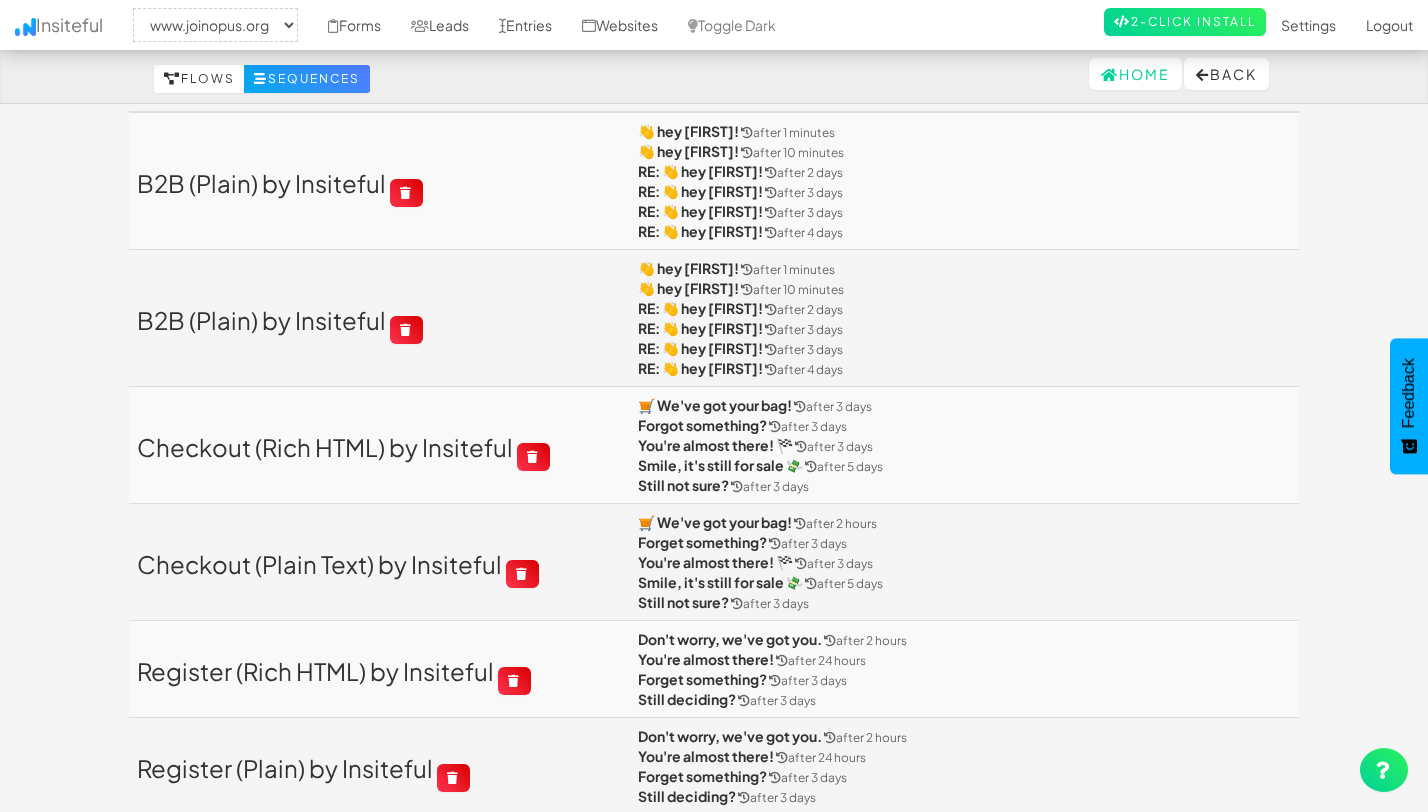 scroll, scrollTop: 0, scrollLeft: 0, axis: both 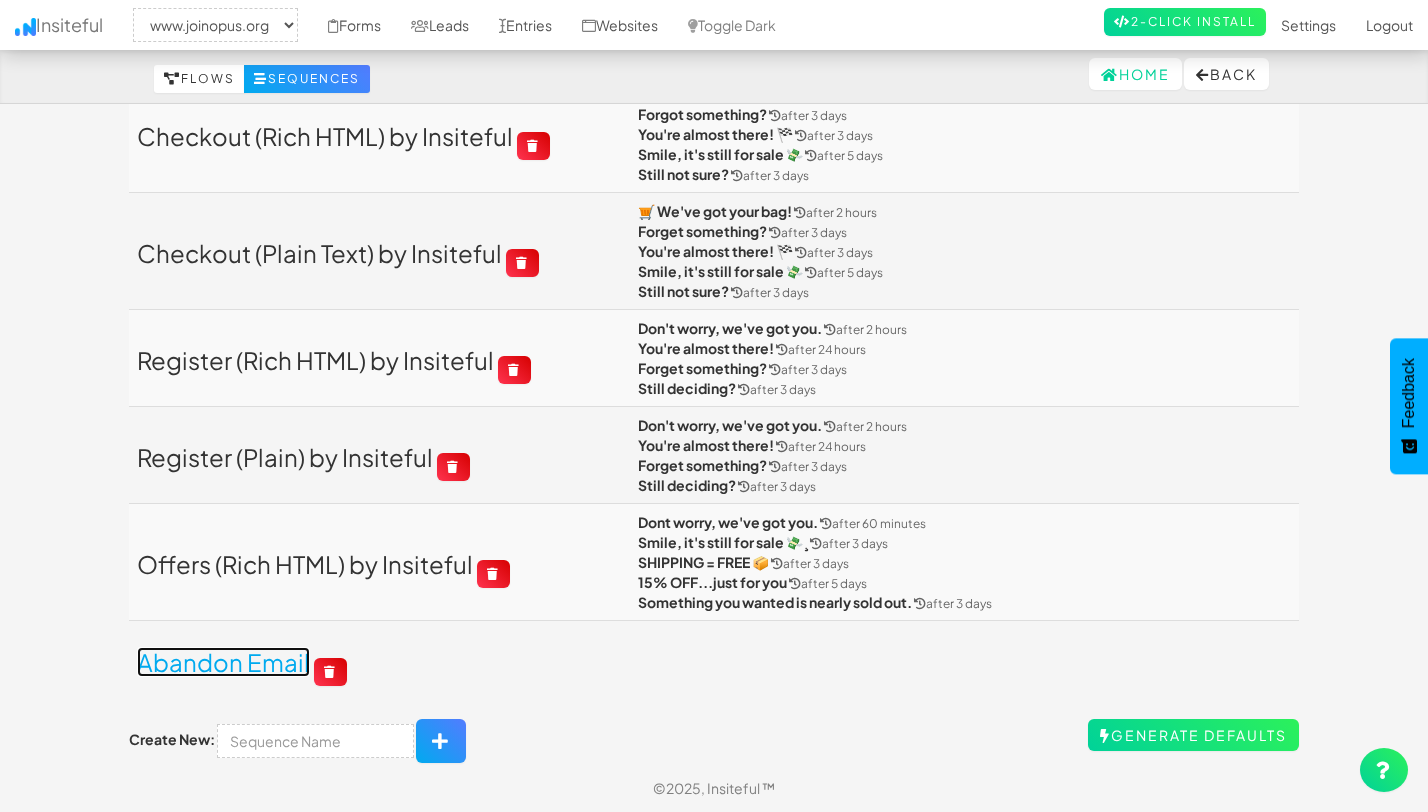 click on "Abandon Email" at bounding box center [223, 662] 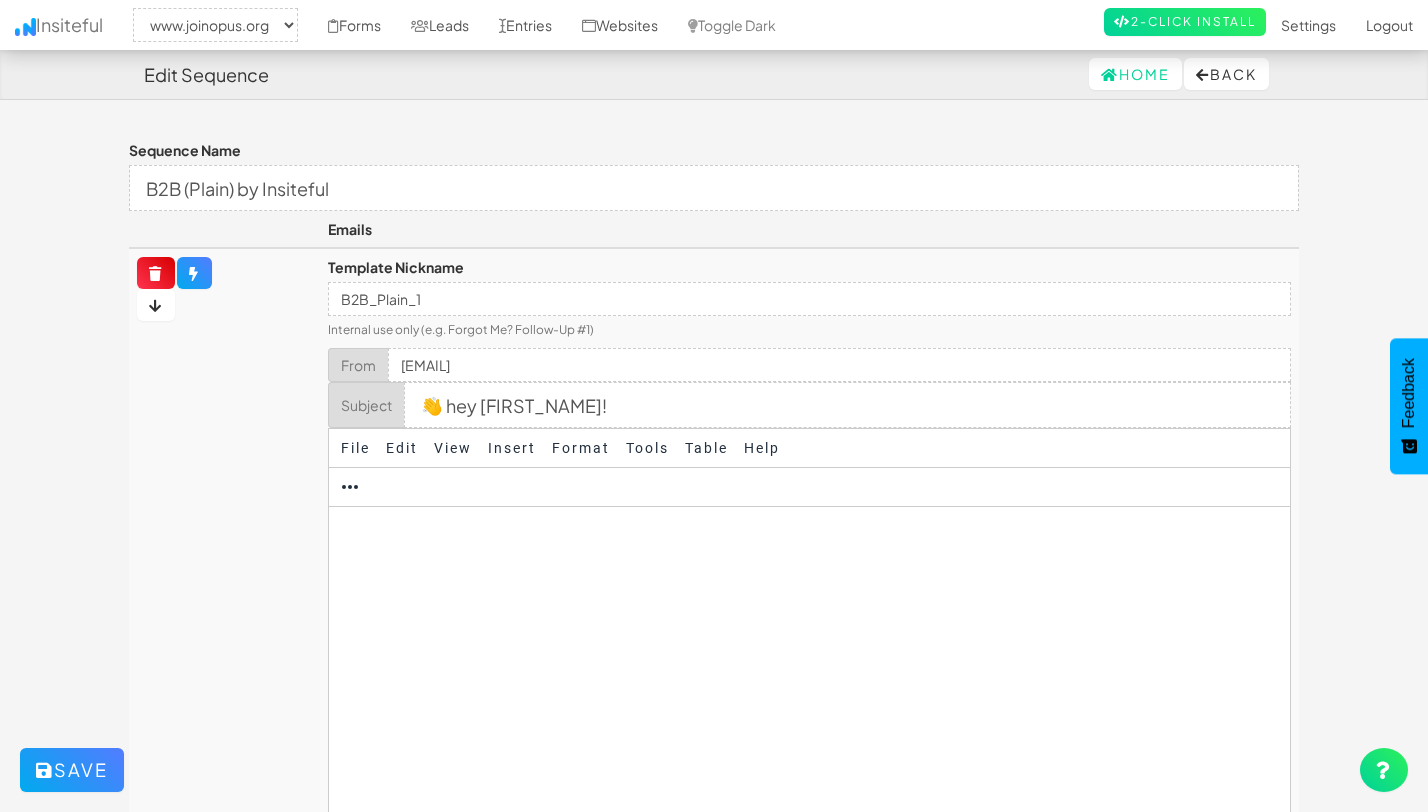 select on "2352" 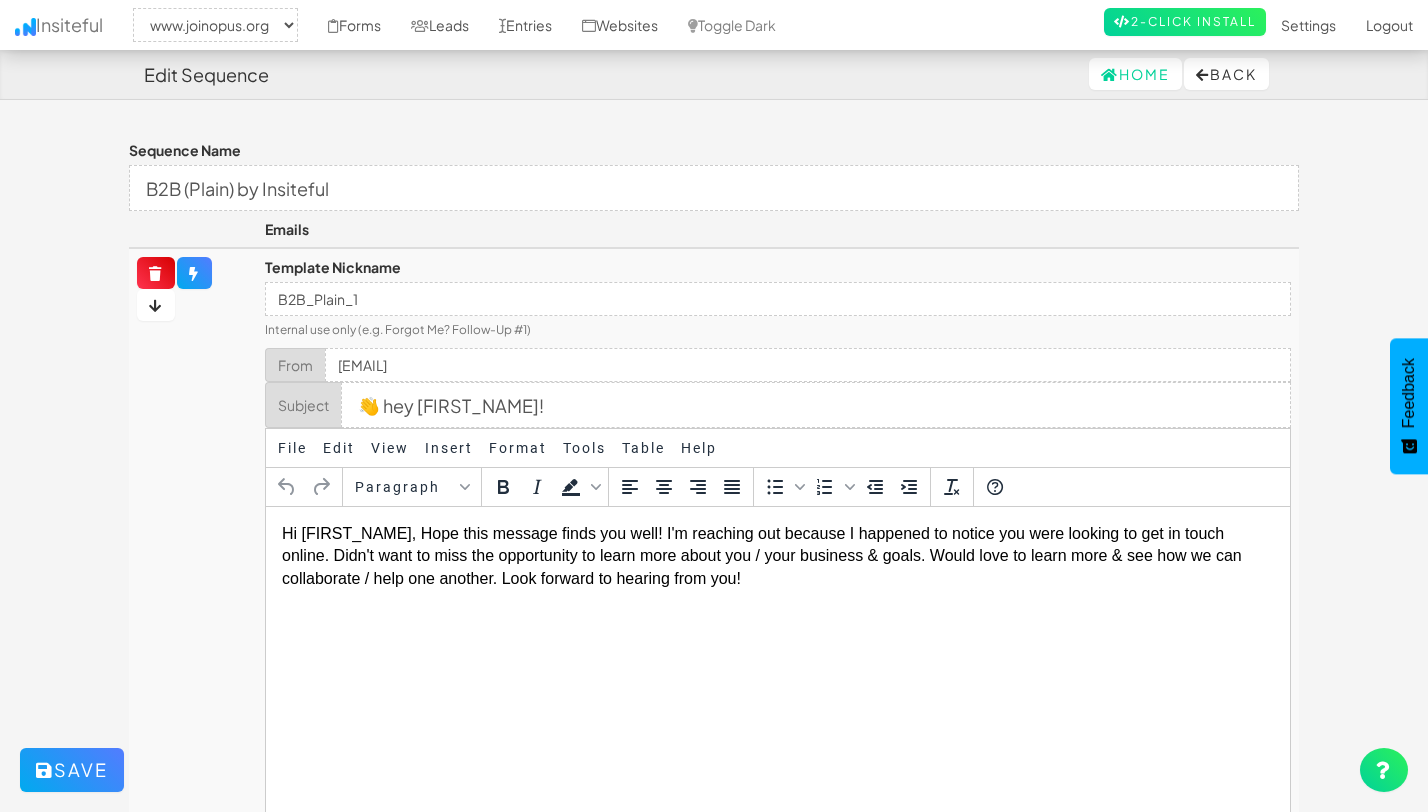 scroll, scrollTop: 0, scrollLeft: 0, axis: both 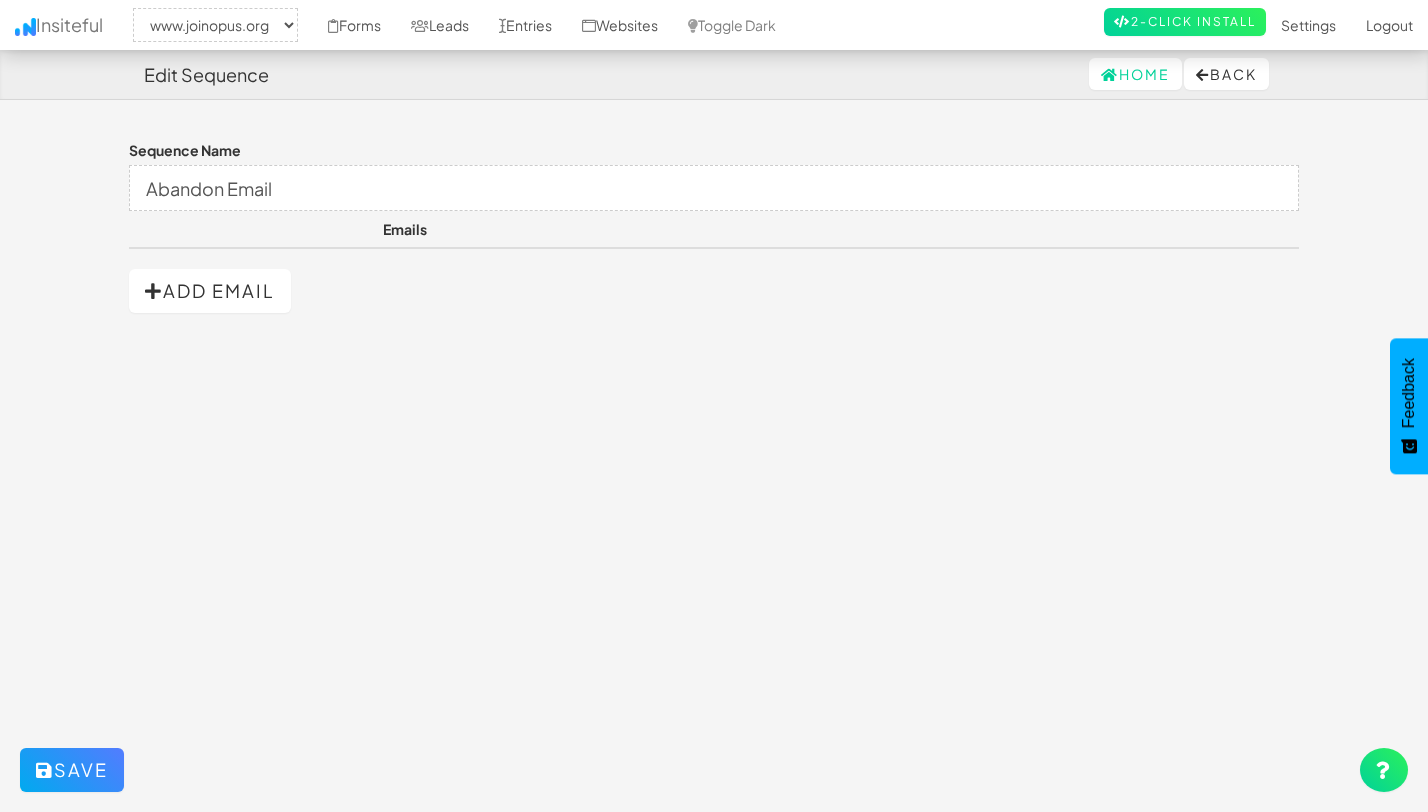 select on "2352" 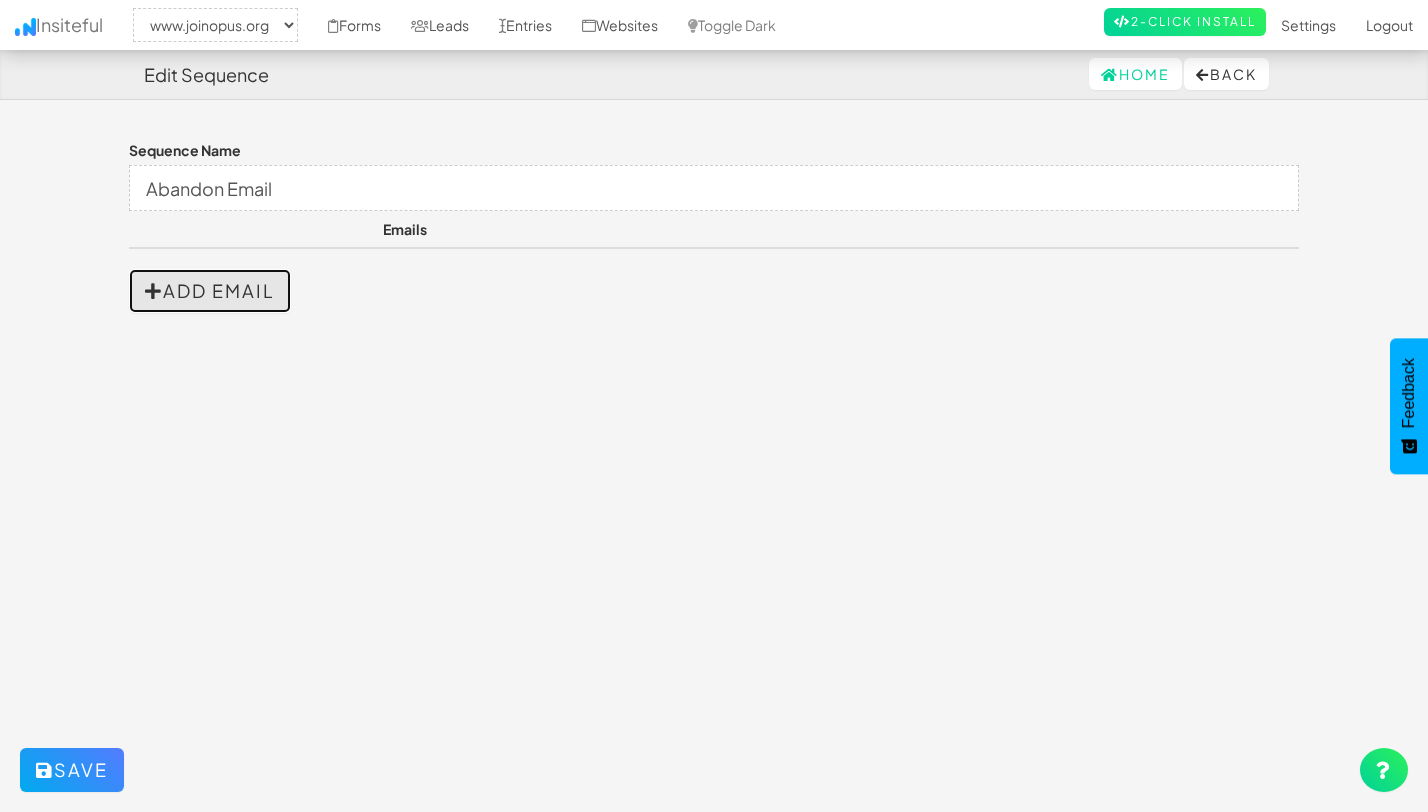 click on "Add Email" at bounding box center [210, 291] 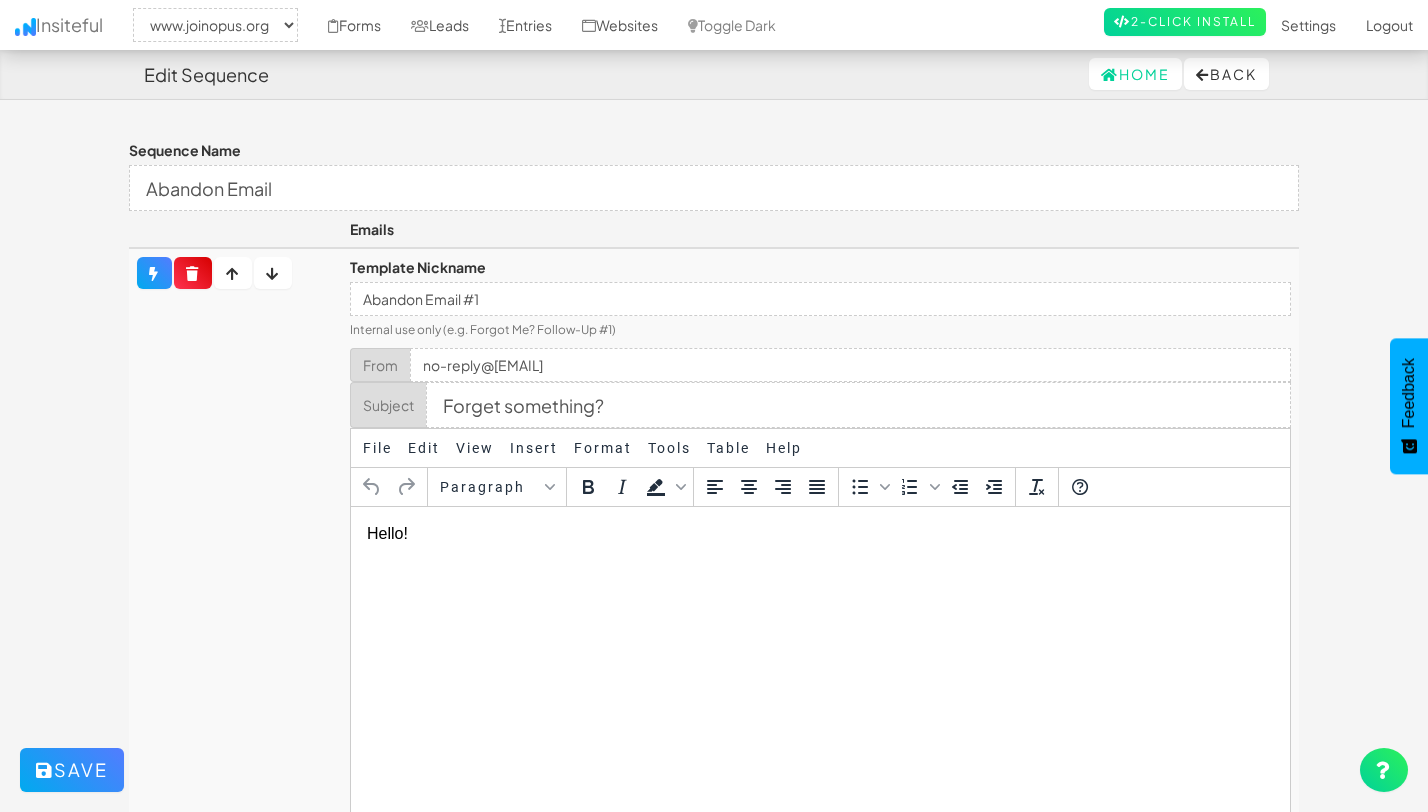 scroll, scrollTop: 0, scrollLeft: 0, axis: both 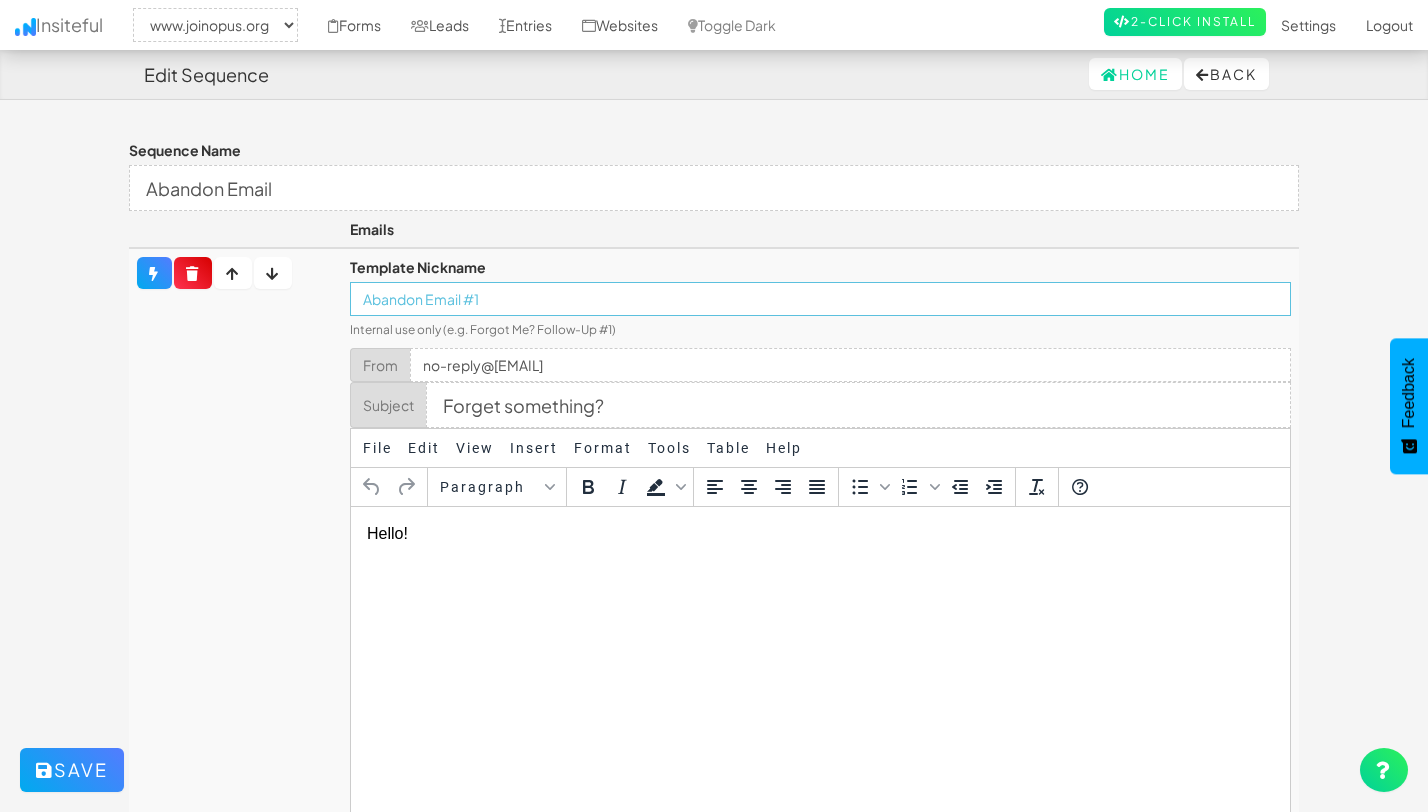 click on "Abandon Email #1" at bounding box center [820, 299] 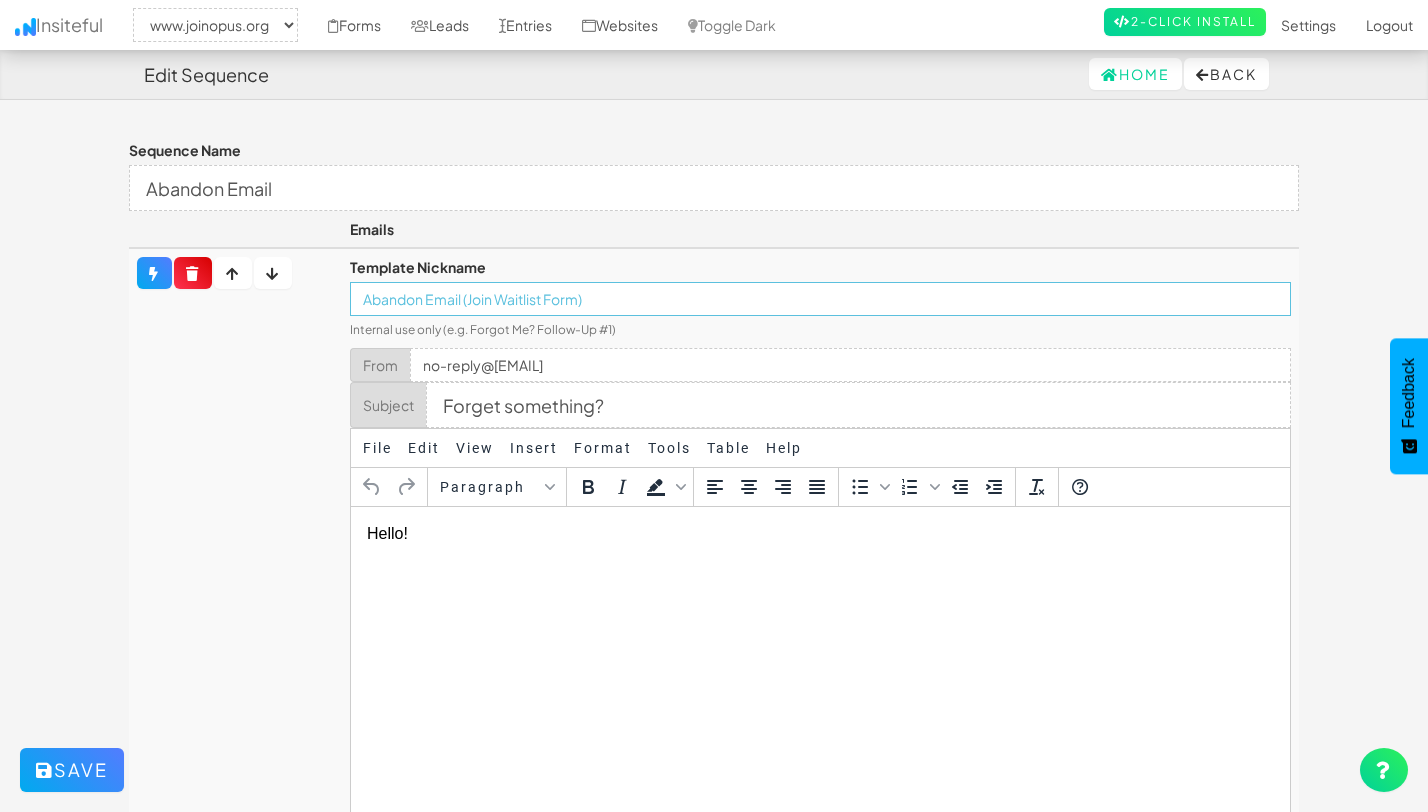 type on "Abandon Email (Join Waitlist Form)" 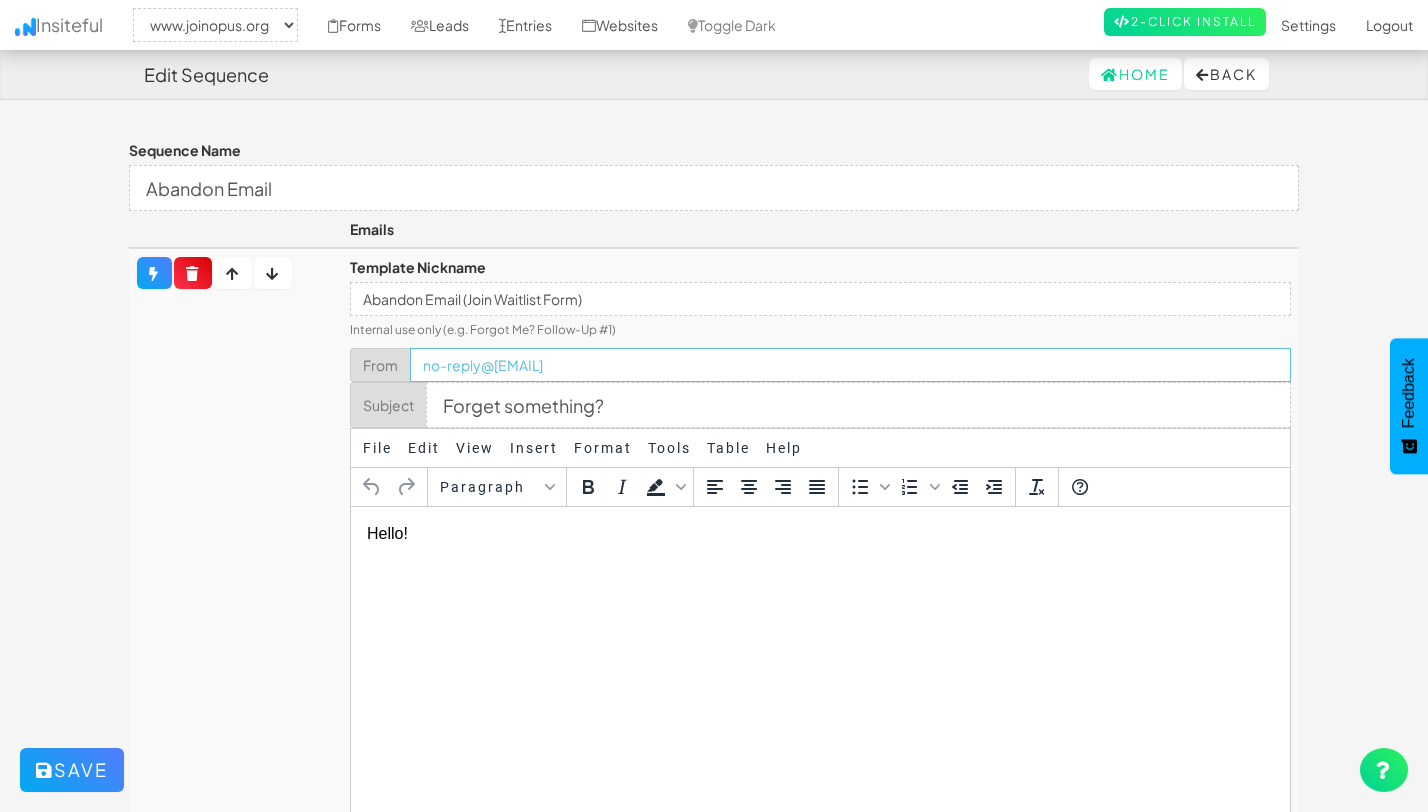 click on "no-reply@[EMAIL]" at bounding box center [850, 365] 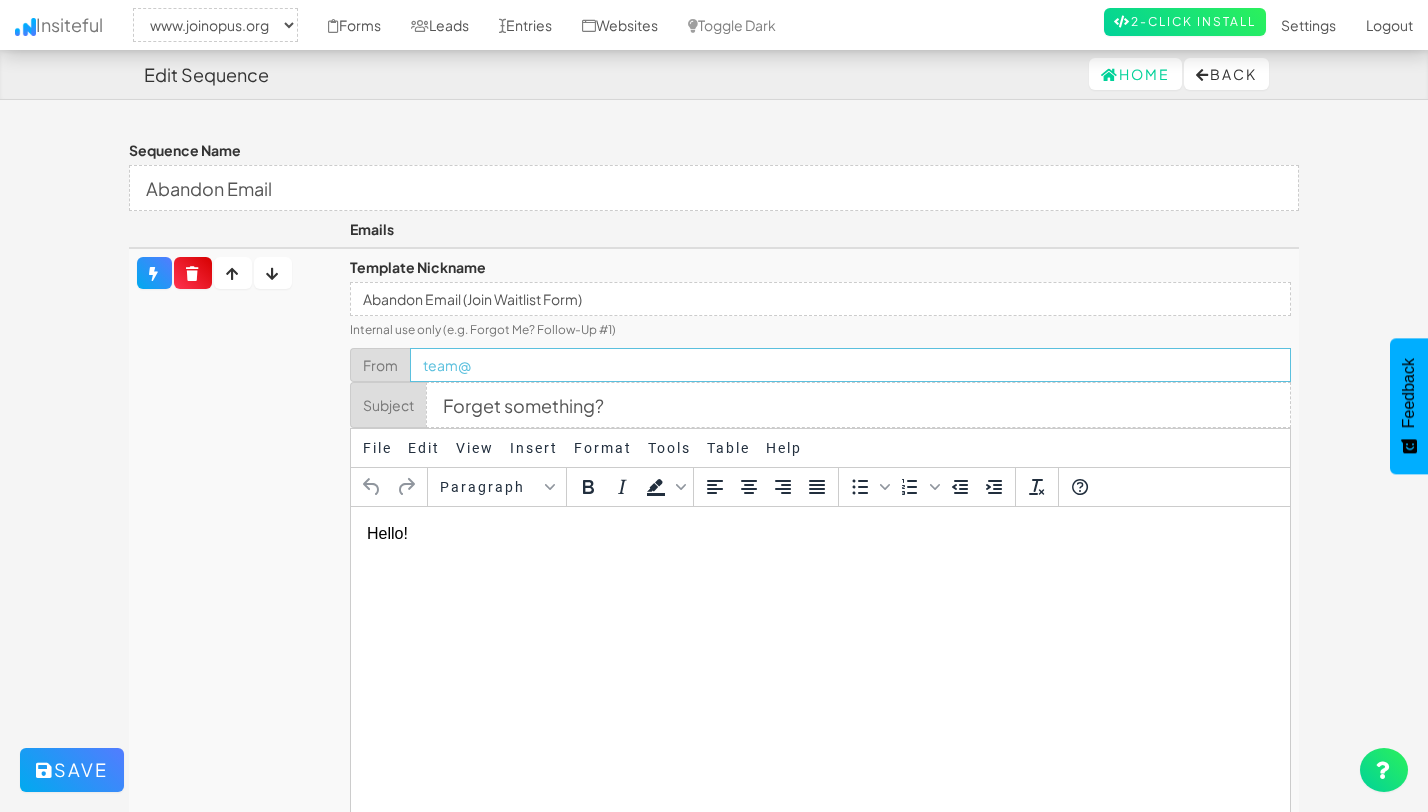 type on "team@example.com" 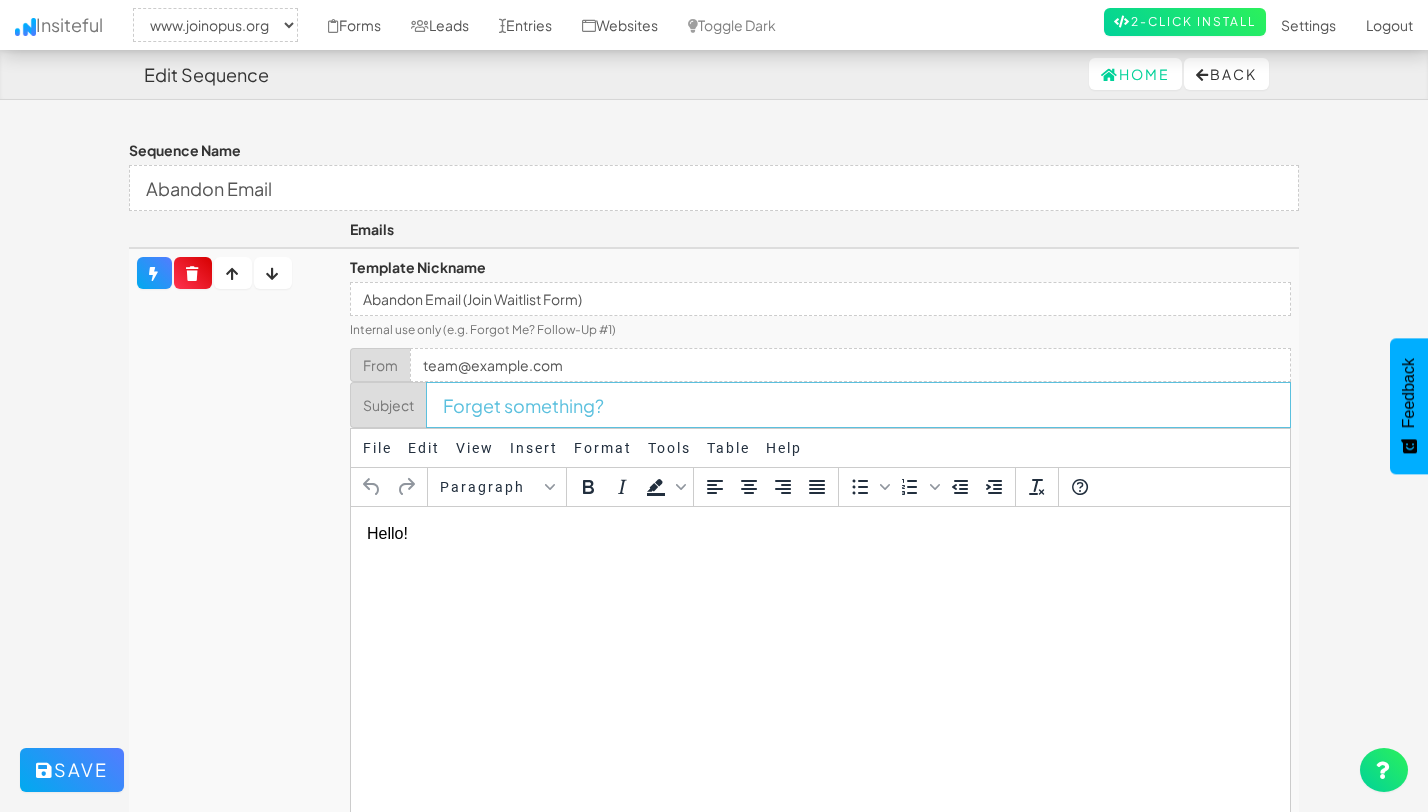 click on "Forget something?" at bounding box center (858, 405) 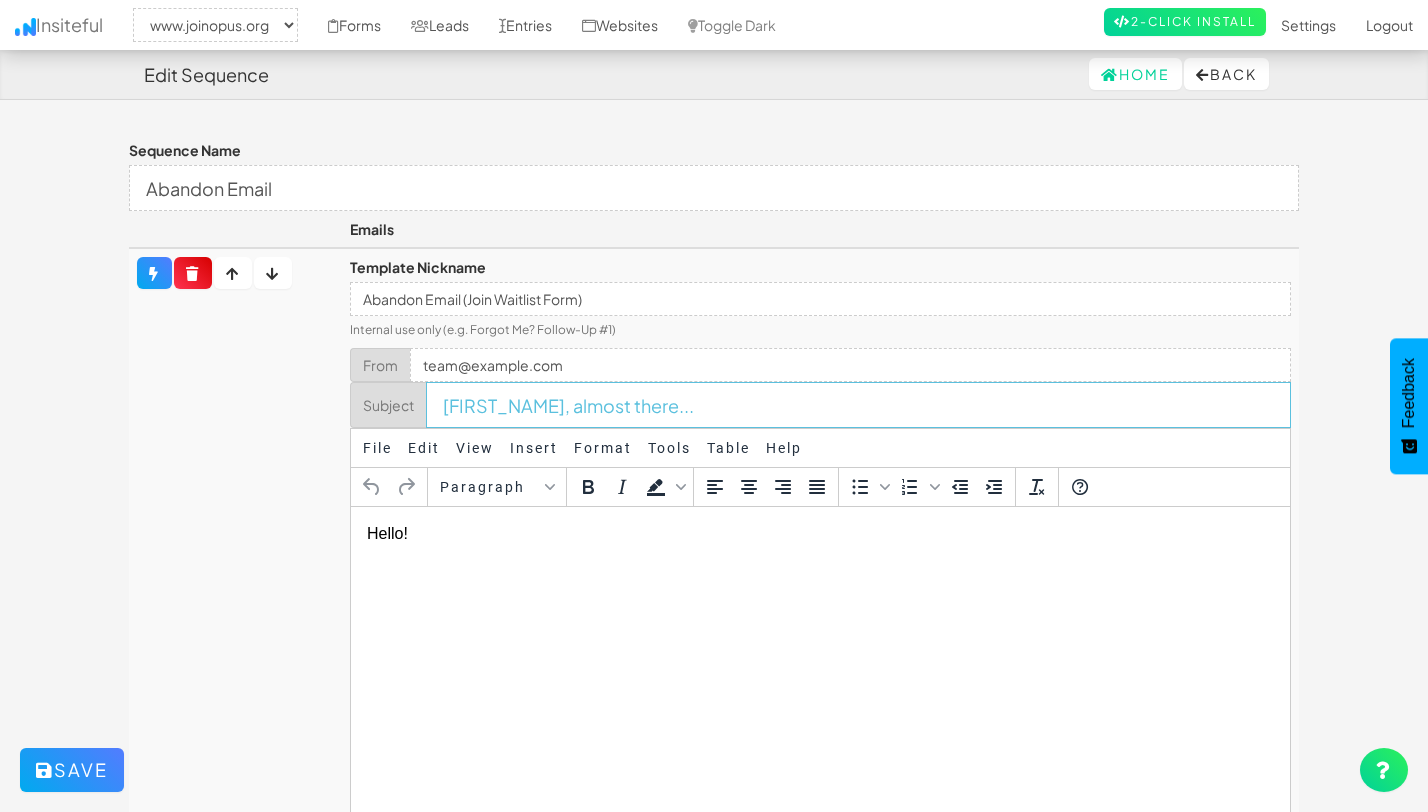 click on "[FIRST_NAME], almost there..." at bounding box center (858, 405) 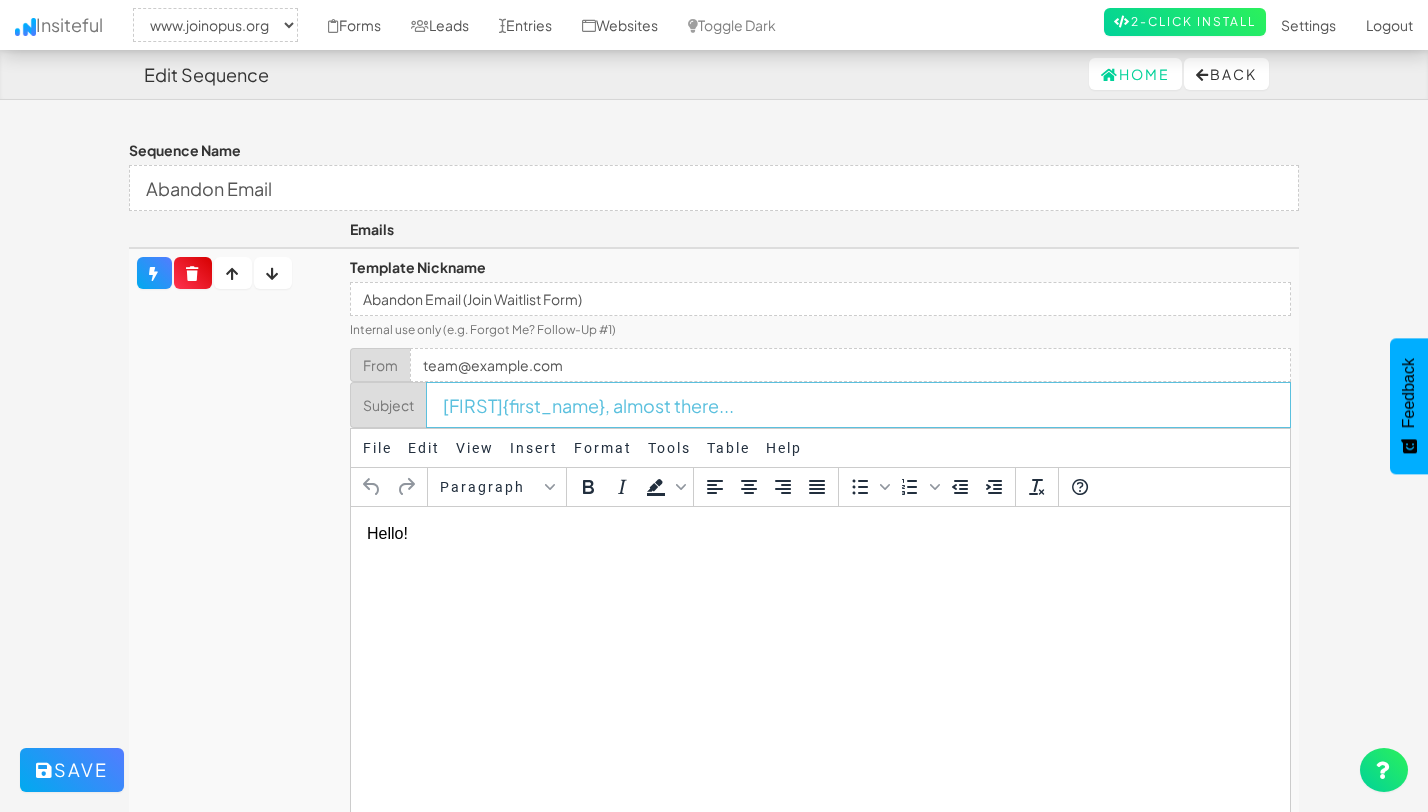 drag, startPoint x: 723, startPoint y: 414, endPoint x: 624, endPoint y: 415, distance: 99.00505 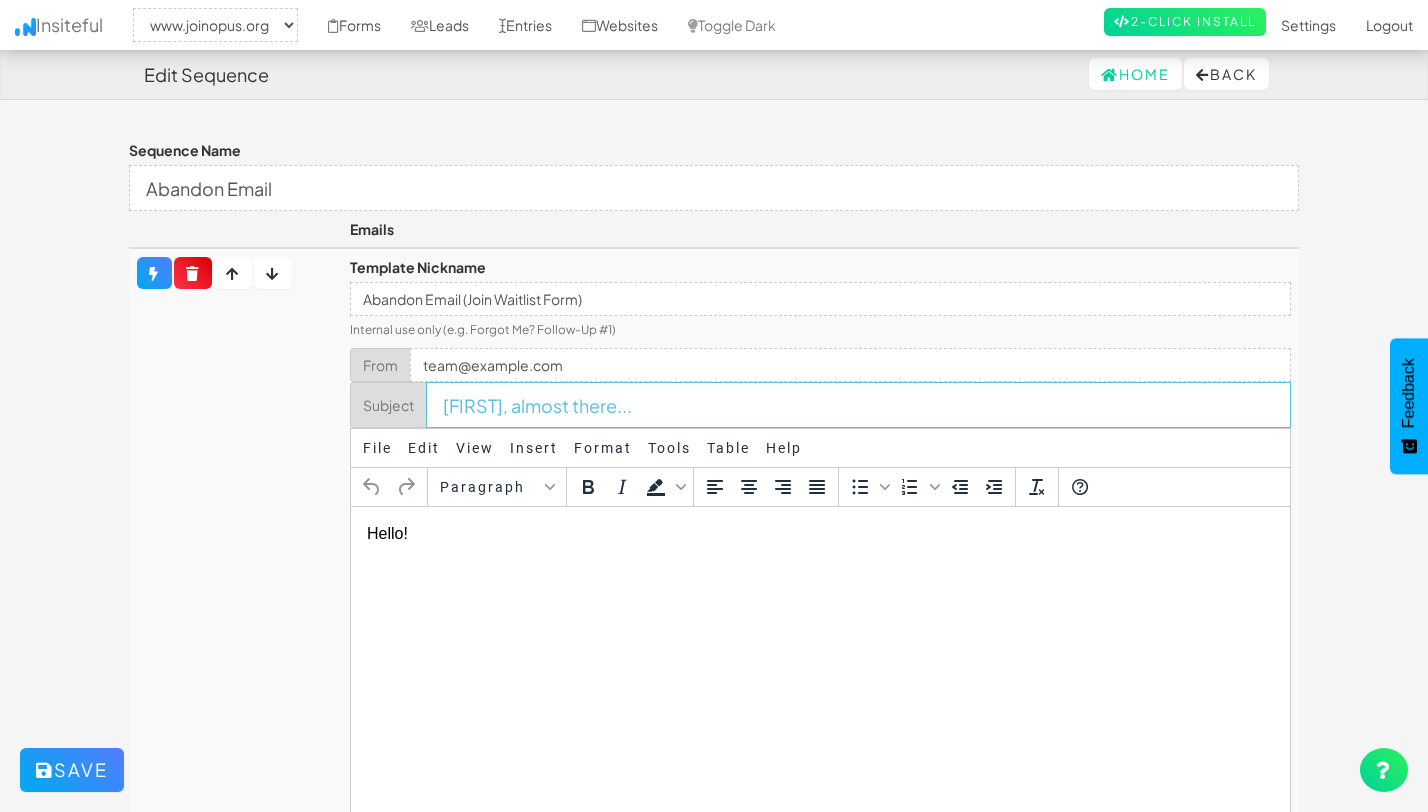 type on "[FIRST], almost there..." 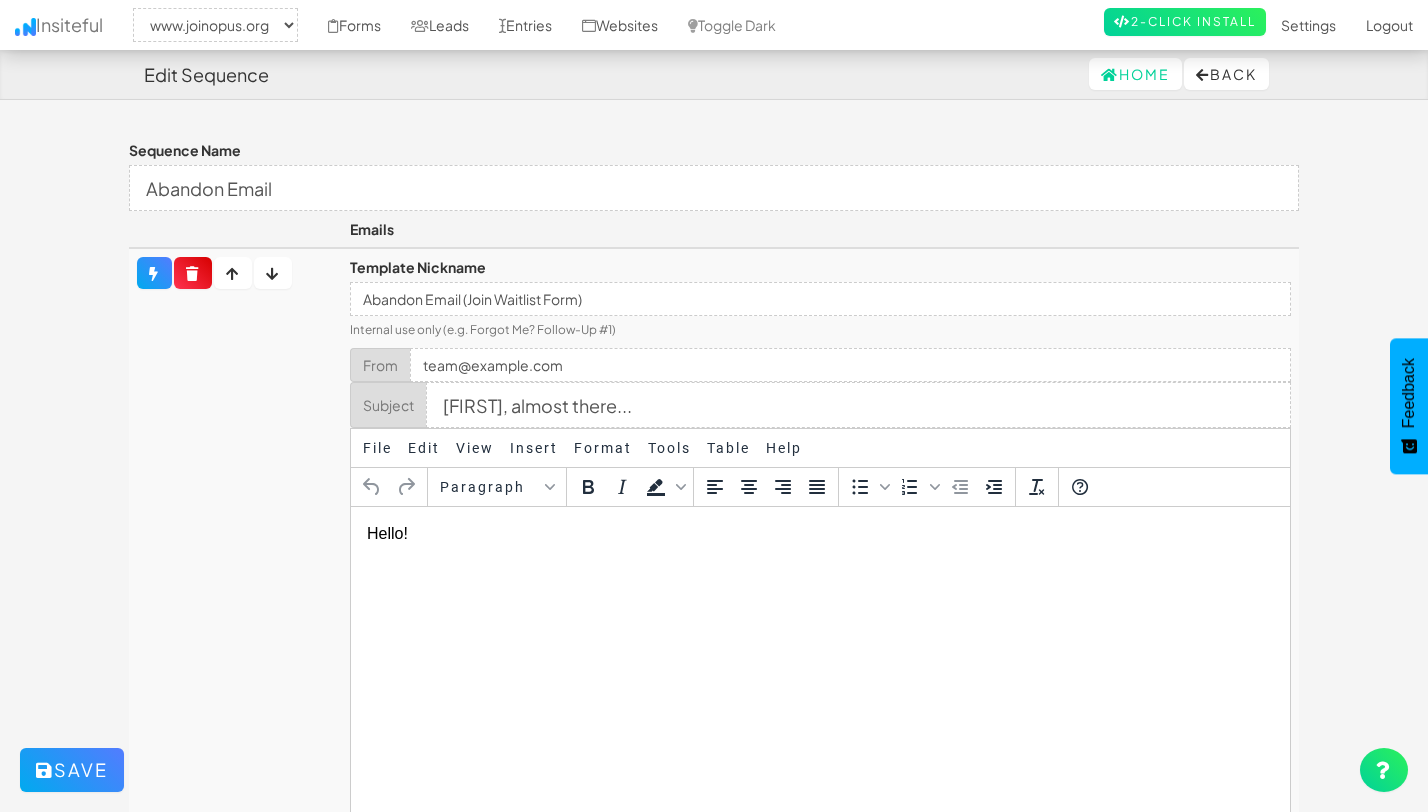 click on "Hello!" at bounding box center (820, 534) 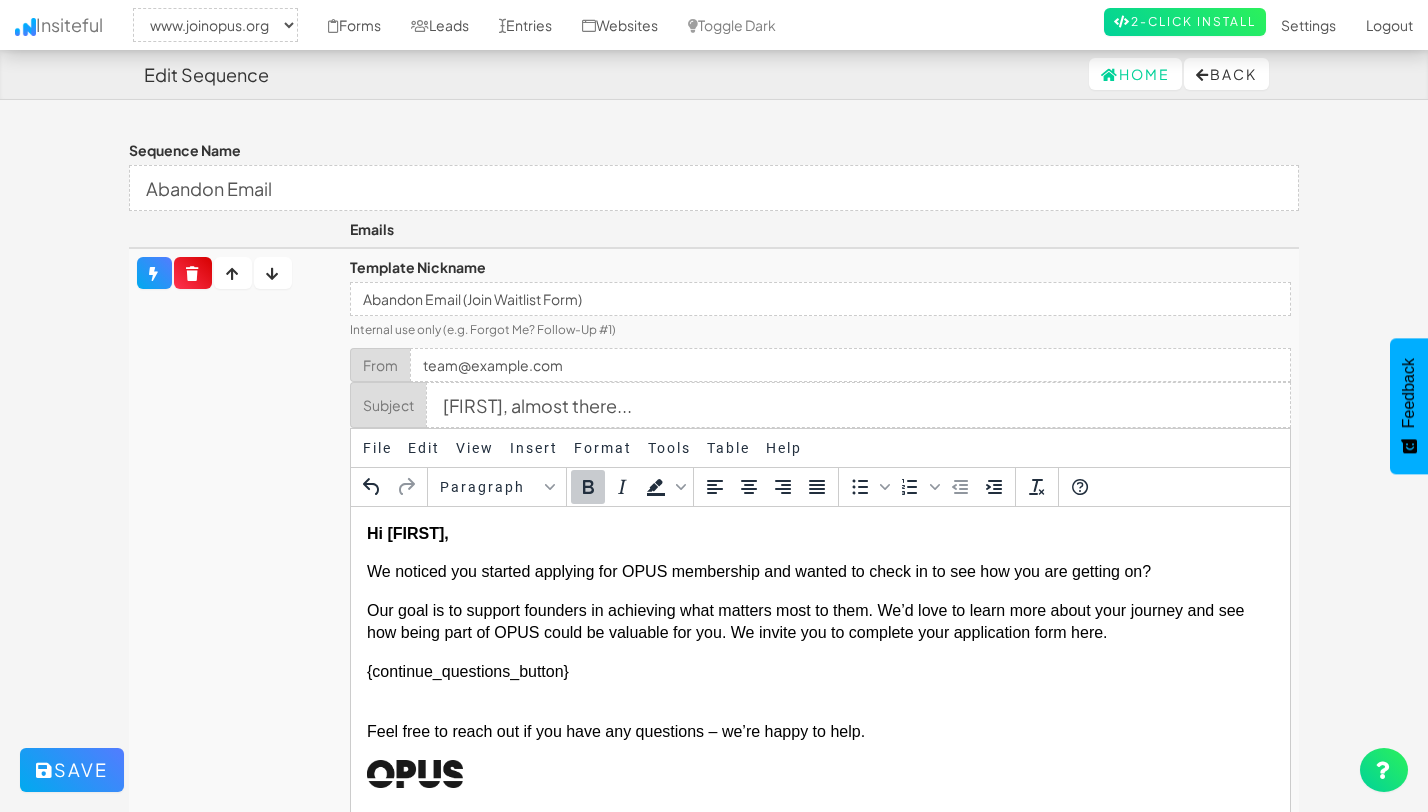 drag, startPoint x: 483, startPoint y: 539, endPoint x: 468, endPoint y: 539, distance: 15 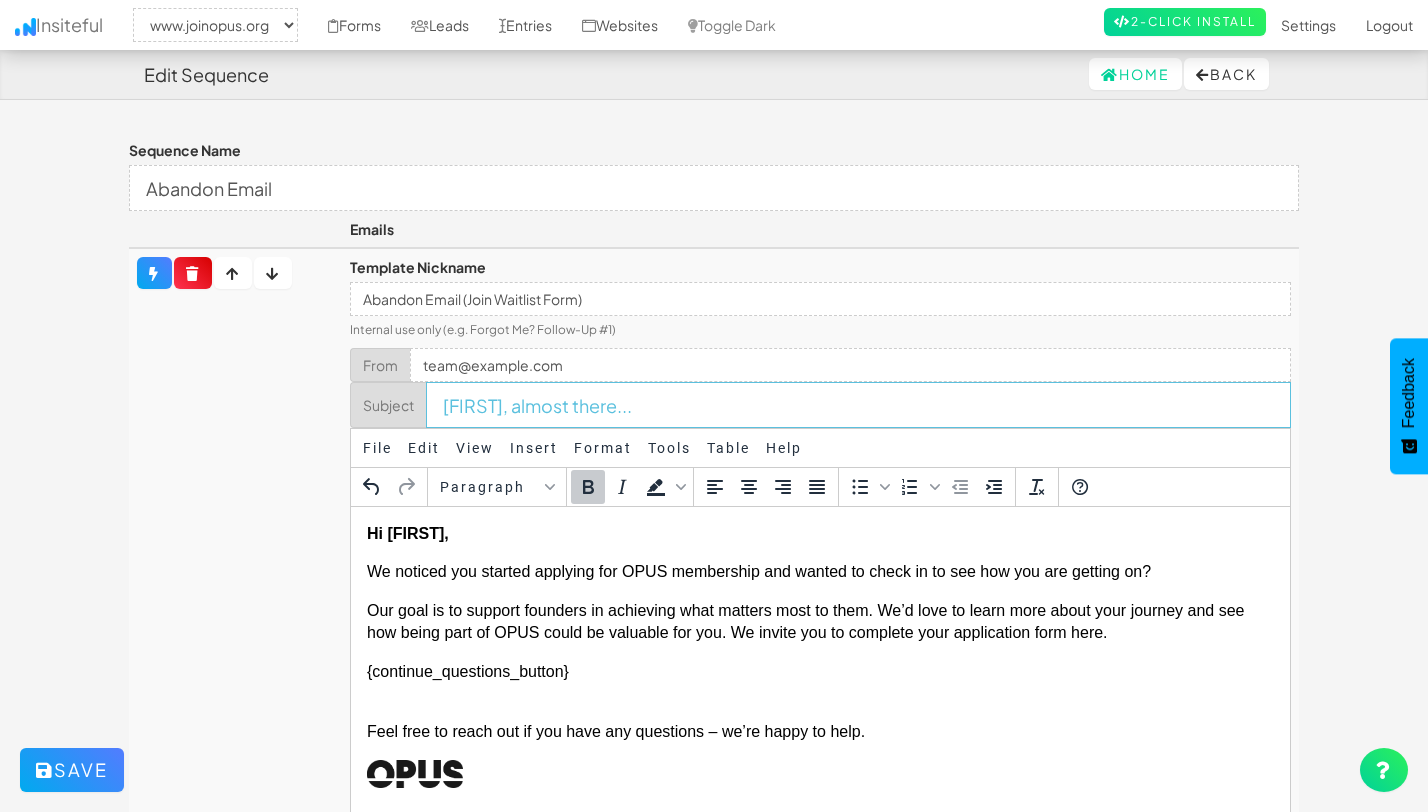 drag, startPoint x: 621, startPoint y: 415, endPoint x: 430, endPoint y: 395, distance: 192.04427 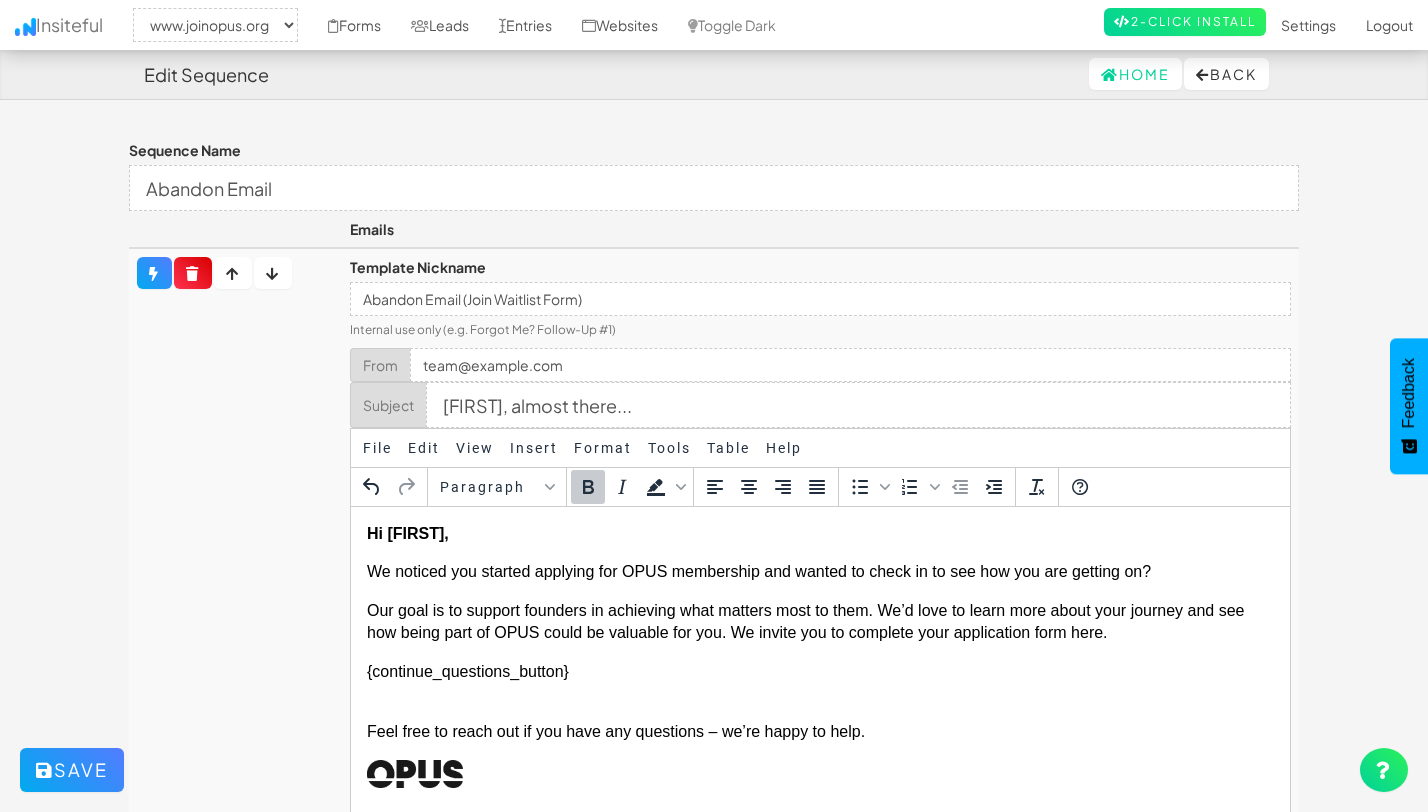click on "Hi [FIRST]," at bounding box center [408, 533] 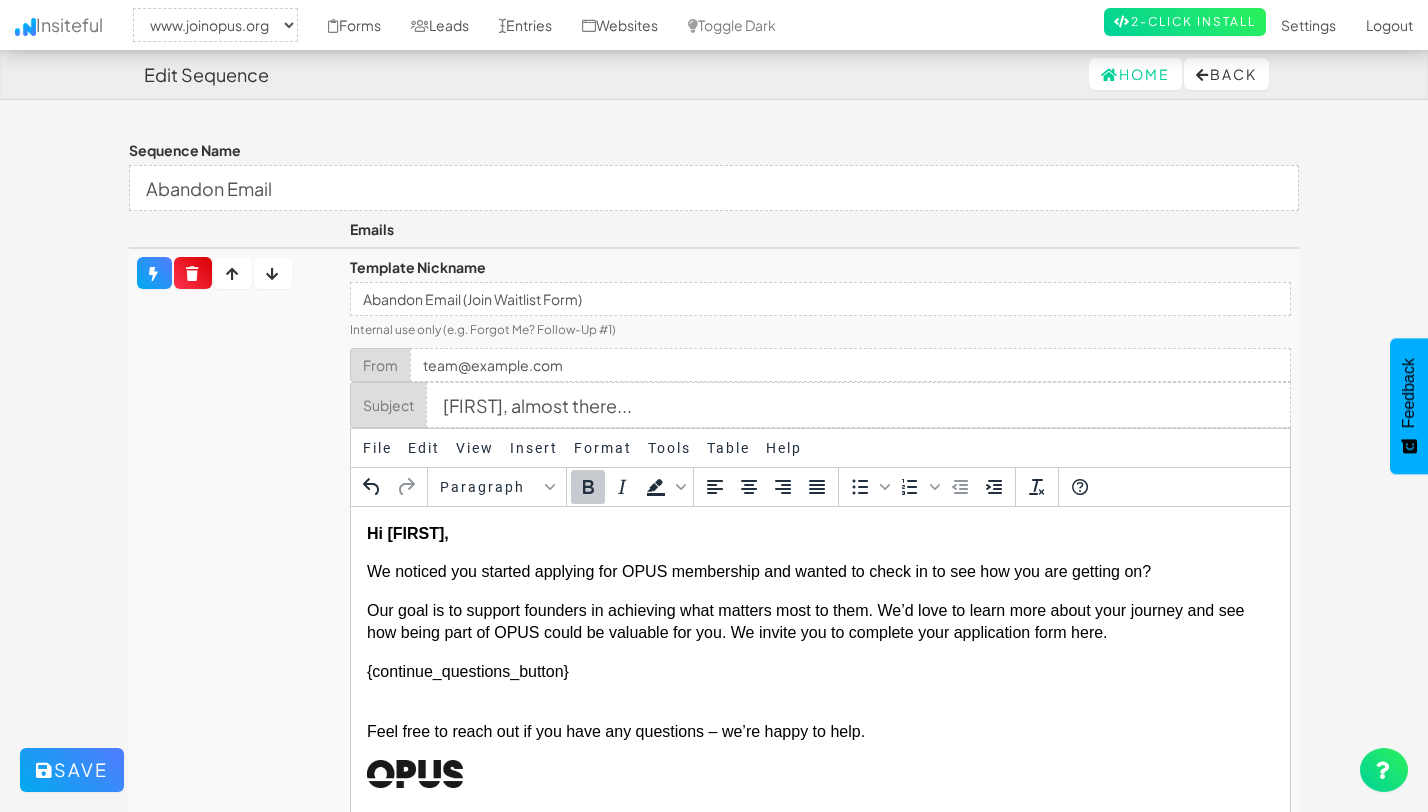 type 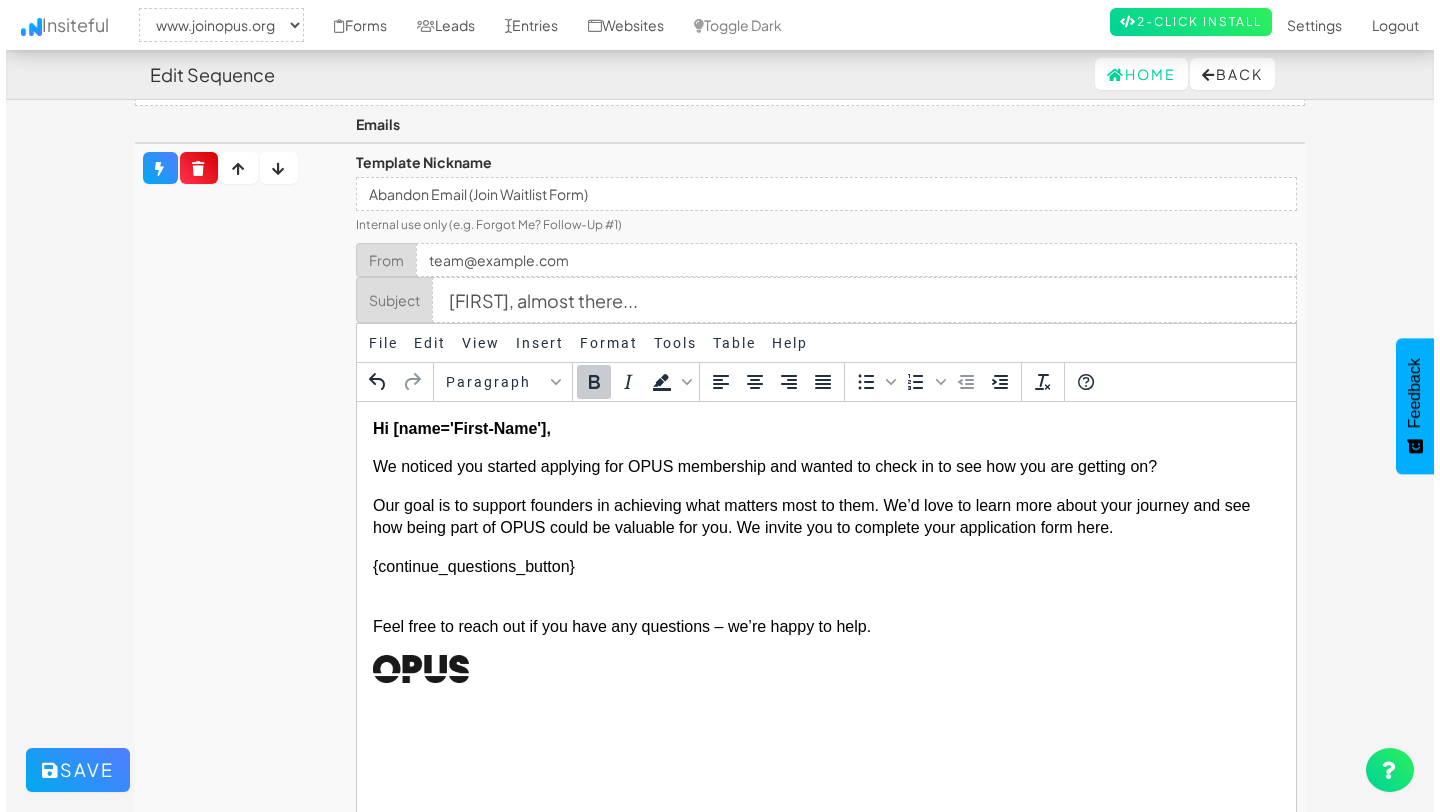 scroll, scrollTop: 107, scrollLeft: 0, axis: vertical 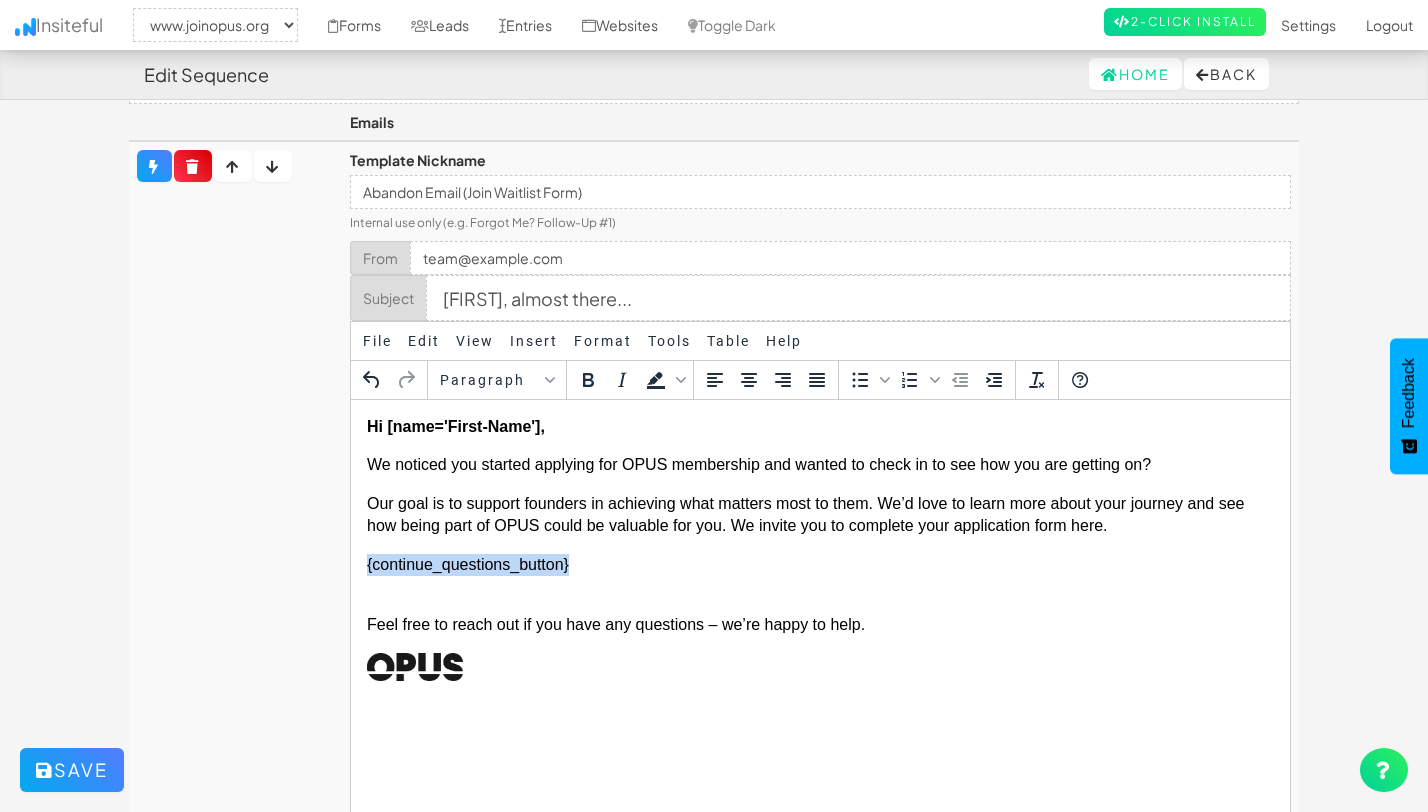 drag, startPoint x: 604, startPoint y: 565, endPoint x: 348, endPoint y: 564, distance: 256.00195 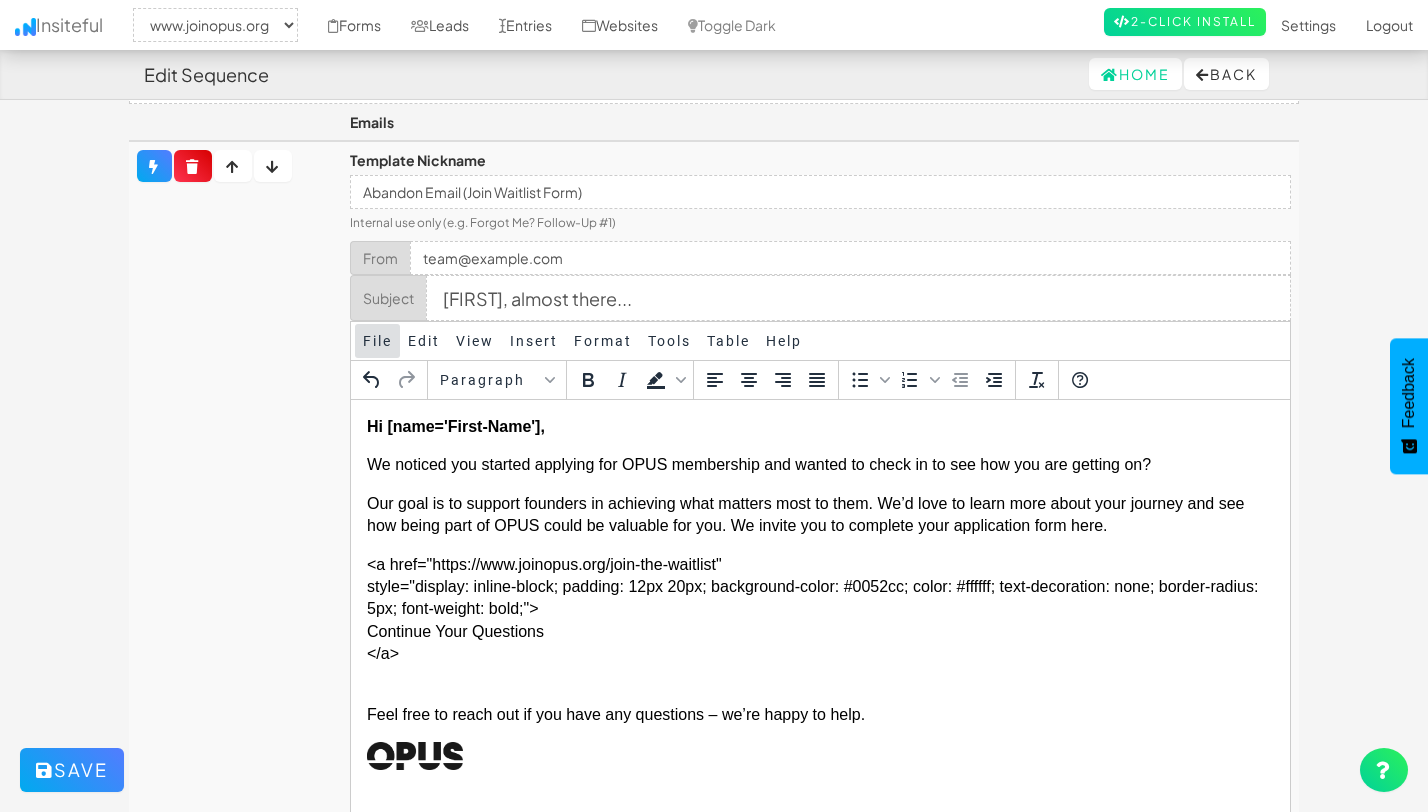 click on "File" at bounding box center [377, 341] 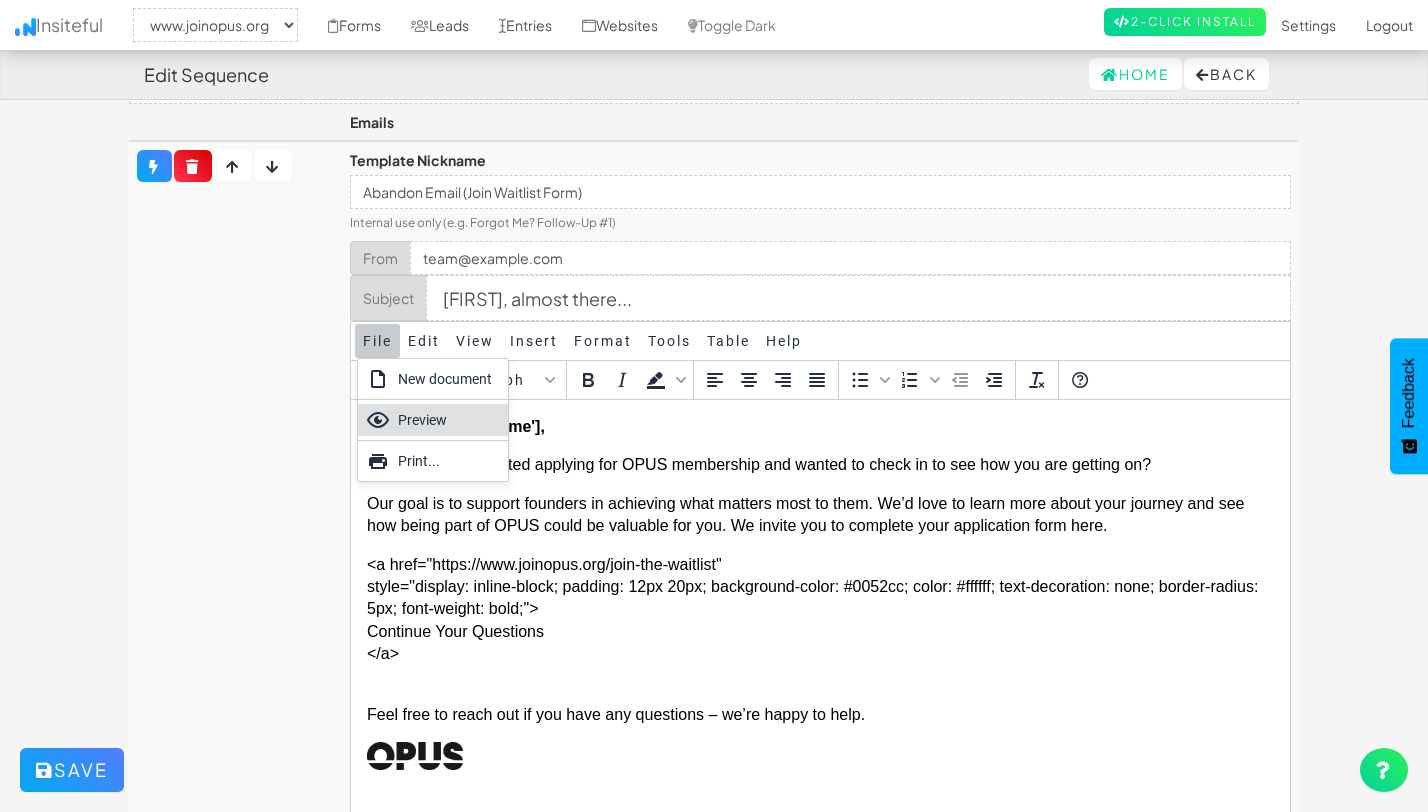click on "Preview" at bounding box center [449, 420] 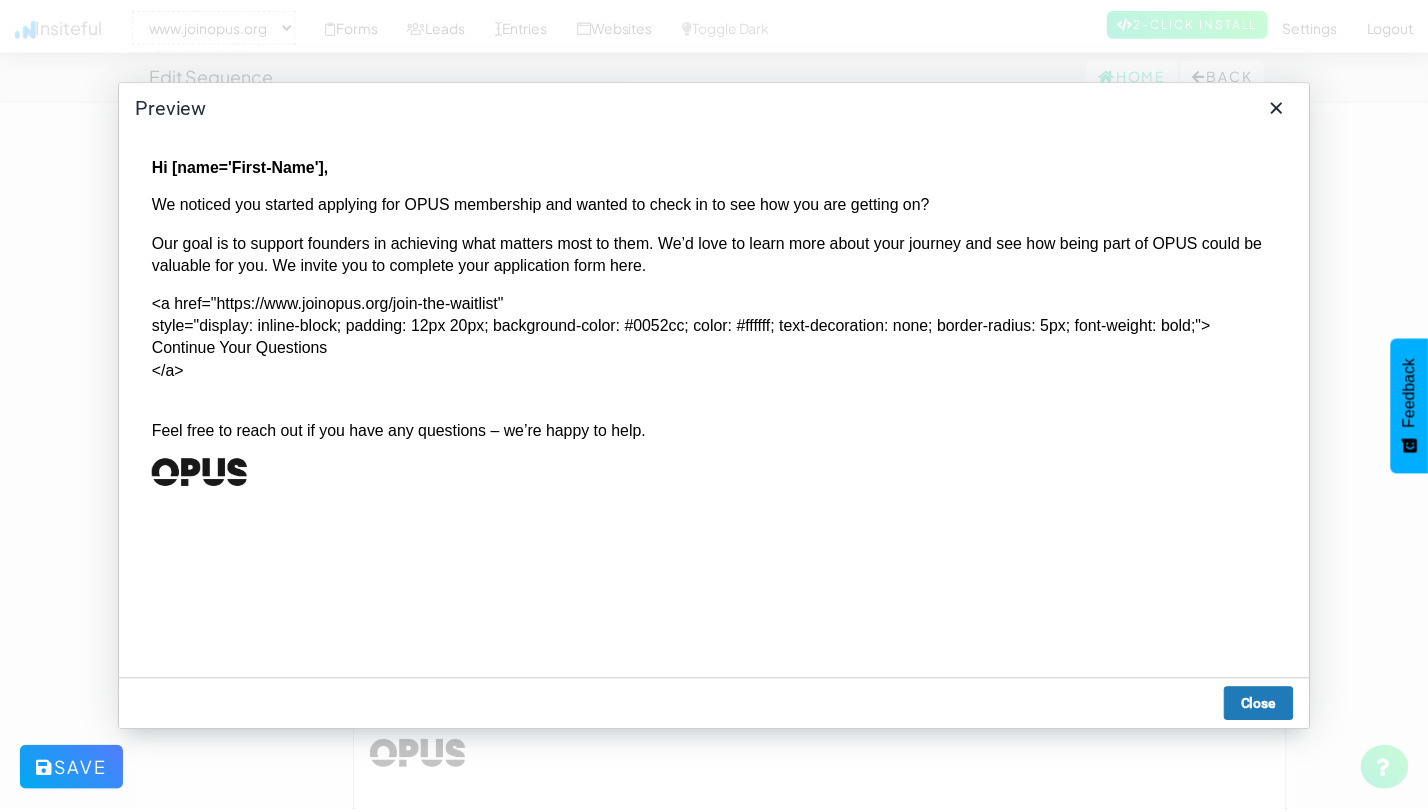 scroll, scrollTop: 0, scrollLeft: 0, axis: both 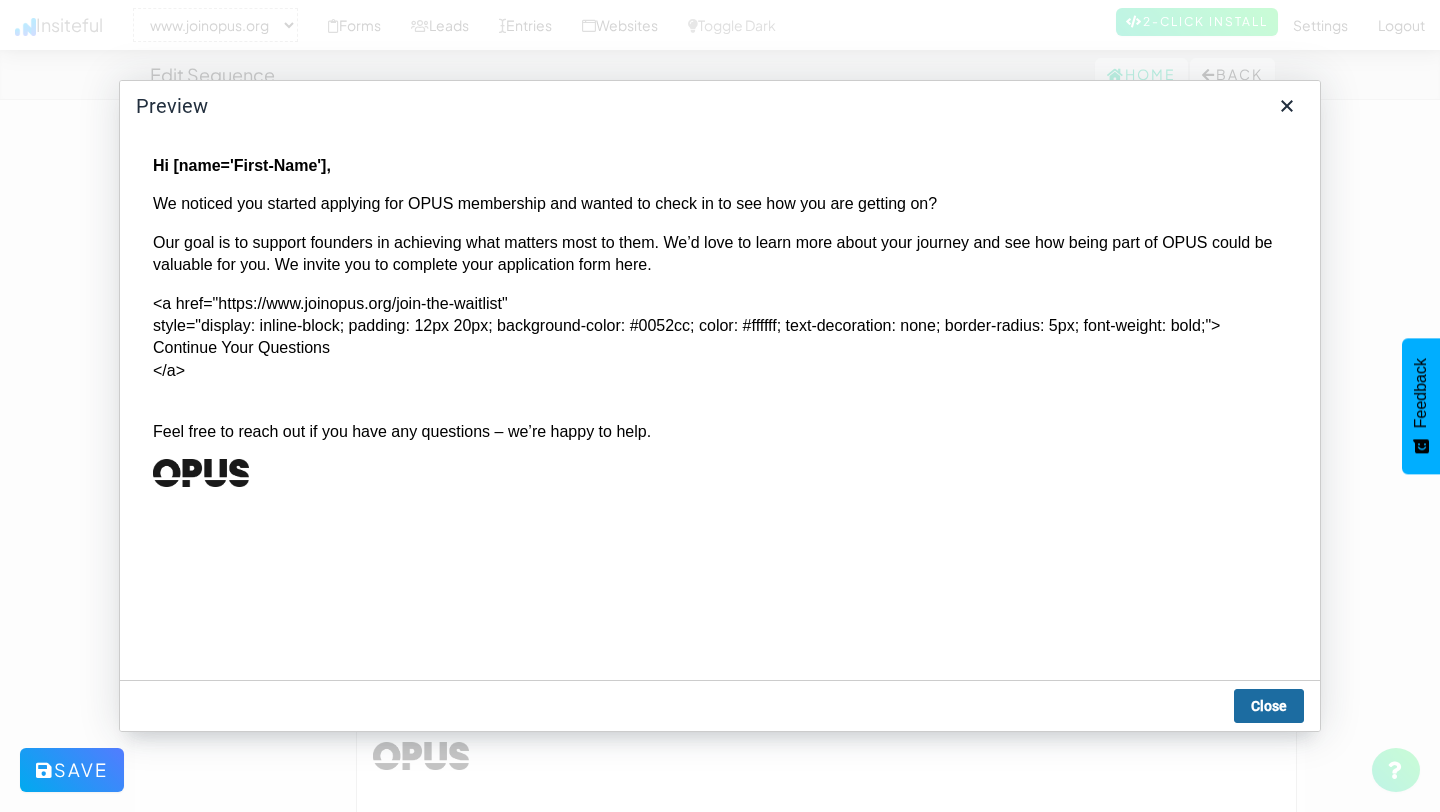 click on "Close" at bounding box center [1269, 706] 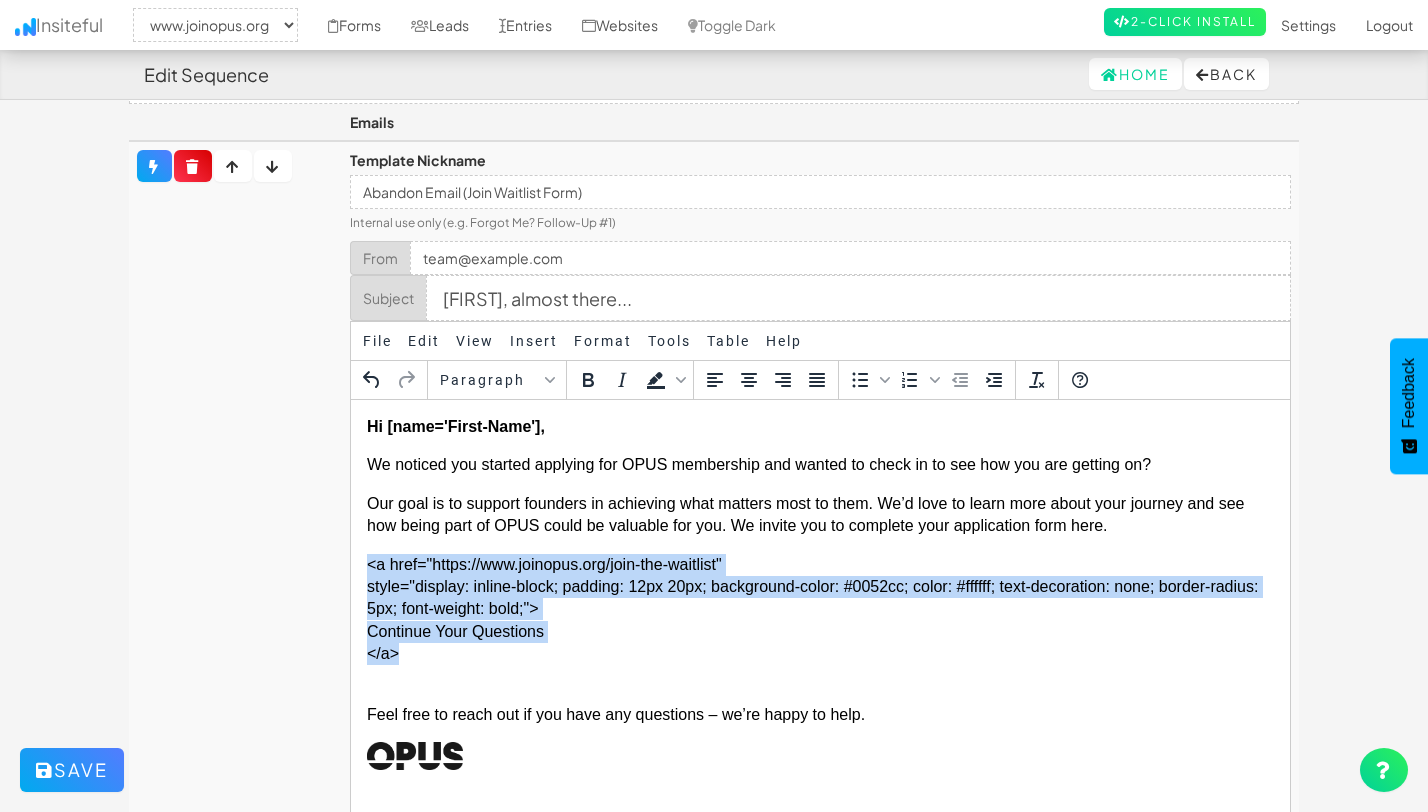 drag, startPoint x: 408, startPoint y: 655, endPoint x: 346, endPoint y: 543, distance: 128.01562 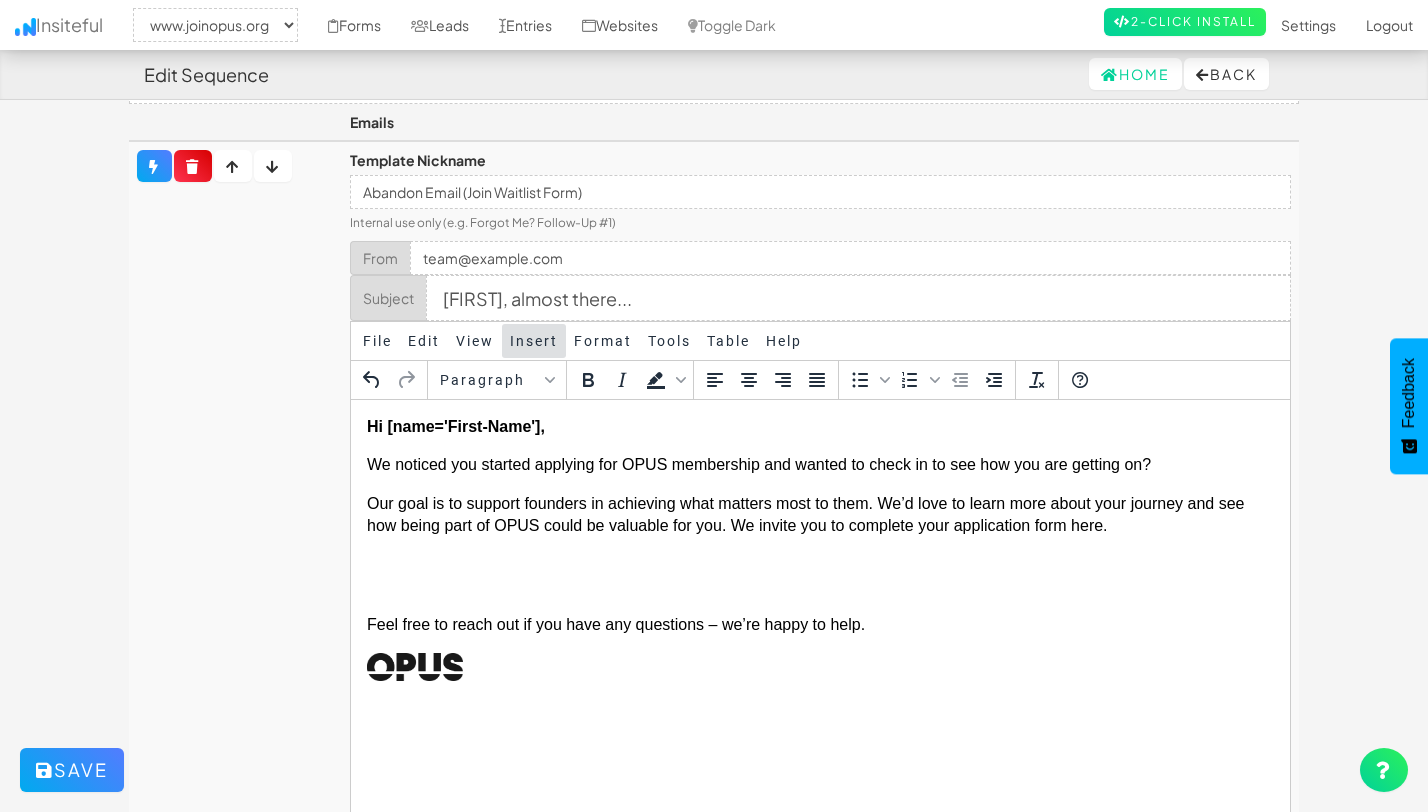 click on "Insert" at bounding box center (534, 341) 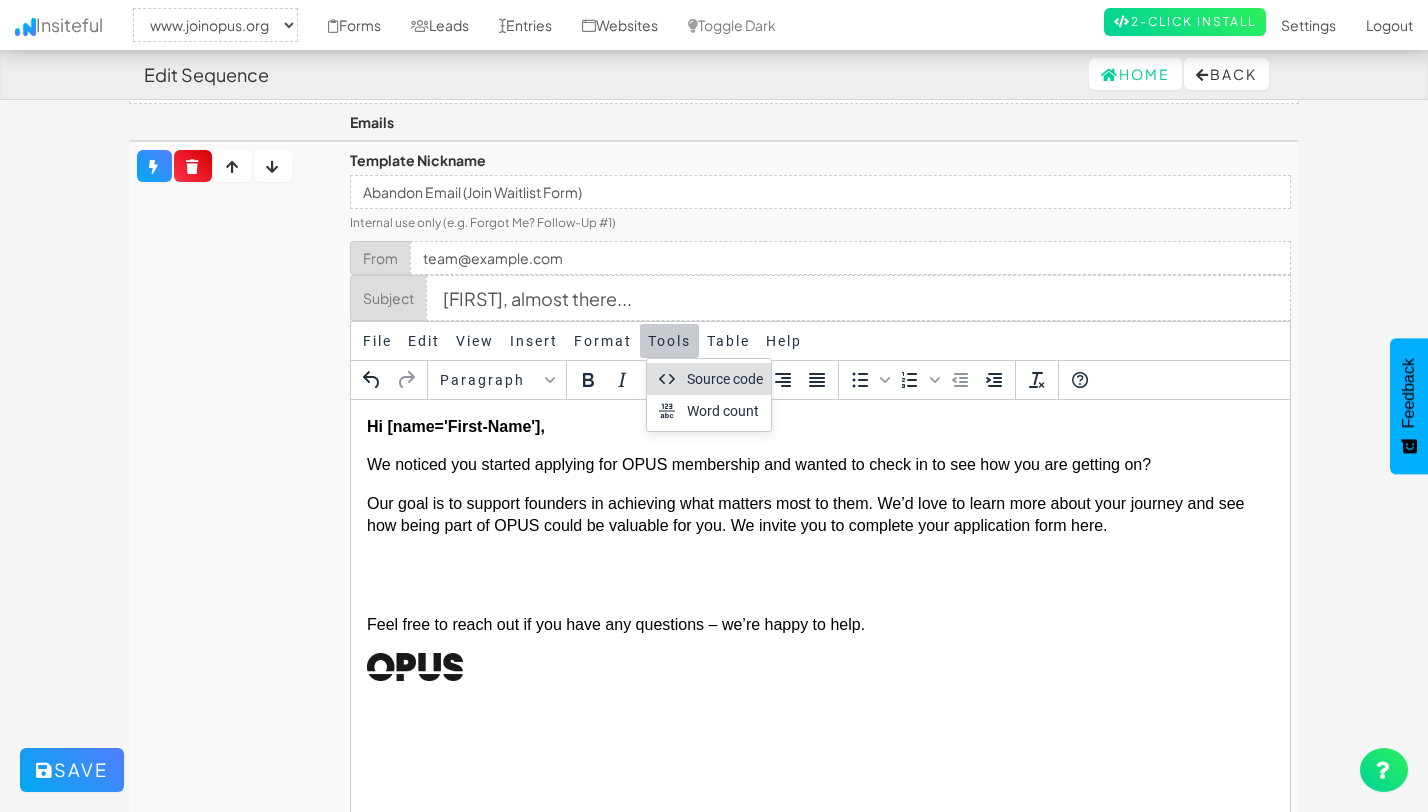 click 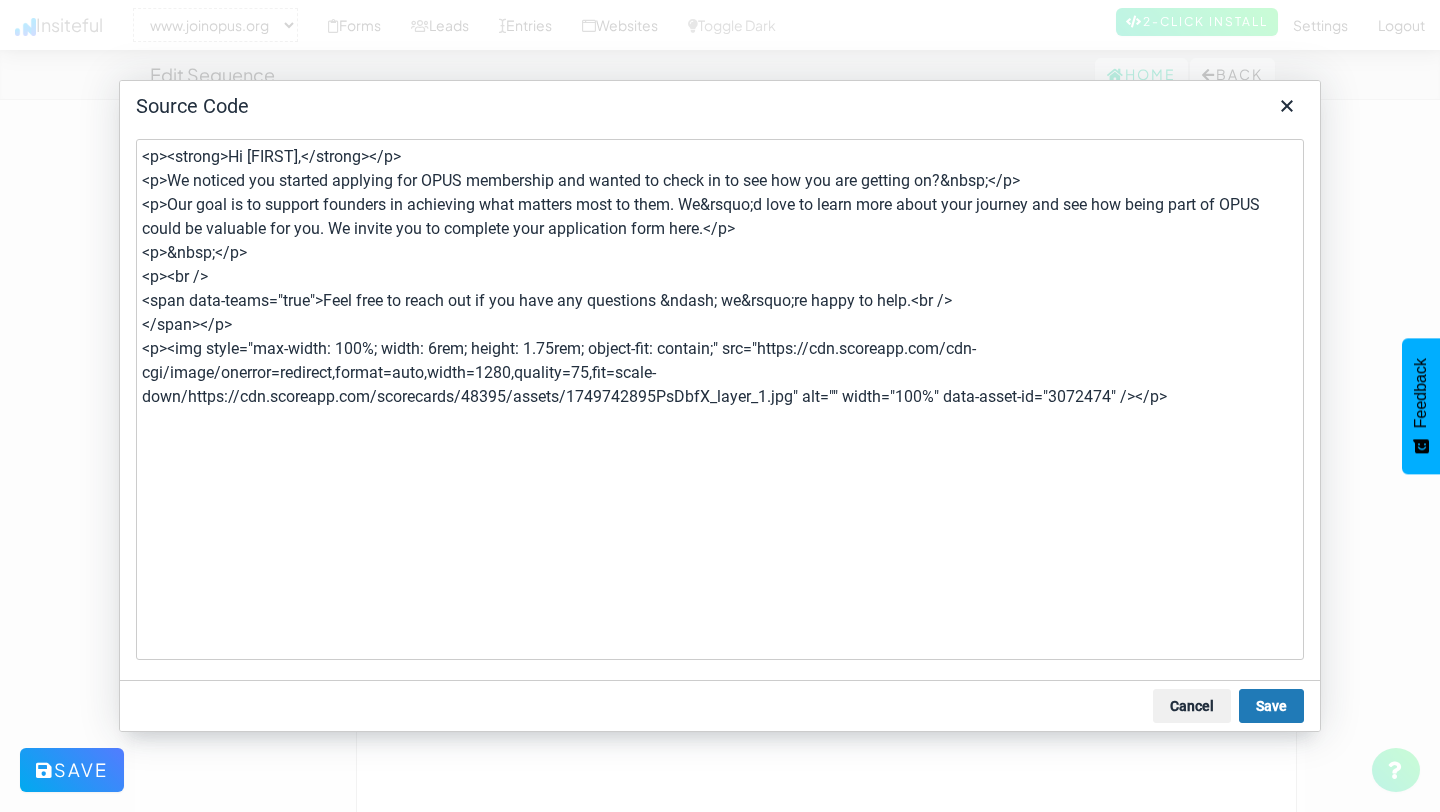 click on "<p><strong>Hi [FIRST],</strong></p>
<p>We noticed you started applying for OPUS membership and wanted to check in to see how you are getting on?&nbsp;</p>
<p>Our goal is to support founders in achieving what matters most to them. We&rsquo;d love to learn more about your journey and see how being part of OPUS could be valuable for you. We invite you to complete your application form here.</p>
<p>&nbsp;</p>
<p><br />
<span data-teams="true">Feel free to reach out if you have any questions &ndash; we&rsquo;re happy to help.<br />
</span></p>
<p><img style="max-width: 100%; width: 6rem; height: 1.75rem; object-fit: contain;" src="https://cdn.scoreapp.com/cdn-cgi/image/onerror=redirect,format=auto,width=1280,quality=75,fit=scale-down/https://cdn.scoreapp.com/scorecards/48395/assets/1749742895PsDbfX_layer_1.jpg" alt="" width="100%" data-asset-id="3072474" /></p>" at bounding box center (720, 399) 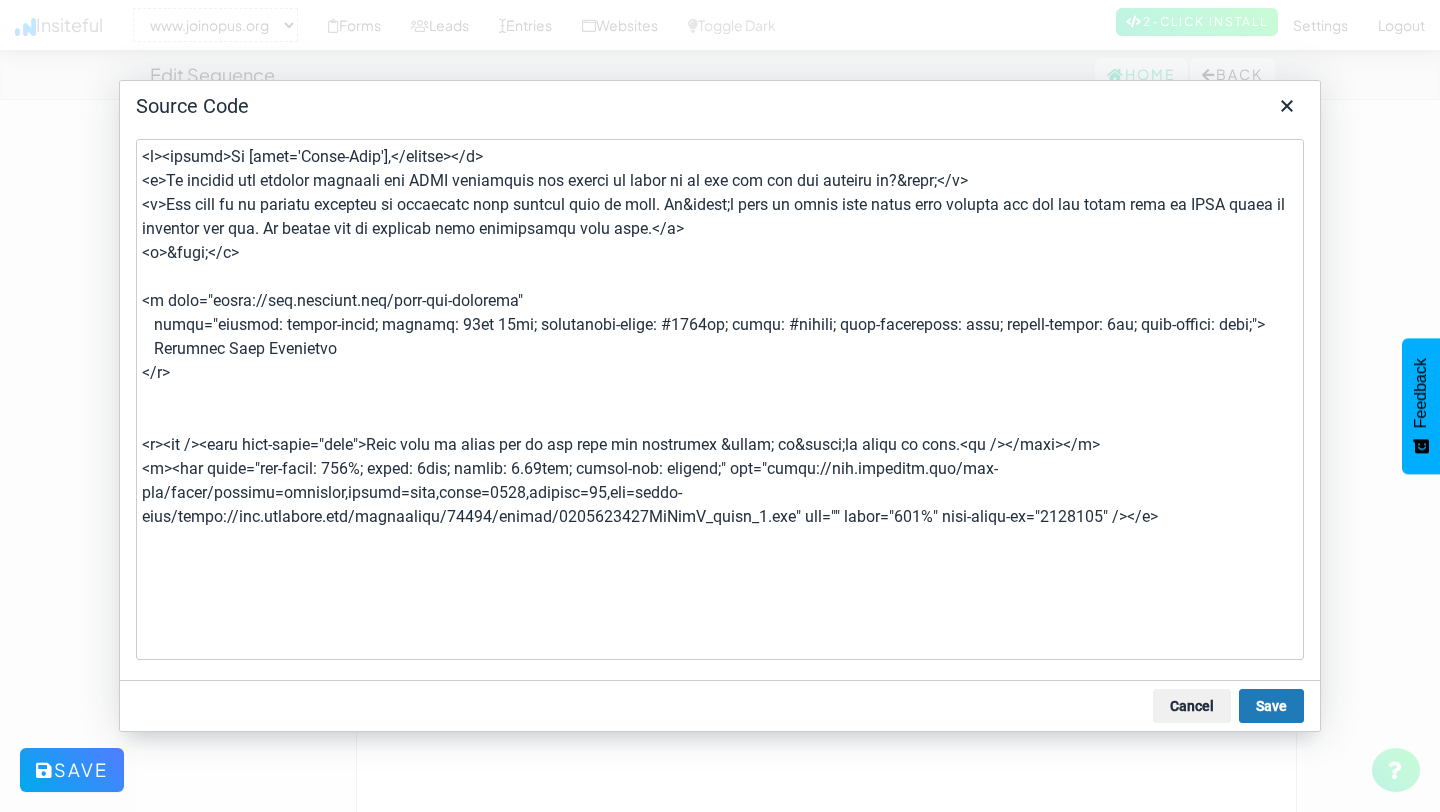type on "<p><strong>Hi [FIRST],</strong></p>
<p>We noticed you started applying for OPUS membership and wanted to check in to see how you are getting on?&nbsp;</p>
<p>Our goal is to support founders in achieving what matters most to them. We&rsquo;d love to learn more about your journey and see how being part of OPUS could be valuable for you. We invite you to complete your application form here.</p>
<p>&nbsp;</p>
<a href="https://www.joinopus.org/join-the-waitlist"
style="display: inline-block; padding: 12px 20px; background-color: #0052cc; color: #ffffff; text-decoration: none; border-radius: 5px; font-weight: bold;">
Continue Your Questions
</a>
<p><br />
<span data-teams="true">Feel free to reach out if you have any questions &ndash; we&rsquo;re happy to help.<br />
</span></p>
<p><img style="max-width: 100%; width: 6rem; height: 1.75rem; object-fit: contain;" src="https://cdn.scoreapp.com/cdn-cgi/image/onerror=redirect,format=auto,width=1280,quality=75,fit=scale-down/https://cdn.scoreapp.com/..." 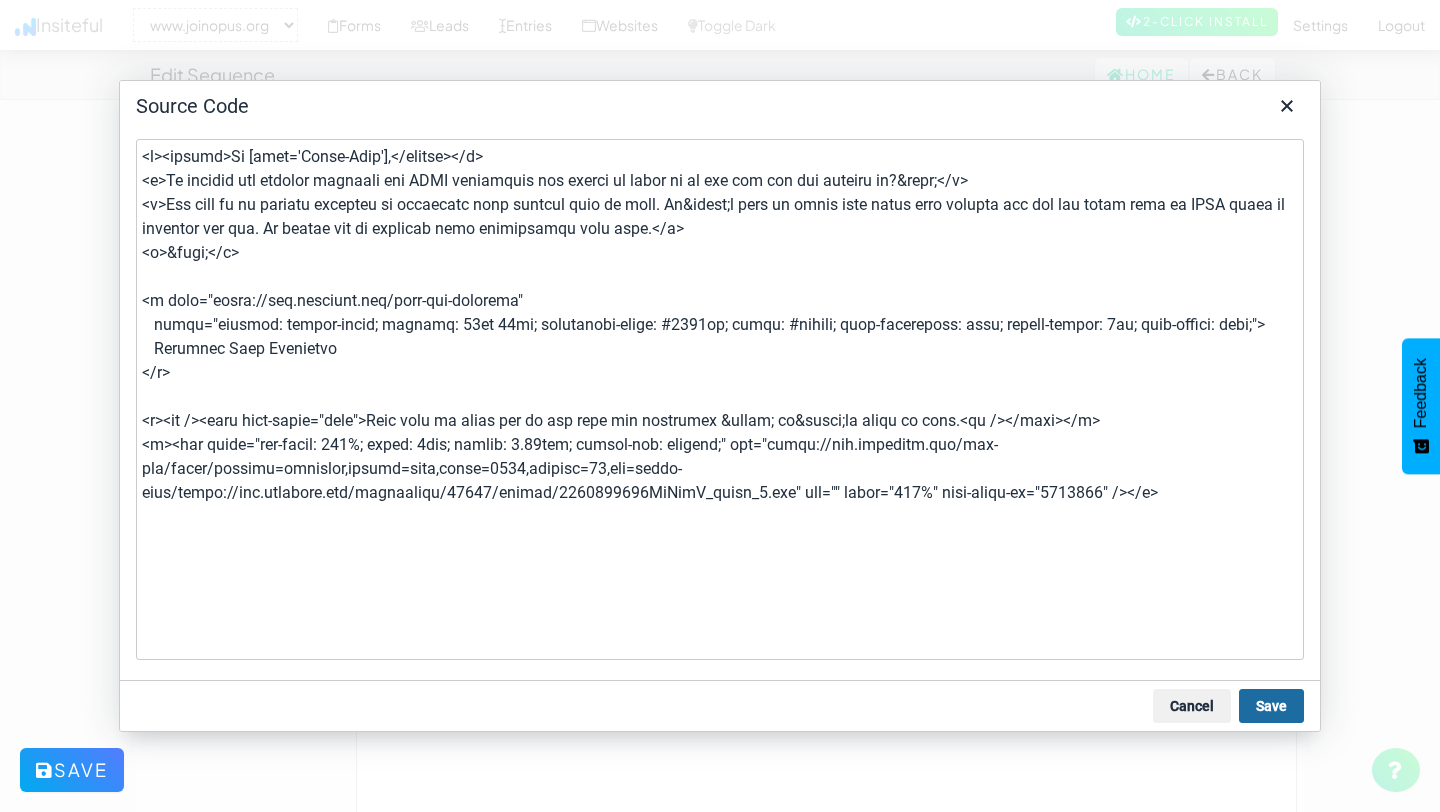 click on "Save" at bounding box center [1271, 706] 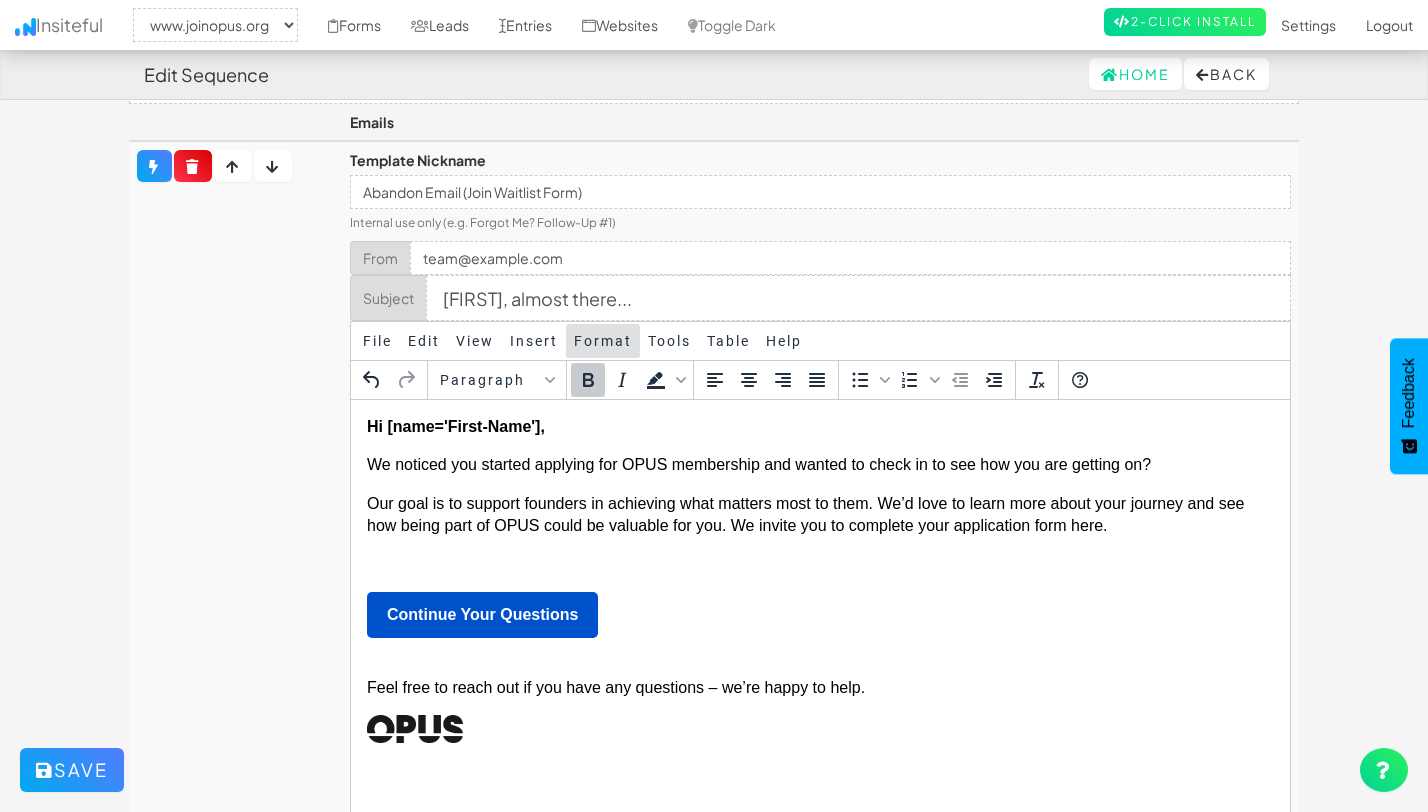 click on "Format" at bounding box center (603, 341) 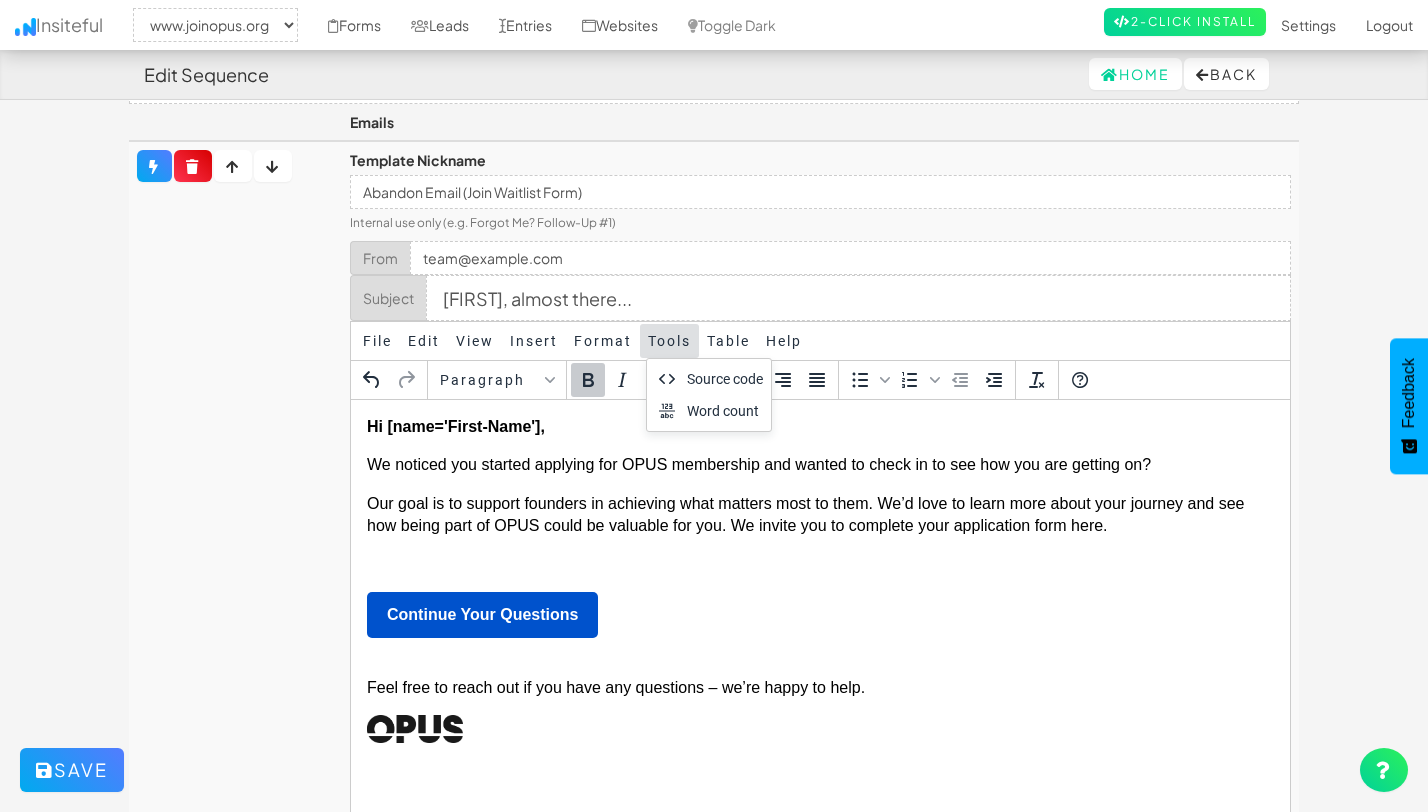 click on "Tools" at bounding box center [669, 341] 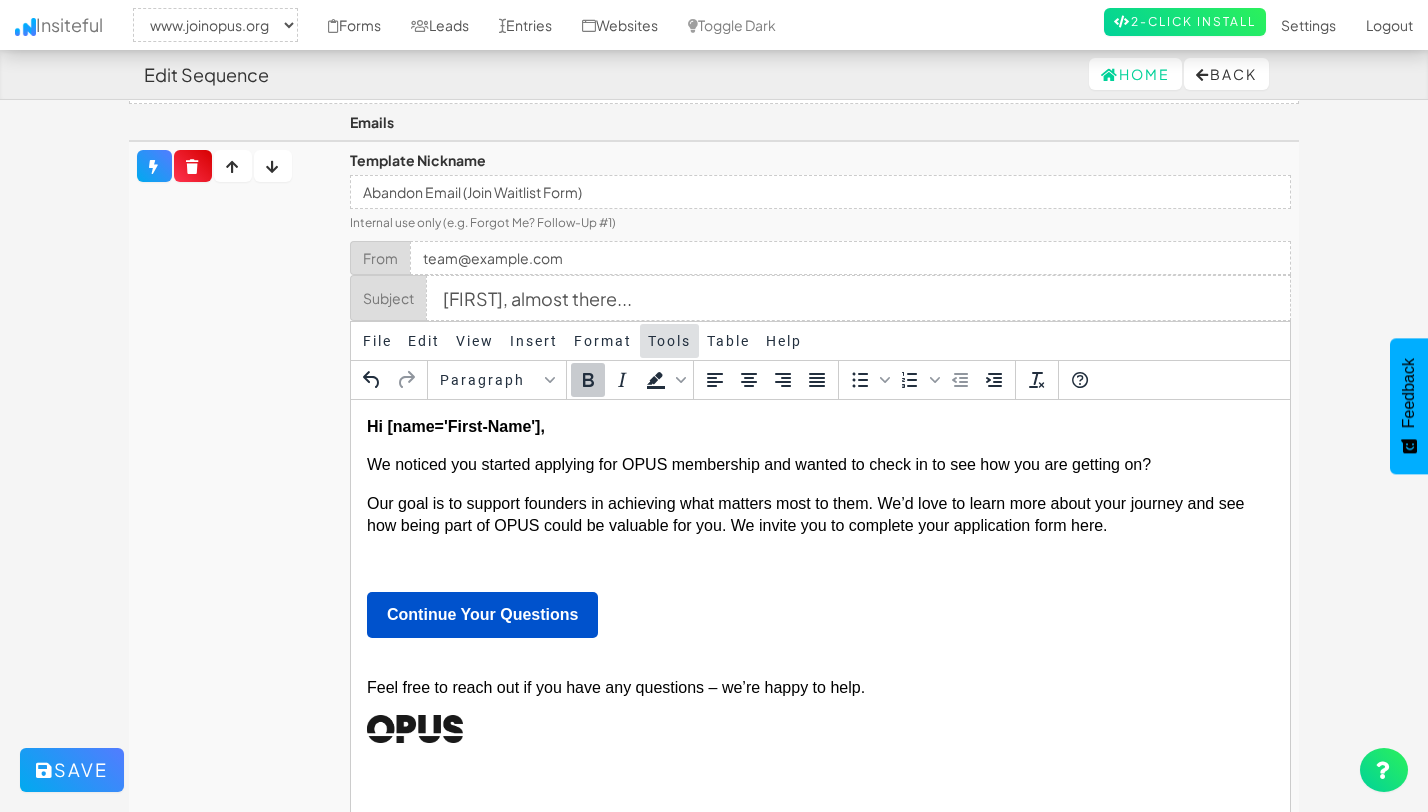 click on "Tools" at bounding box center (669, 341) 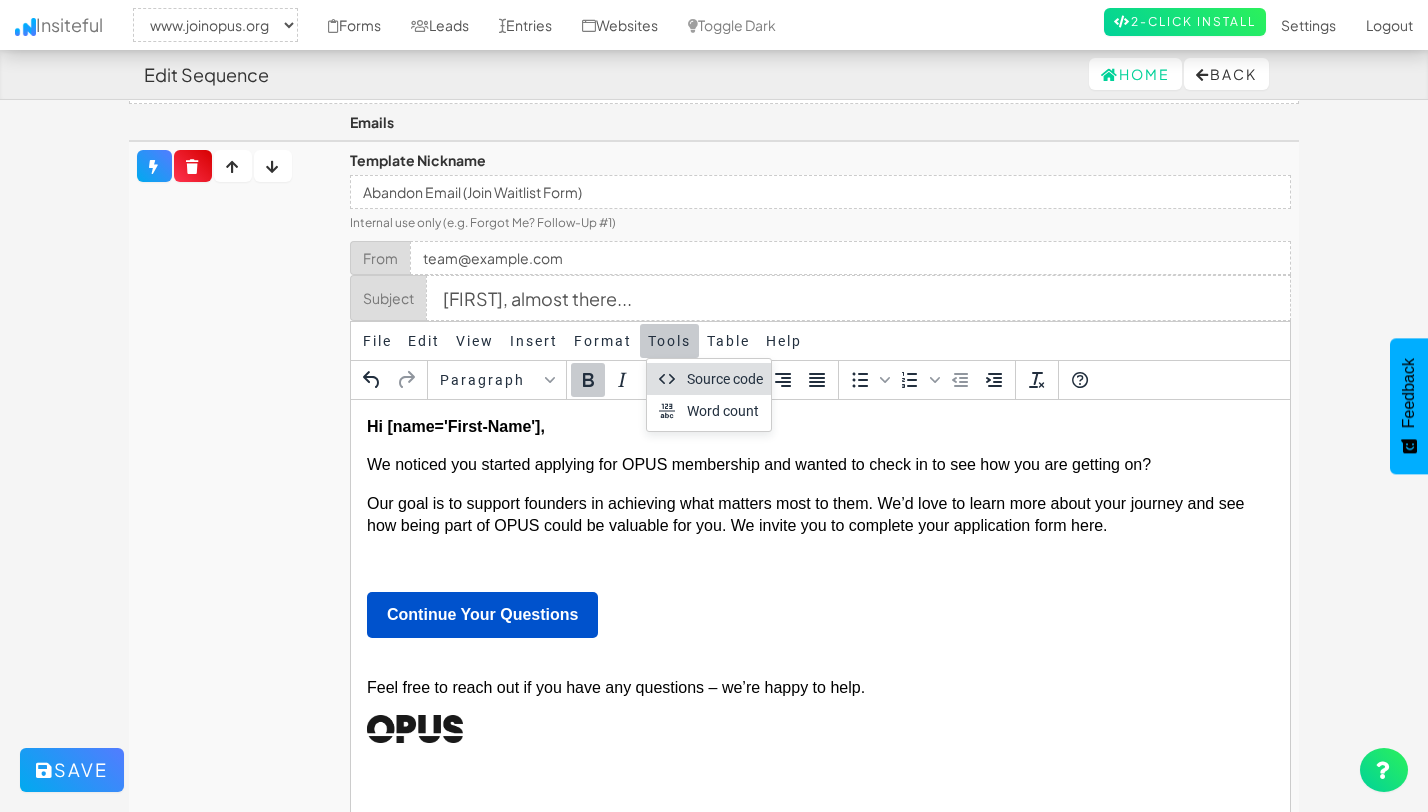 click on "Source code" at bounding box center (725, 379) 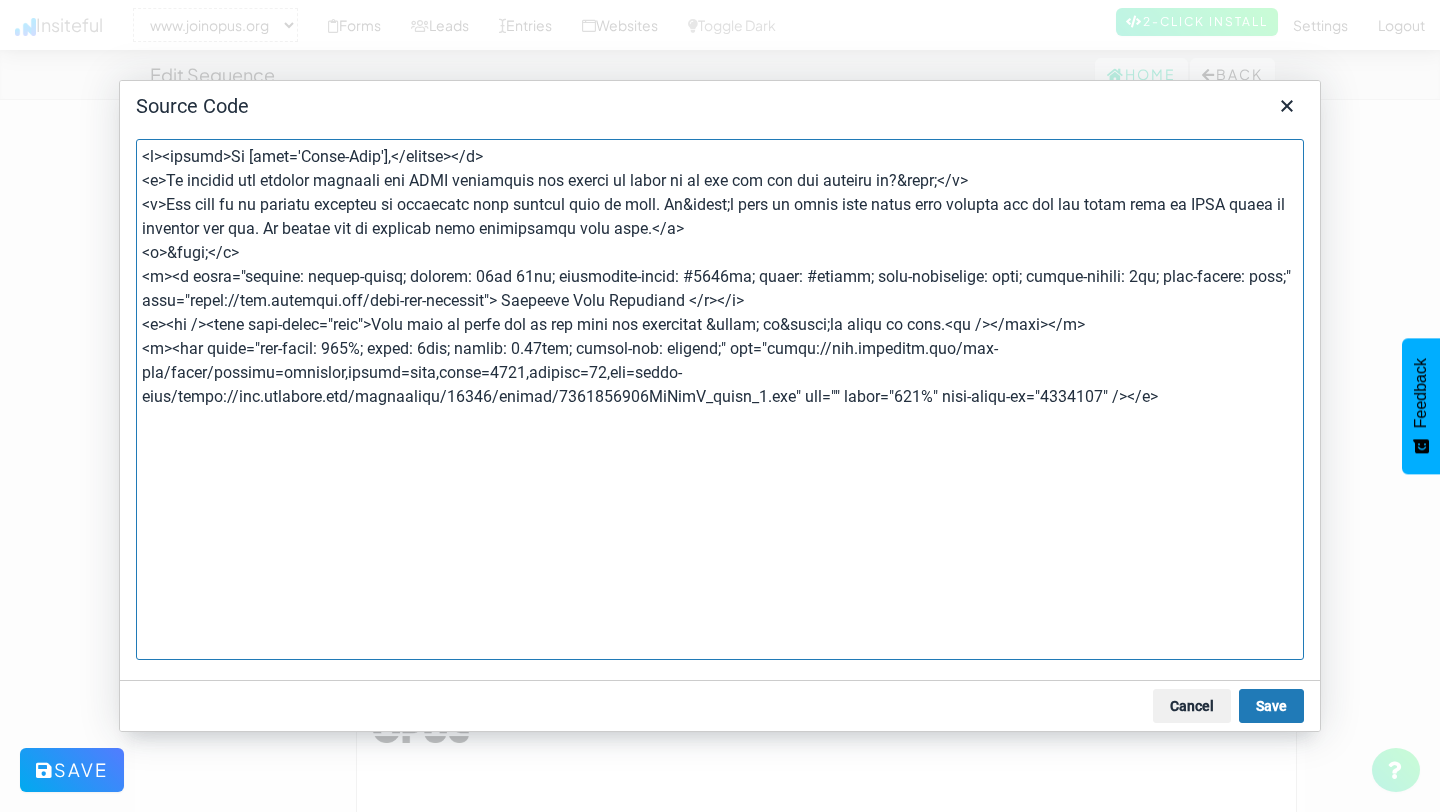 drag, startPoint x: 816, startPoint y: 303, endPoint x: 132, endPoint y: 286, distance: 684.21124 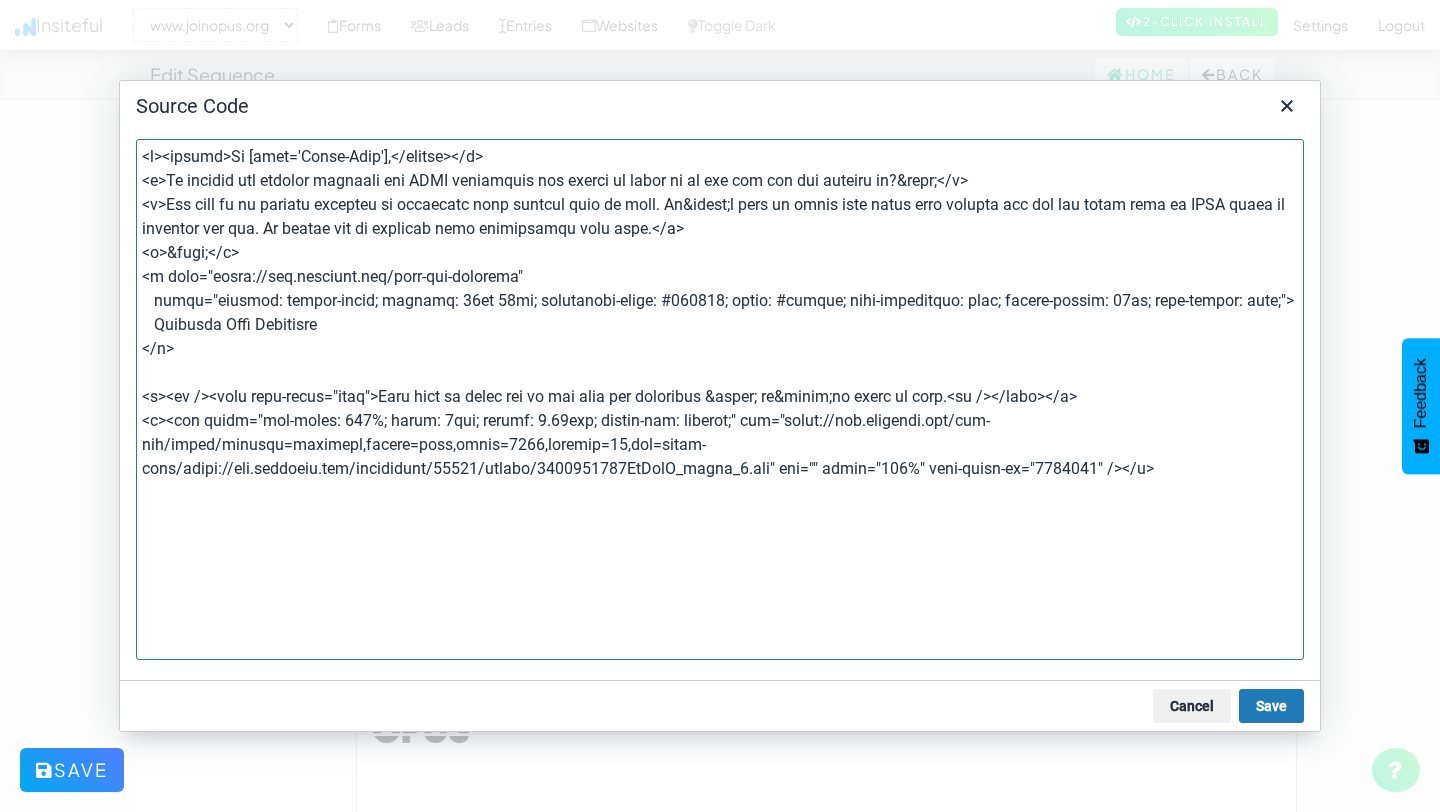 type on "<p><strong>Hi [FIRST],</strong></p>
<p>We noticed you started applying for OPUS membership and wanted to check in to see how you are getting on?&nbsp;</p>
<p>Our goal is to support founders in achieving what matters most to them. We&rsquo;d love to learn more about your journey and see how being part of OPUS could be valuable for you. We invite you to complete your application form here.</p>
<p>&nbsp;</p>
<a href="https://www.joinopus.org/join-the-waitlist"
style="display: inline-block; padding: 12px 20px; background-color: #000000; color: #ffffff; text-decoration: none; border-radius: 25px; font-weight: bold;">
Continue Your Questions
</a>
<p><br />
<span data-teams="true">Feel free to reach out if you have any questions &ndash; we&rsquo;re happy to help.<br />
</span></p>
<p><img style="max-width: 100%; width: 6rem; height: 1.75rem; object-fit: contain;" src="https://cdn.scoreapp.com/cdn-cgi/image/onerror=redirect,format=auto,width=1280,quality=75,fit=scale-down/https://cdn.scoreapp.com/..." 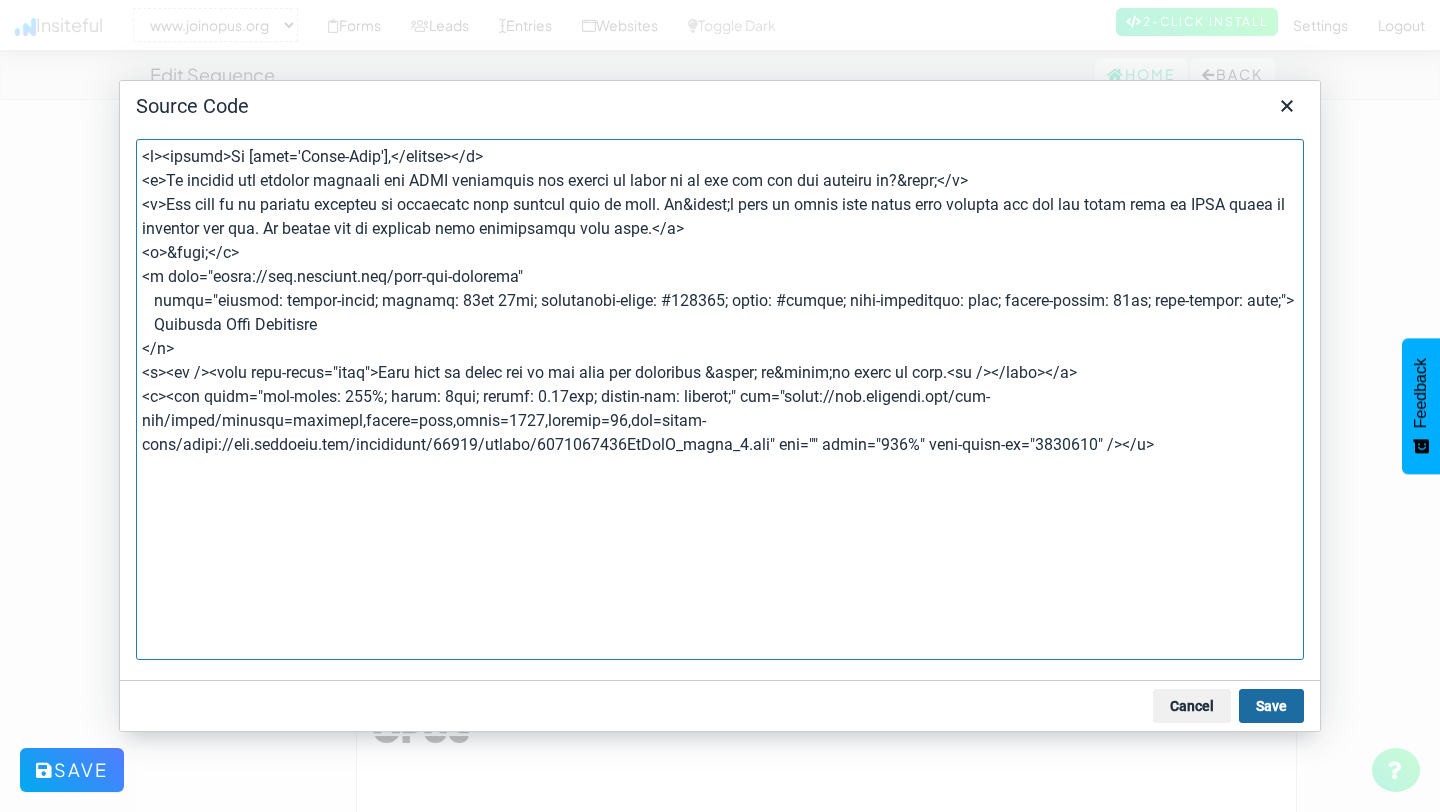 click on "Save" at bounding box center (1271, 706) 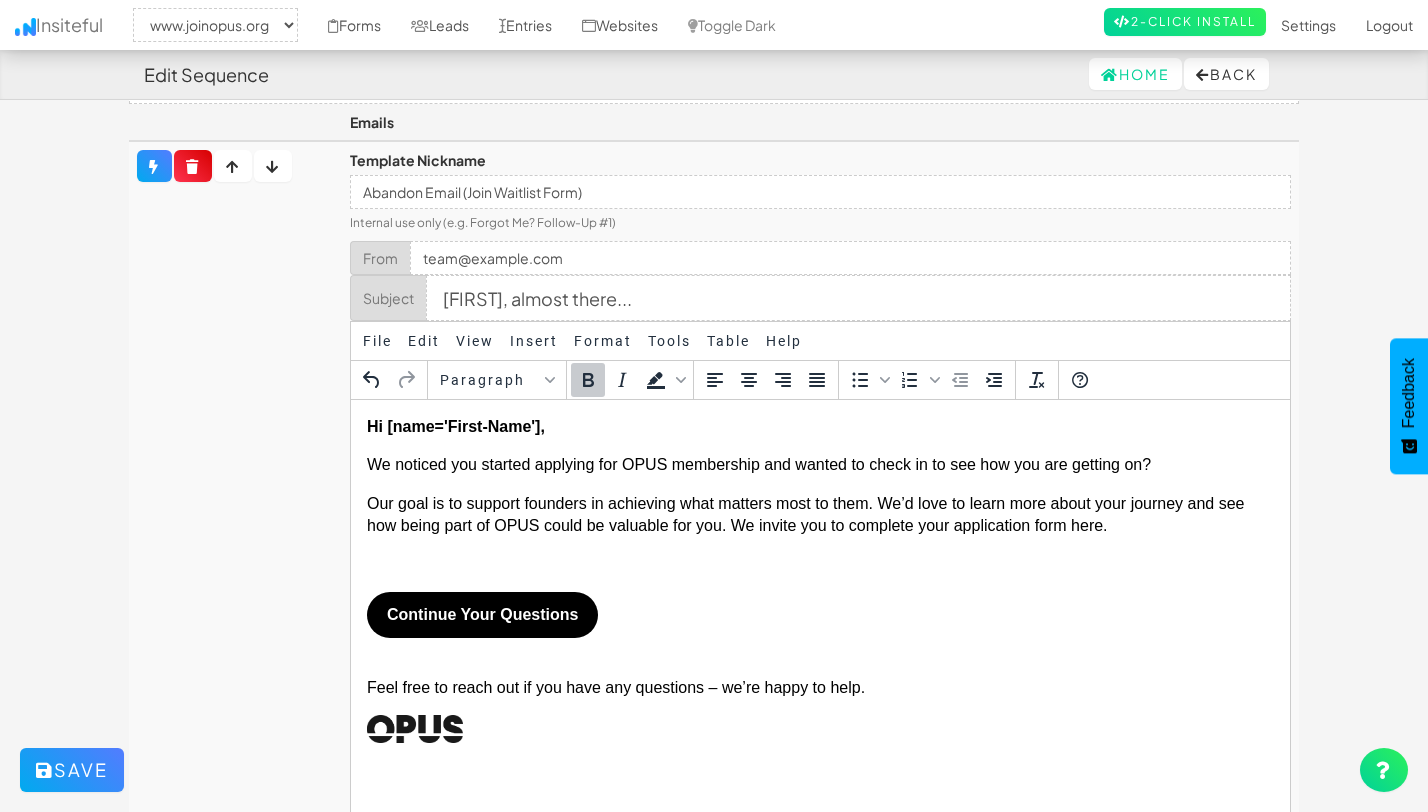 click at bounding box center [820, 565] 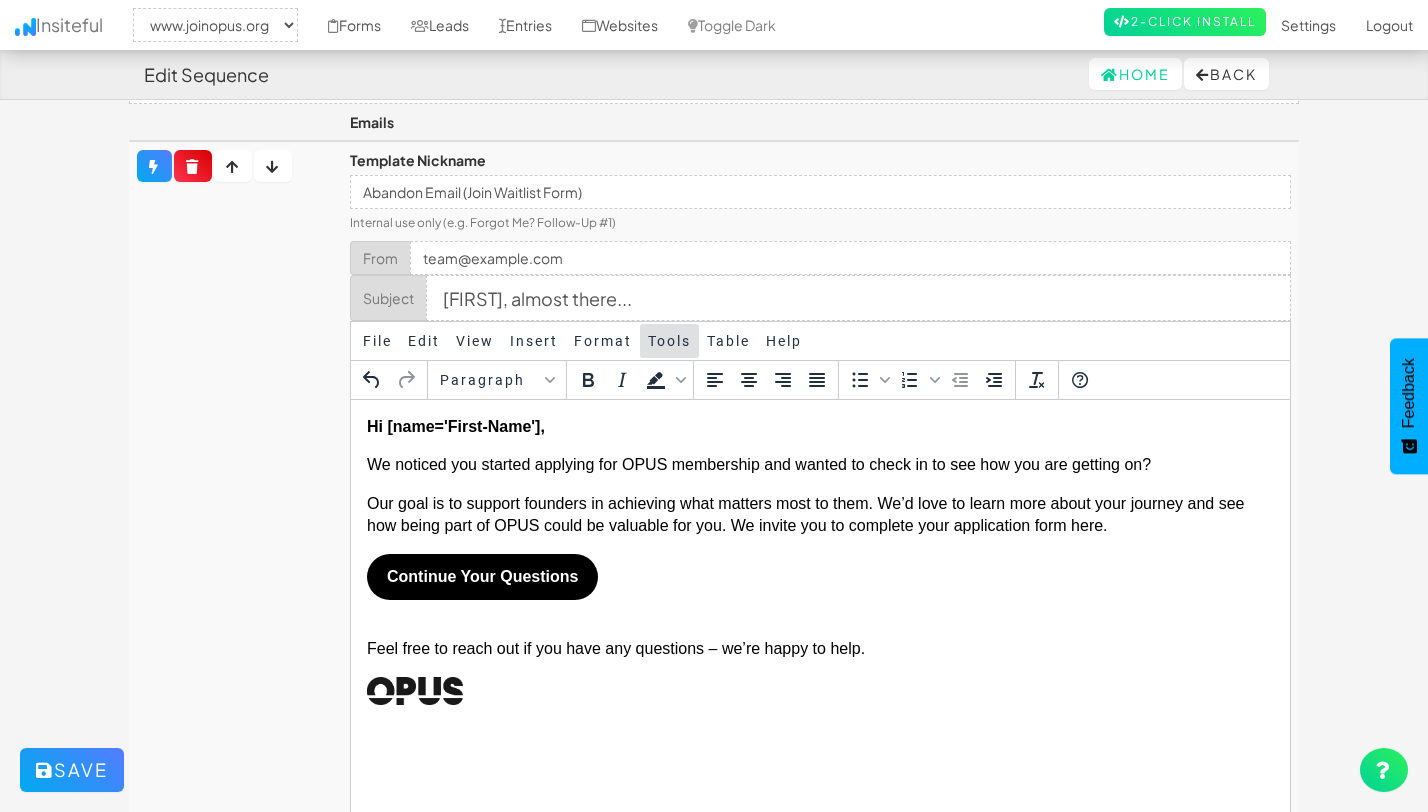 click on "Tools" at bounding box center (669, 341) 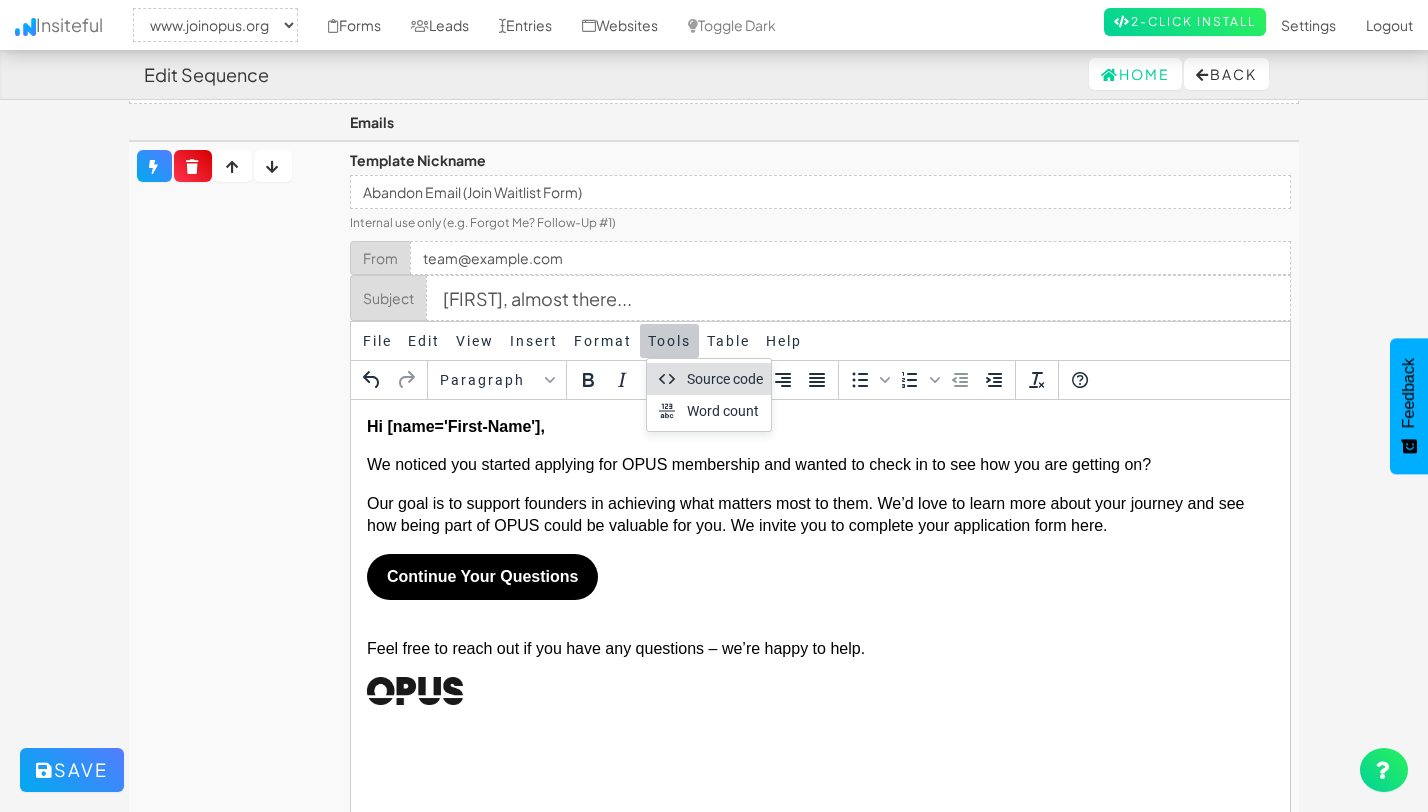 click on "Source code" at bounding box center (725, 379) 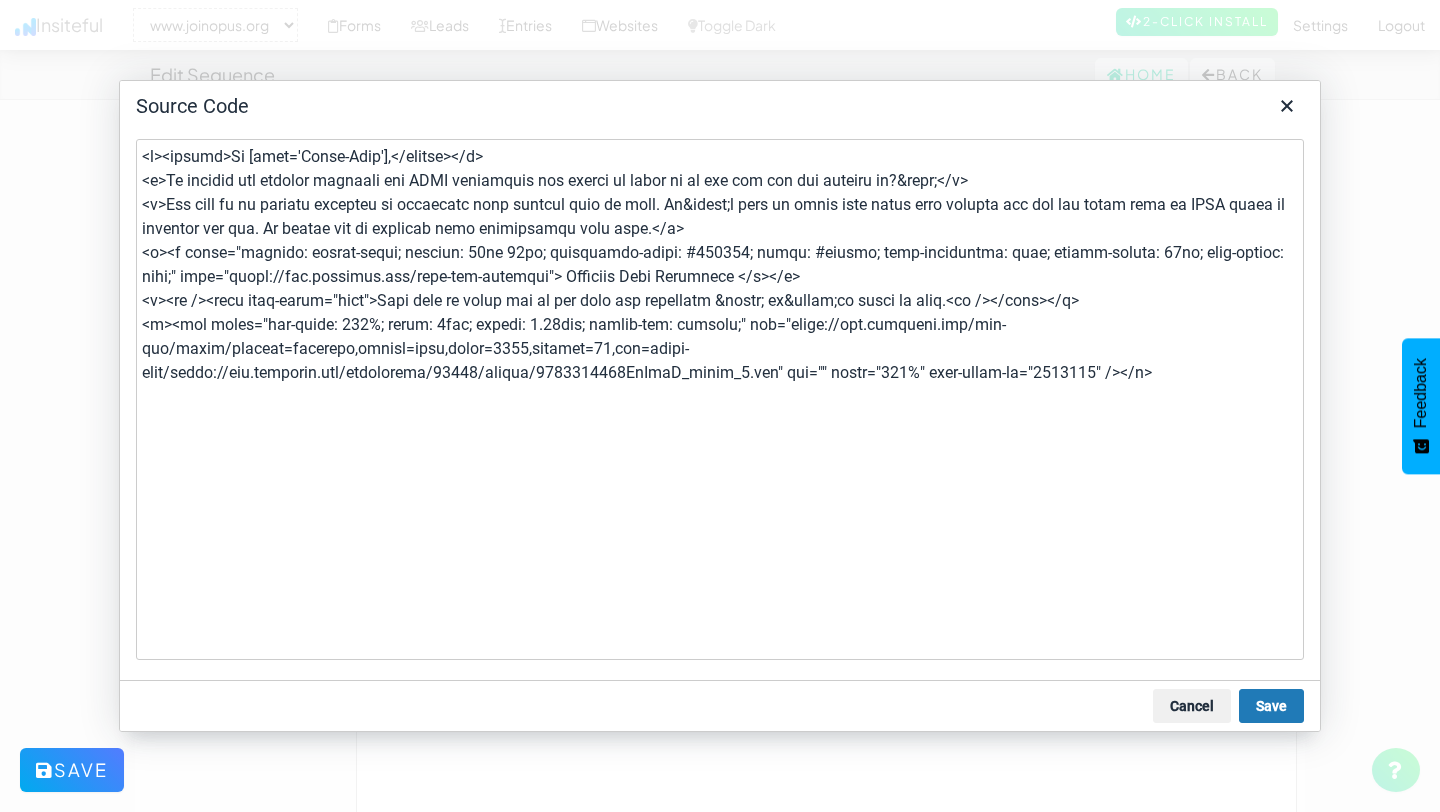 drag, startPoint x: 733, startPoint y: 280, endPoint x: 627, endPoint y: 280, distance: 106 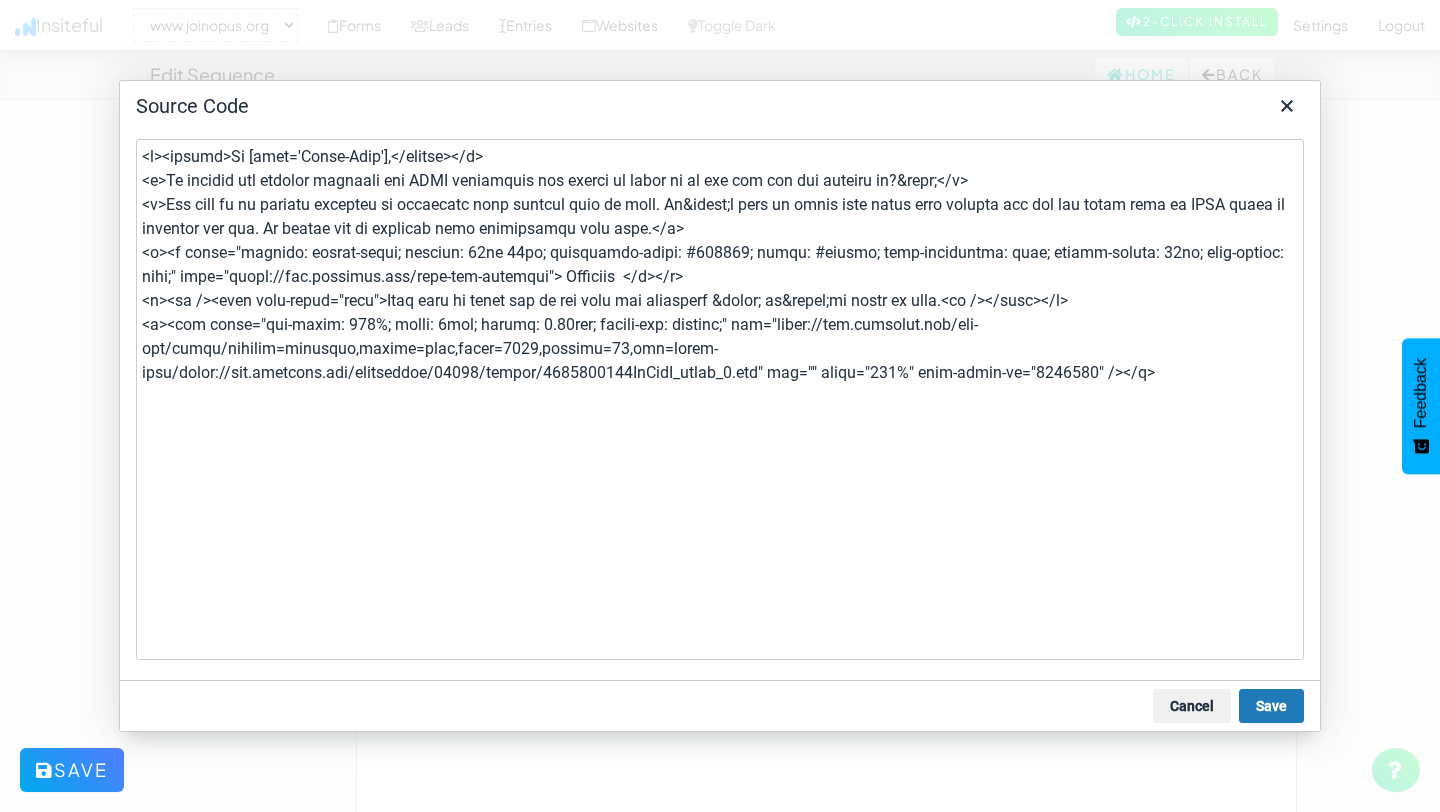type on "<p><strong>Hi [FIRST],</strong></p>
<p>We noticed you started applying for OPUS membership and wanted to check in to see how you are getting on?&nbsp;</p>
<p>Our goal is to support founders in achieving what matters most to them. We&rsquo;d love to learn more about your journey and see how being part of OPUS could be valuable for you. We invite you to complete your application form here.</p>
<p><a style="display: inline-block; padding: 12px 20px; background-color: #000000; color: #ffffff; text-decoration: none; border-radius: 25px; font-weight: bold;" href="https://www.joinopus.org/join-the-waitlist"> Continue </a></p>
<p><br />
<span data-teams="true">Feel free to reach out if you have any questions &ndash; we&rsquo;re happy to help.<br />
</span></p>
<p><img style="max-width: 100%; width: 6rem; height: 1.75rem; object-fit: contain;" src="https://cdn.scoreapp.com/cdn-cgi/image/onerror=redirect,format=auto,width=1280,quality=75,fit=scale-down/https://cdn.scoreapp.com/scorecards/48395/assets/17497..." 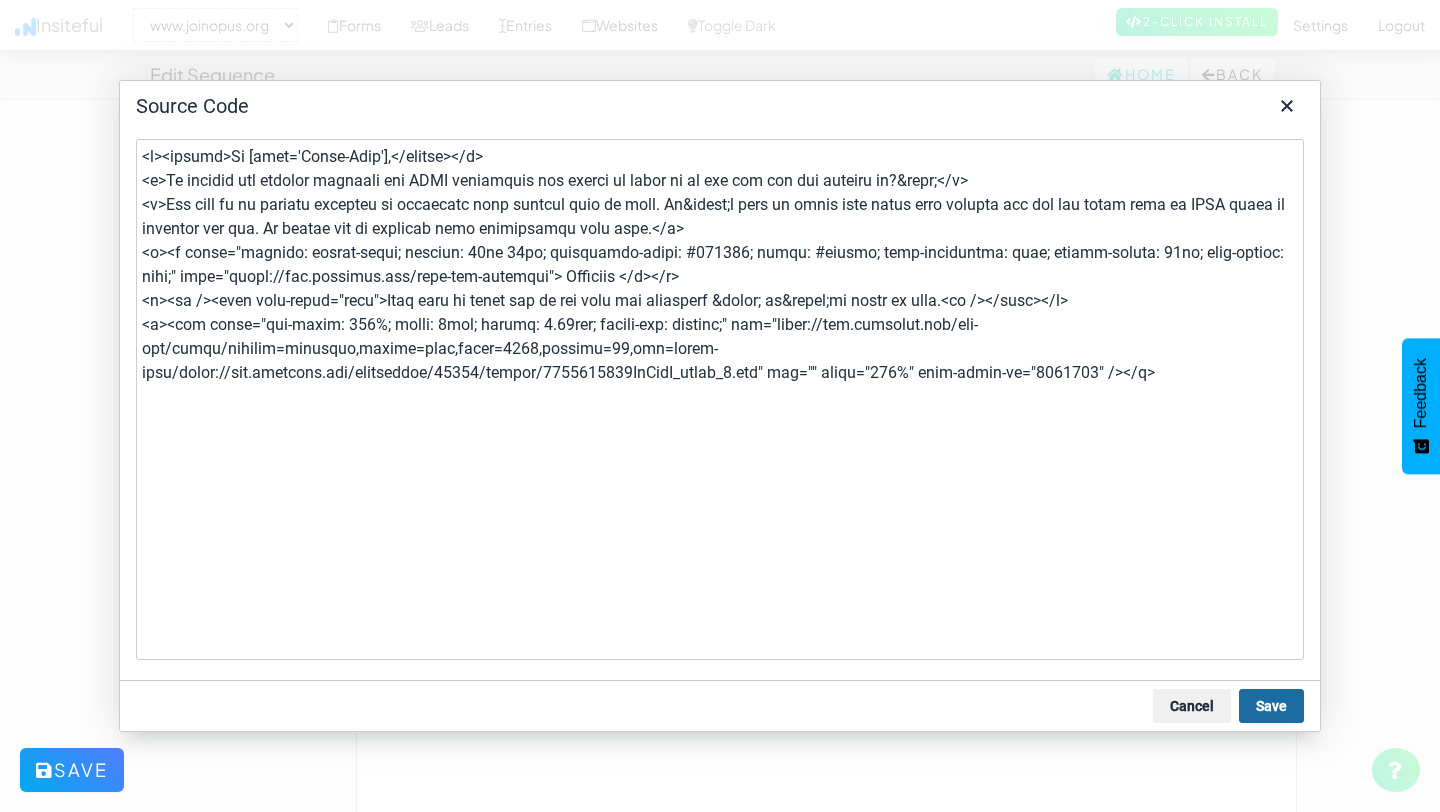 click on "Save" at bounding box center [1271, 706] 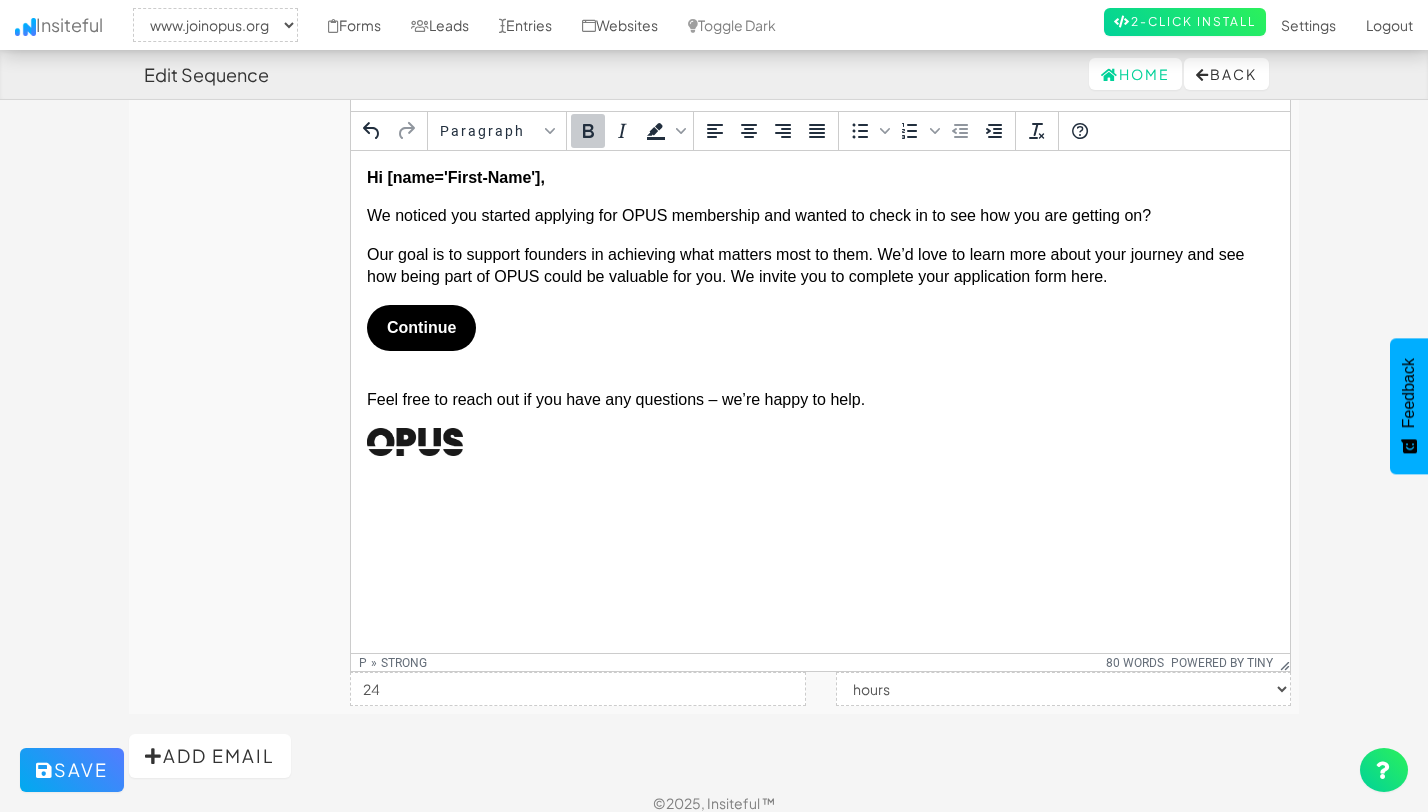 scroll, scrollTop: 372, scrollLeft: 0, axis: vertical 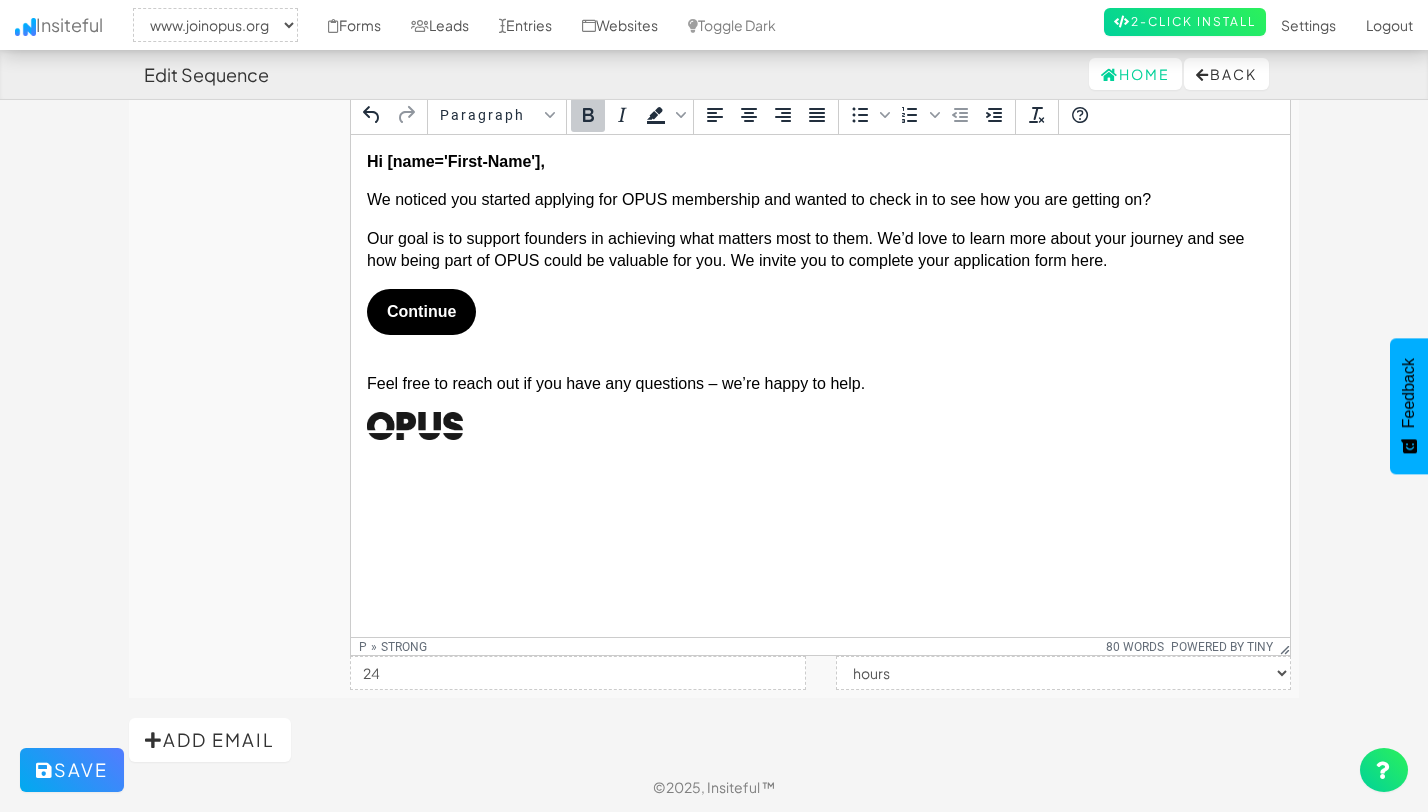 click on "24" at bounding box center [577, 673] 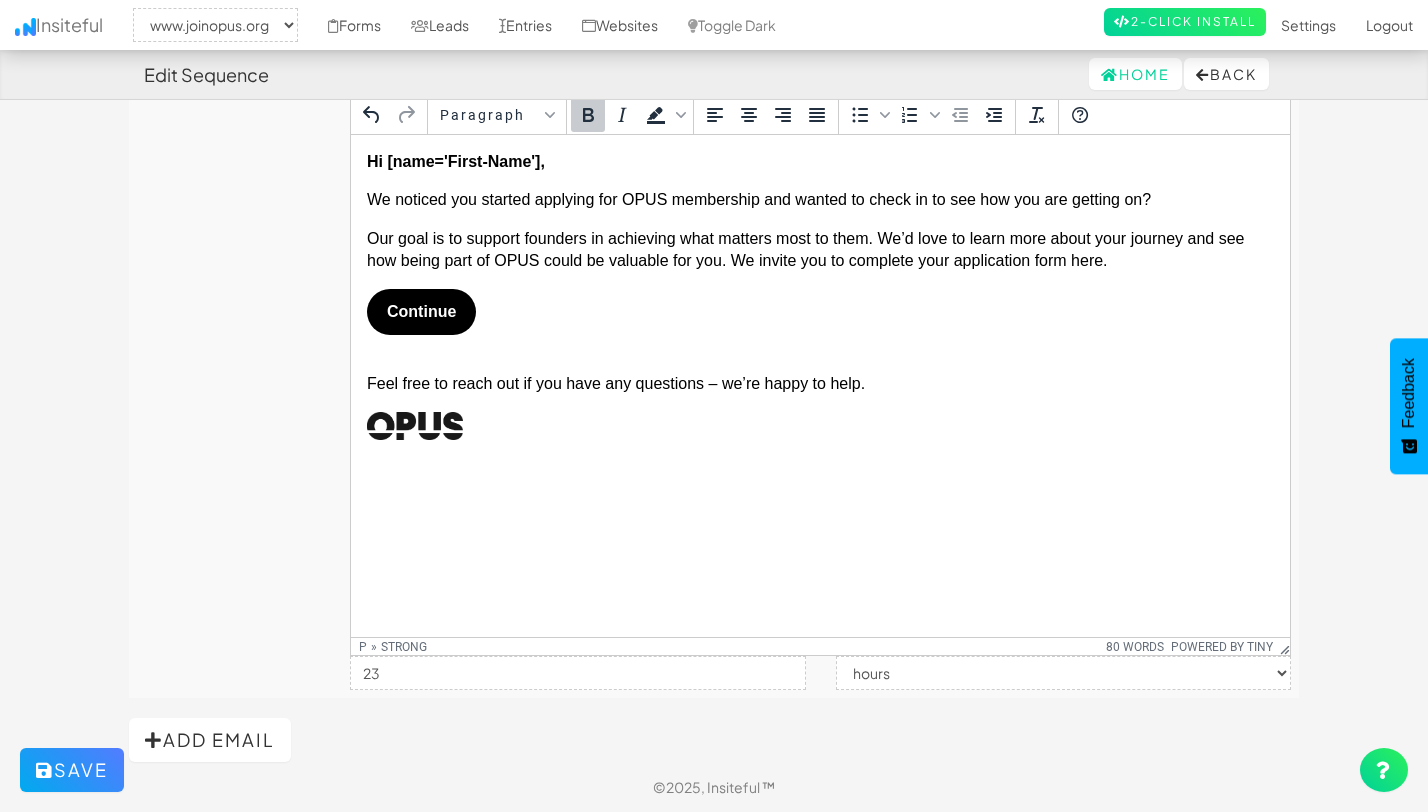click on "23" at bounding box center [577, 673] 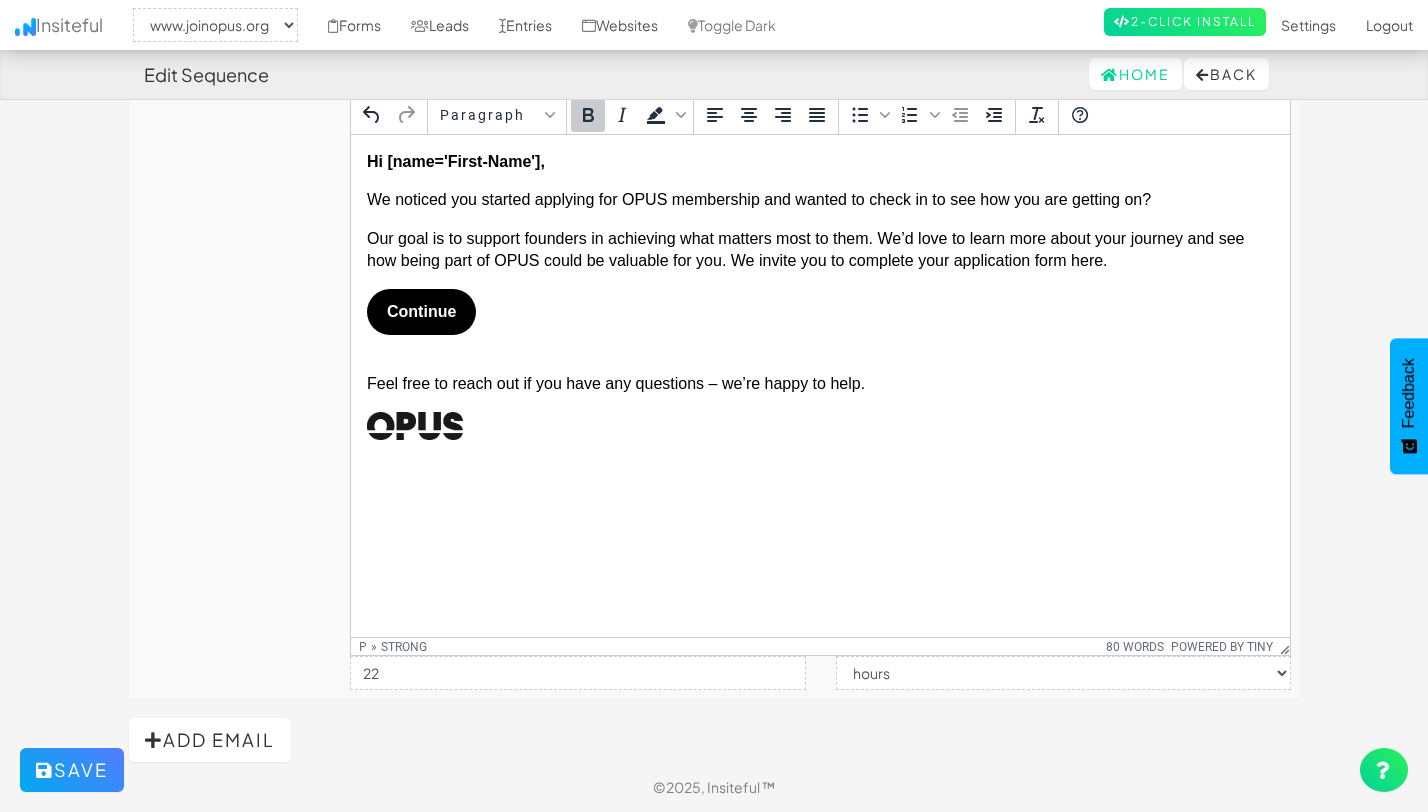 click on "22" at bounding box center [577, 673] 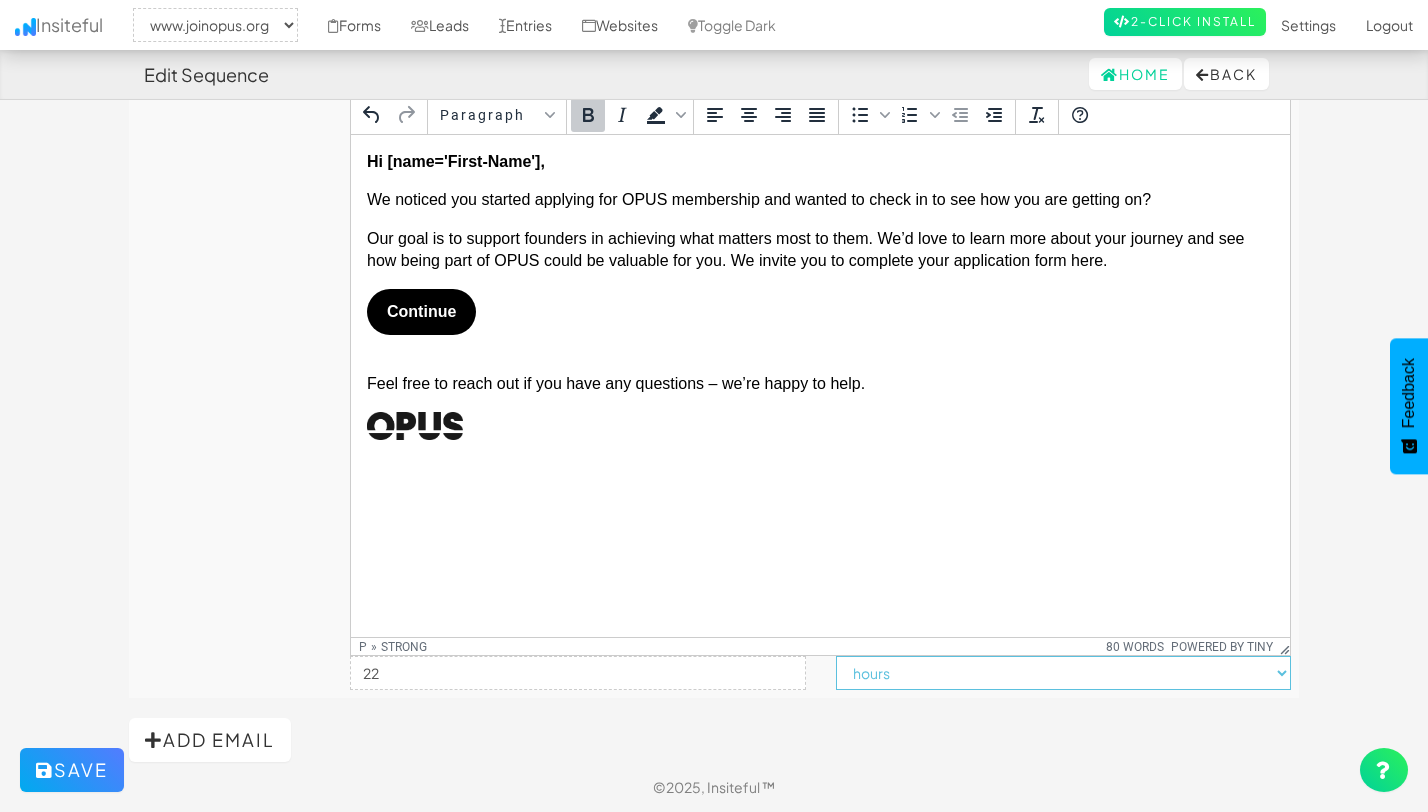 click on "minutes
hours
days
weeks
months" at bounding box center (1063, 673) 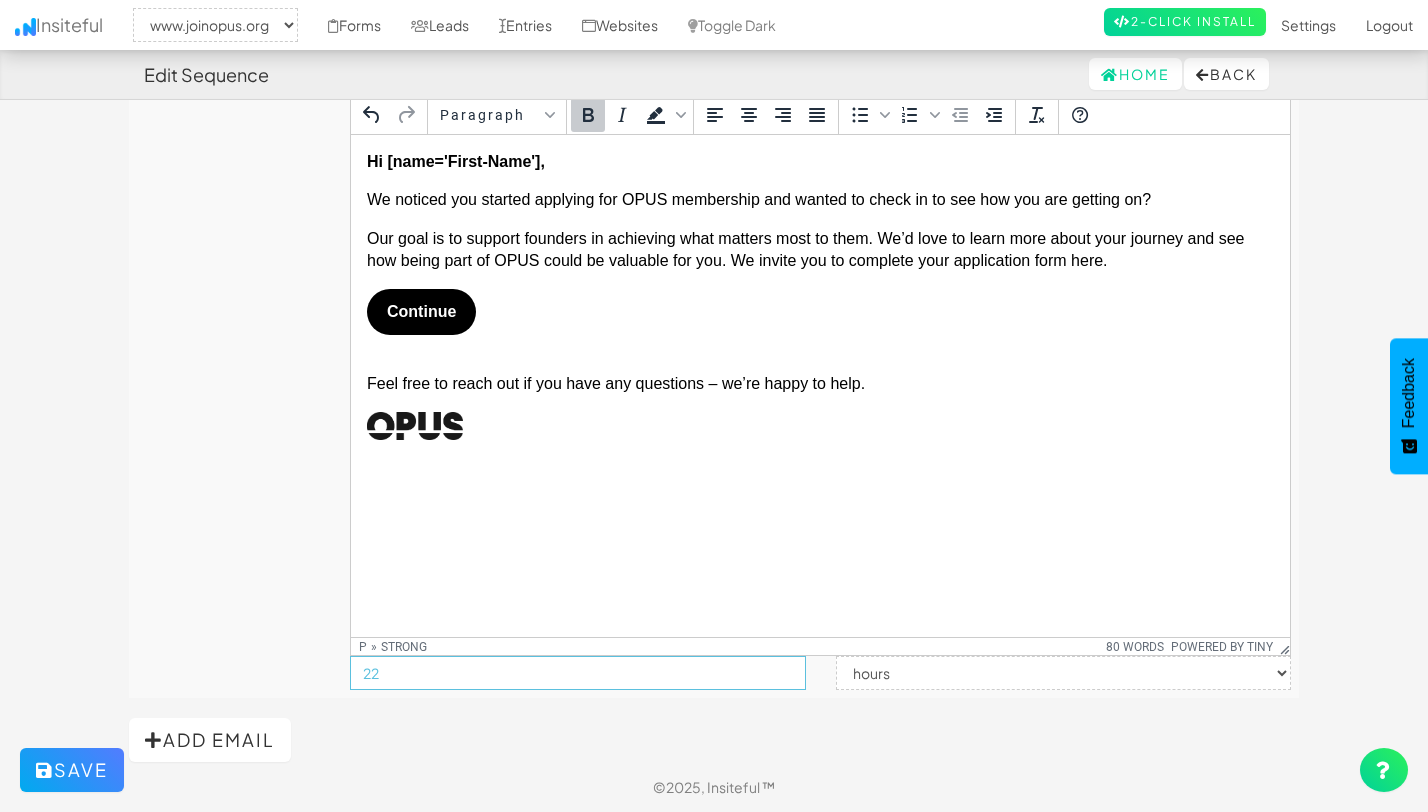 click on "22" at bounding box center (577, 673) 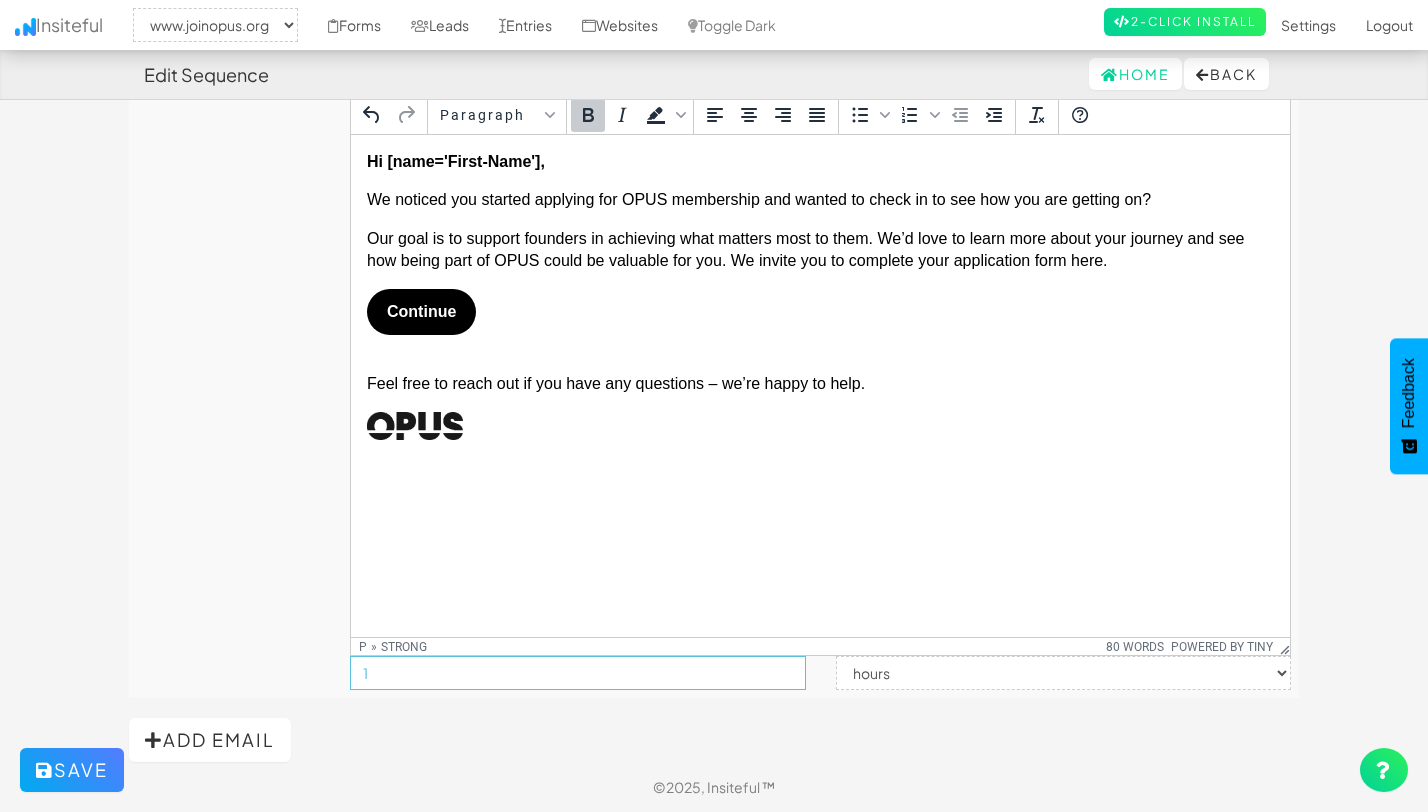 type on "1" 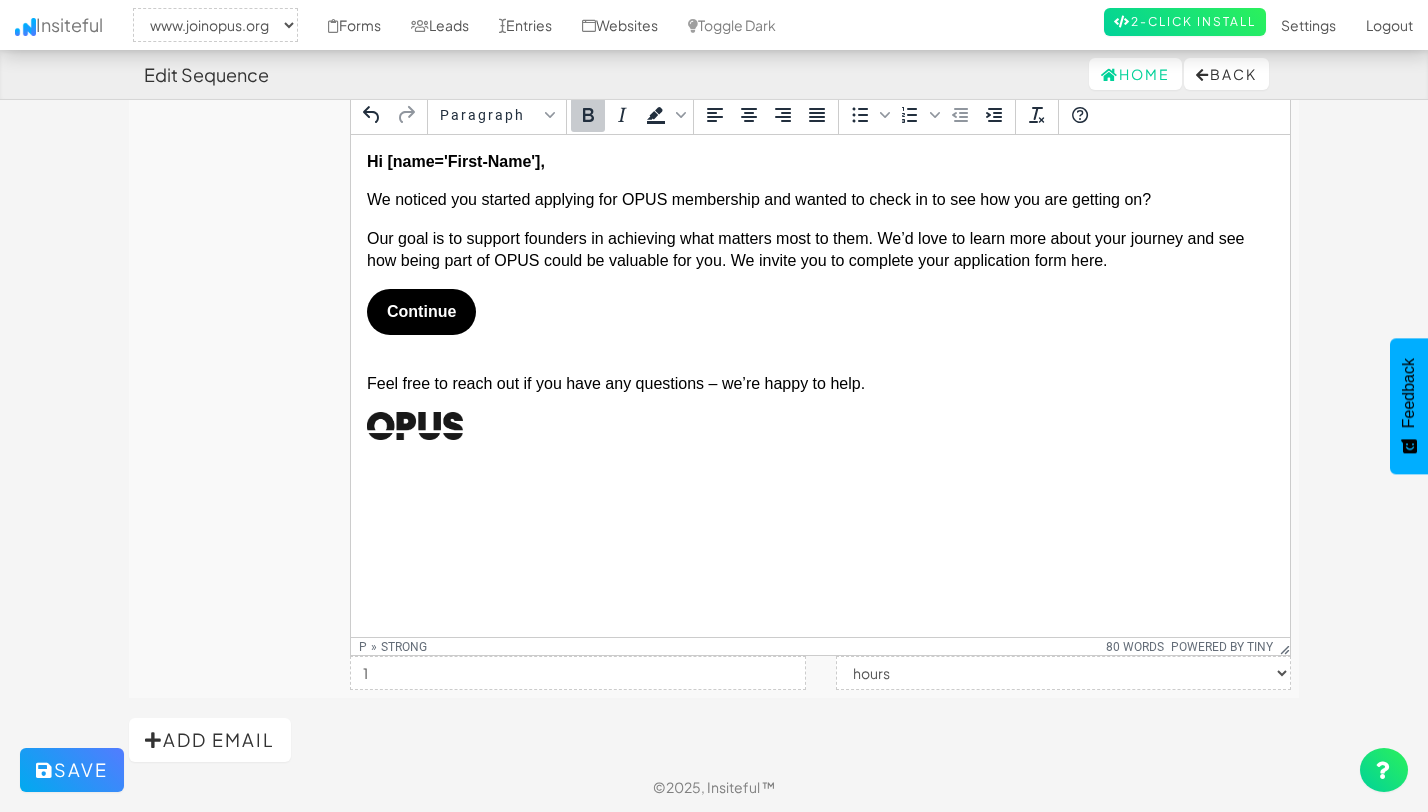 click on "Sequence Name Abandon Email   Emails
Template Nickname
Abandon Email (Join Waitlist Form) Internal use only (e.g. Forgot Me? Follow-Up #1)
From
team@example.com
Subject
[FIRST], almost there...
Hello! File Edit View Insert Format Tools Table Help Paragraph To open the popup, press Shift+Enter To open the popup, press Shift+Enter To open the popup, press Shift+Enter p  »  strong 80 words Powered by Tiny
1
minutes
hours
days
weeks
months
Add Email  Save
×" at bounding box center (714, 255) 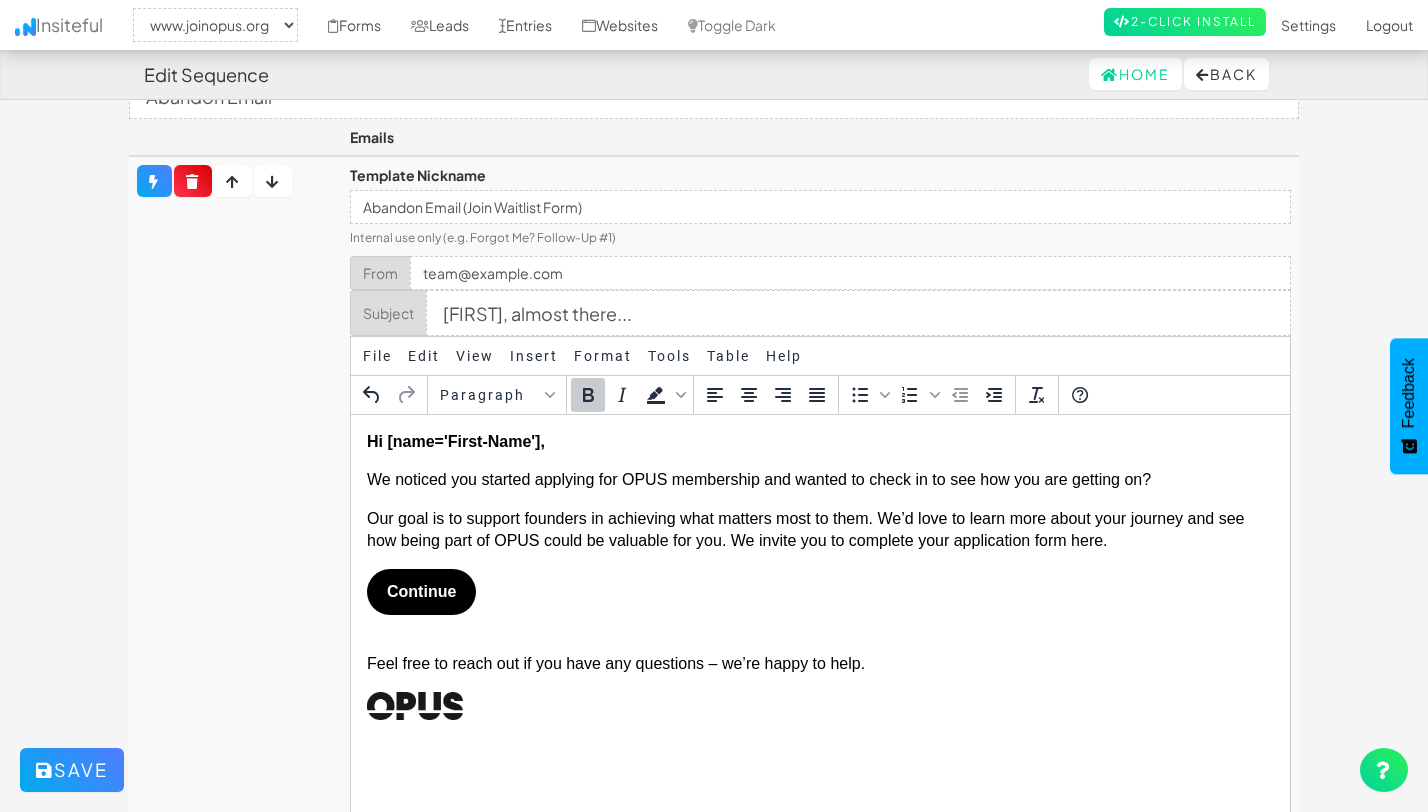 scroll, scrollTop: 89, scrollLeft: 0, axis: vertical 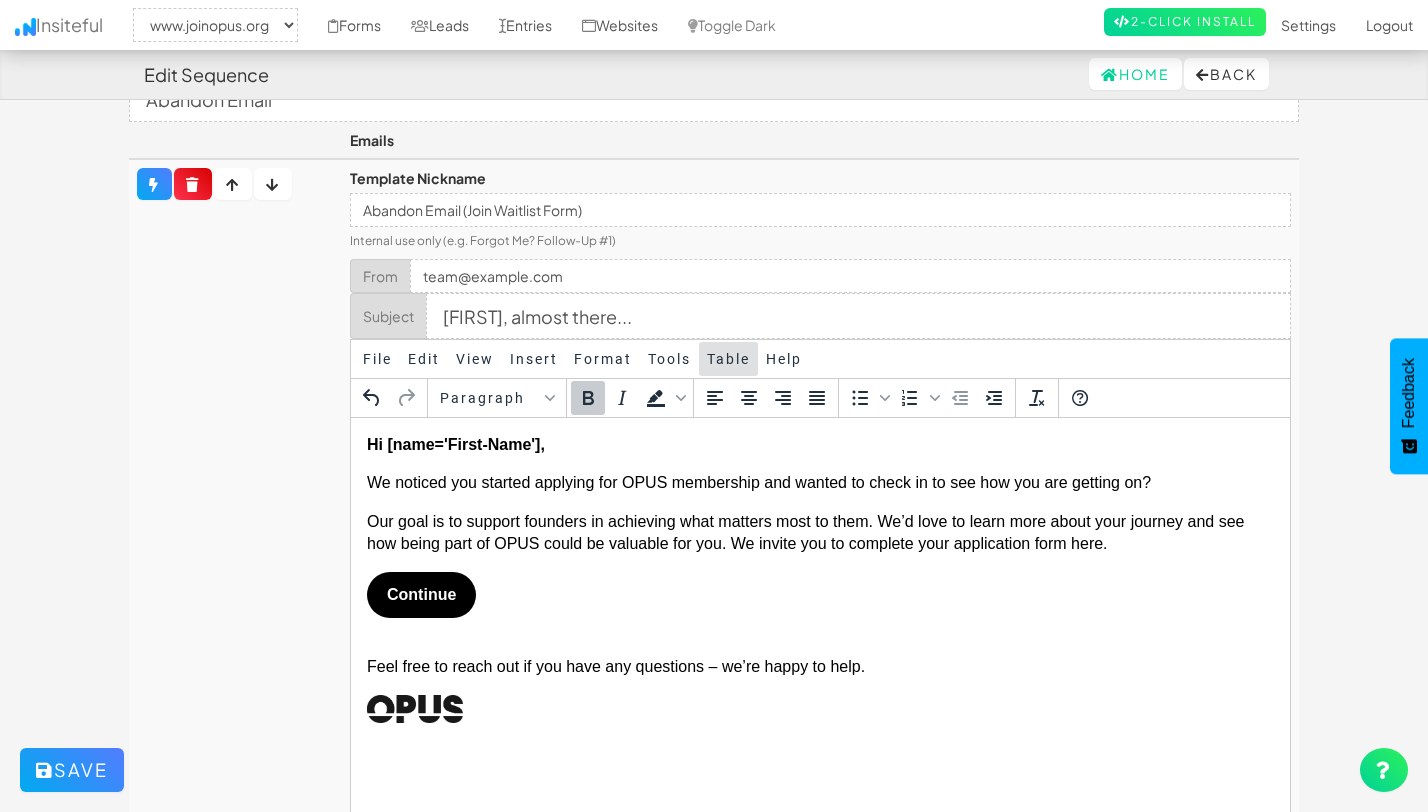 click on "Table" at bounding box center [728, 359] 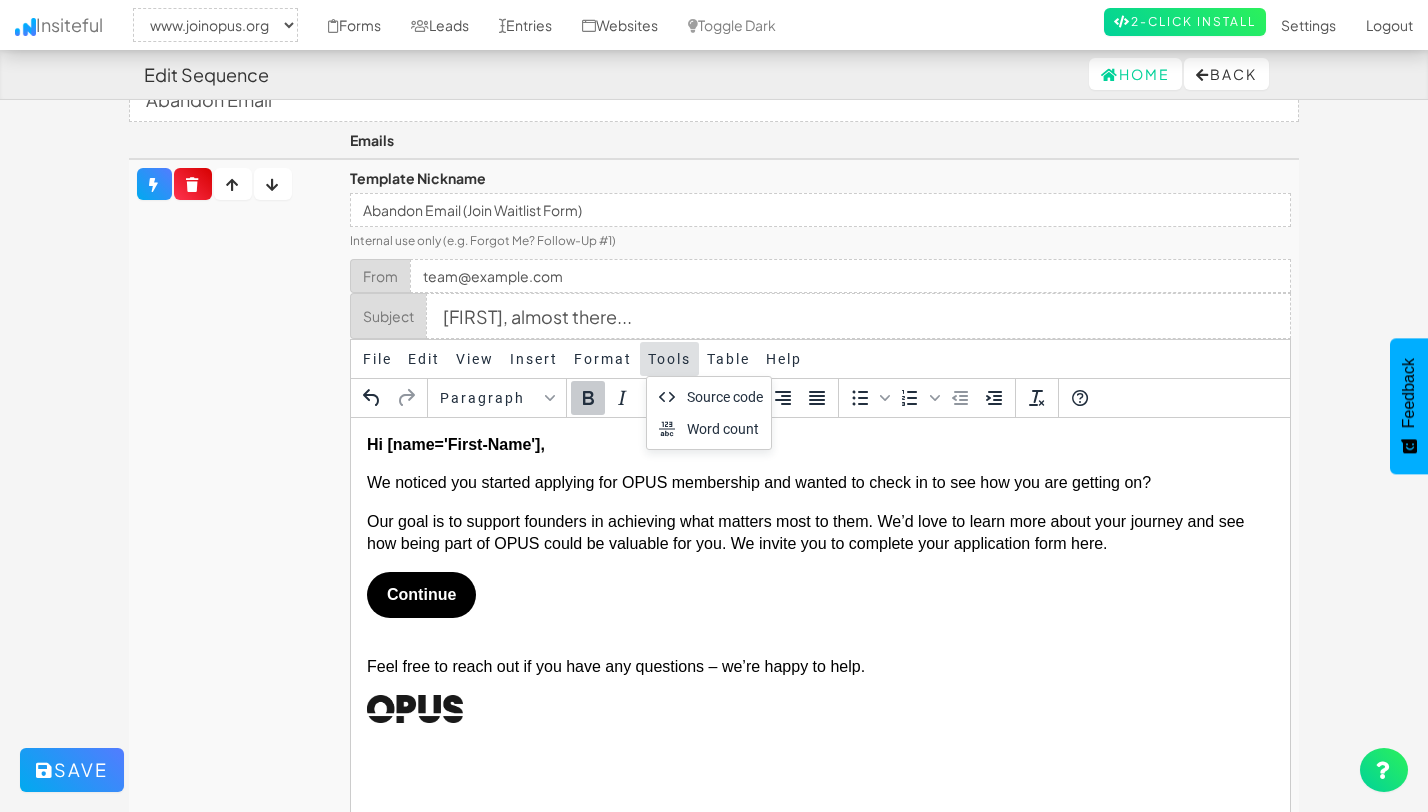 click on "Tools" at bounding box center (669, 359) 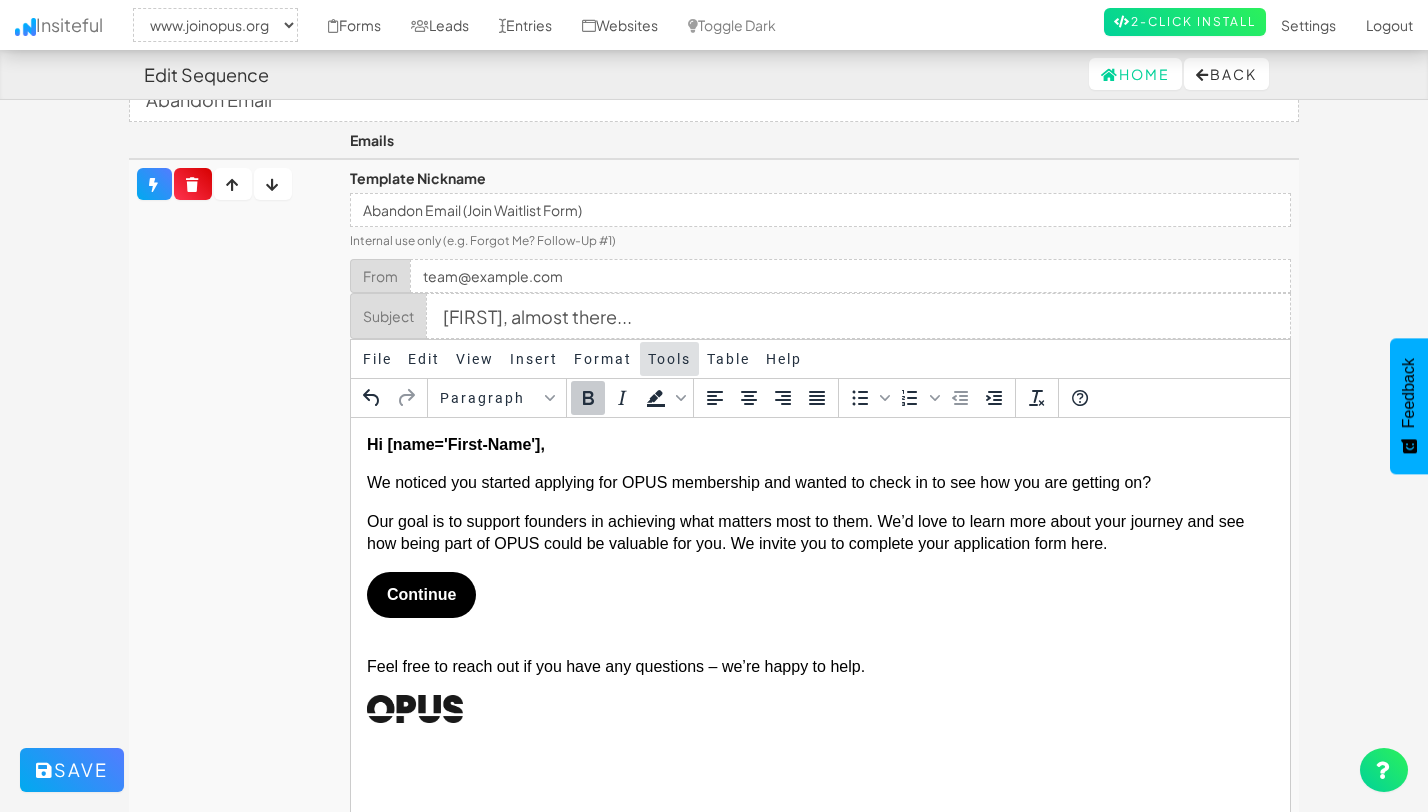 click on "Tools" at bounding box center [669, 359] 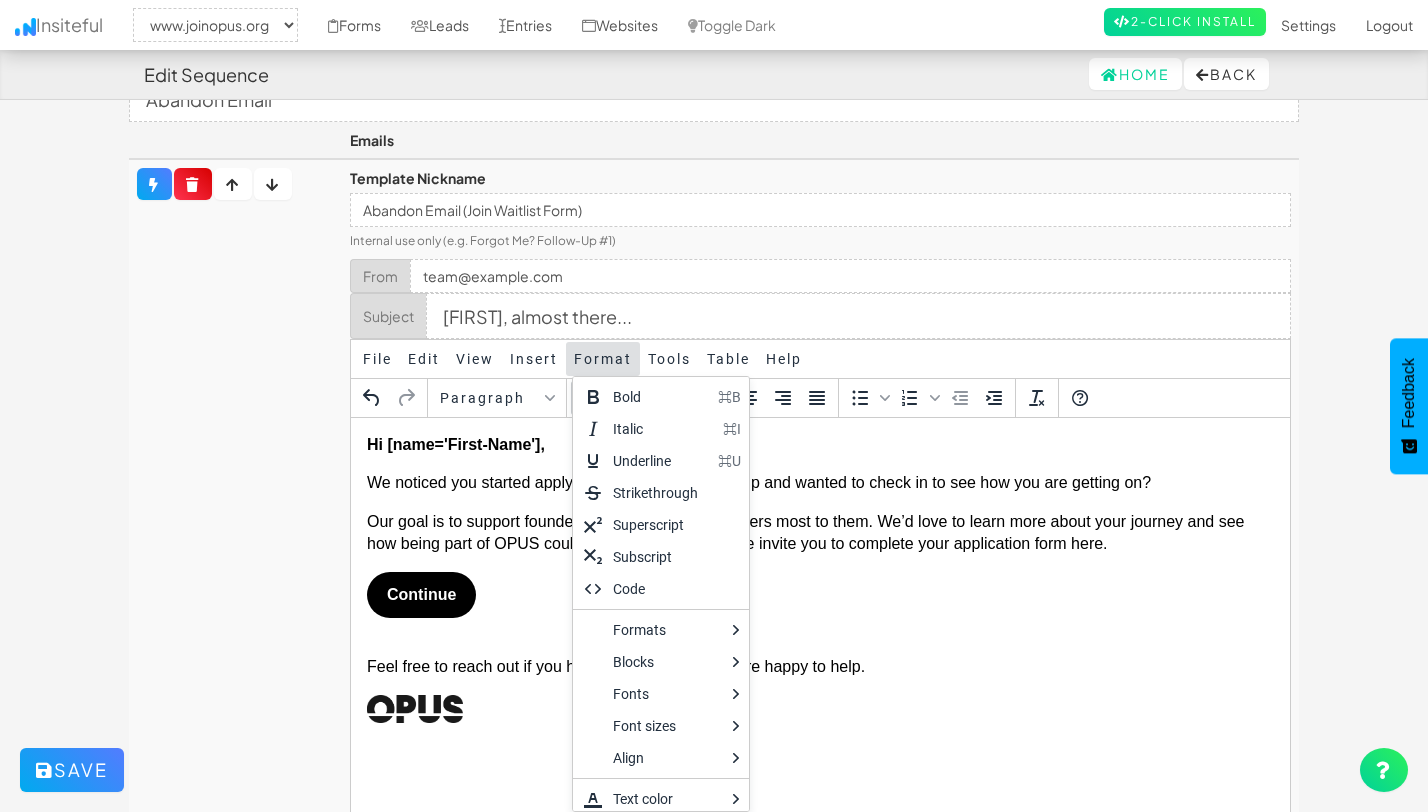 click on "Format" at bounding box center [603, 359] 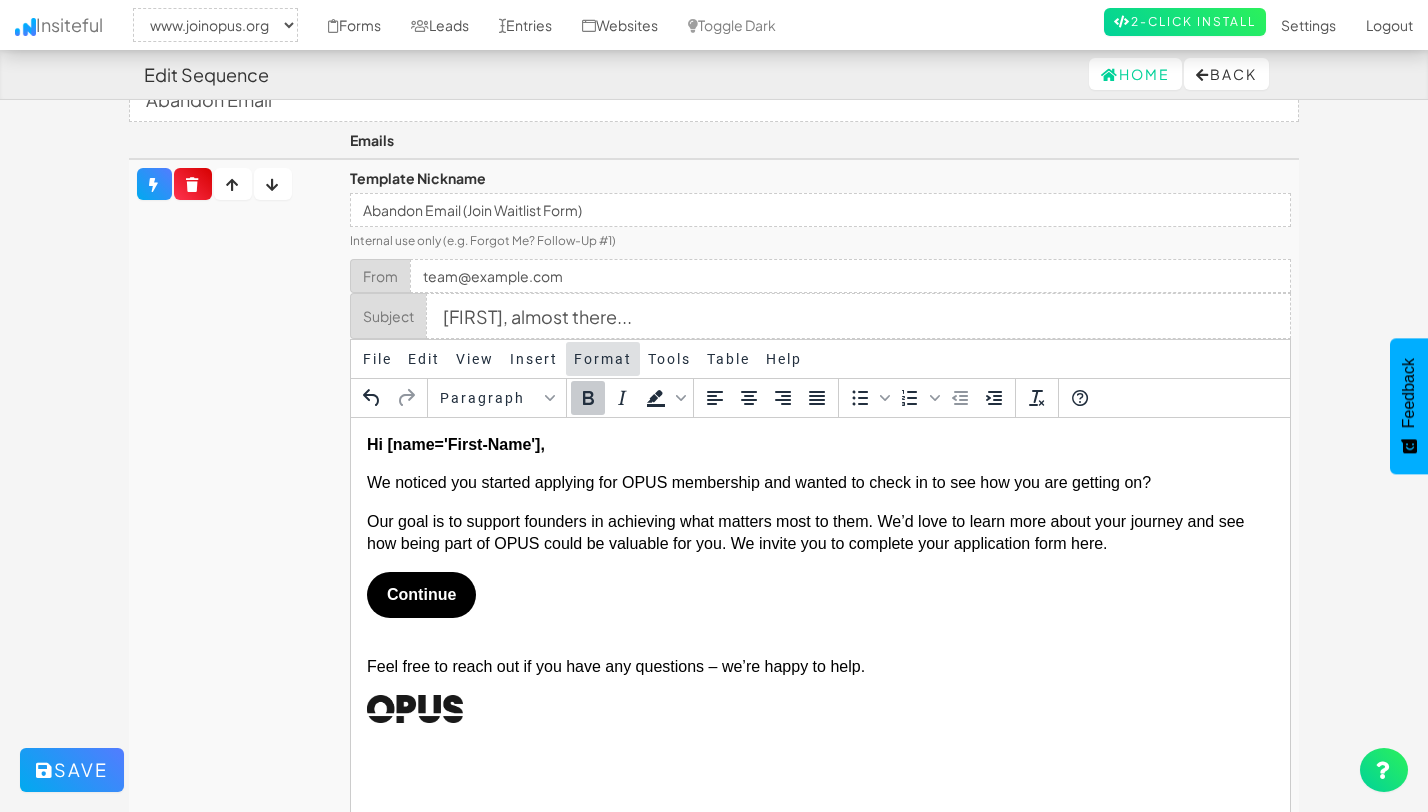 click on "Format" at bounding box center [603, 359] 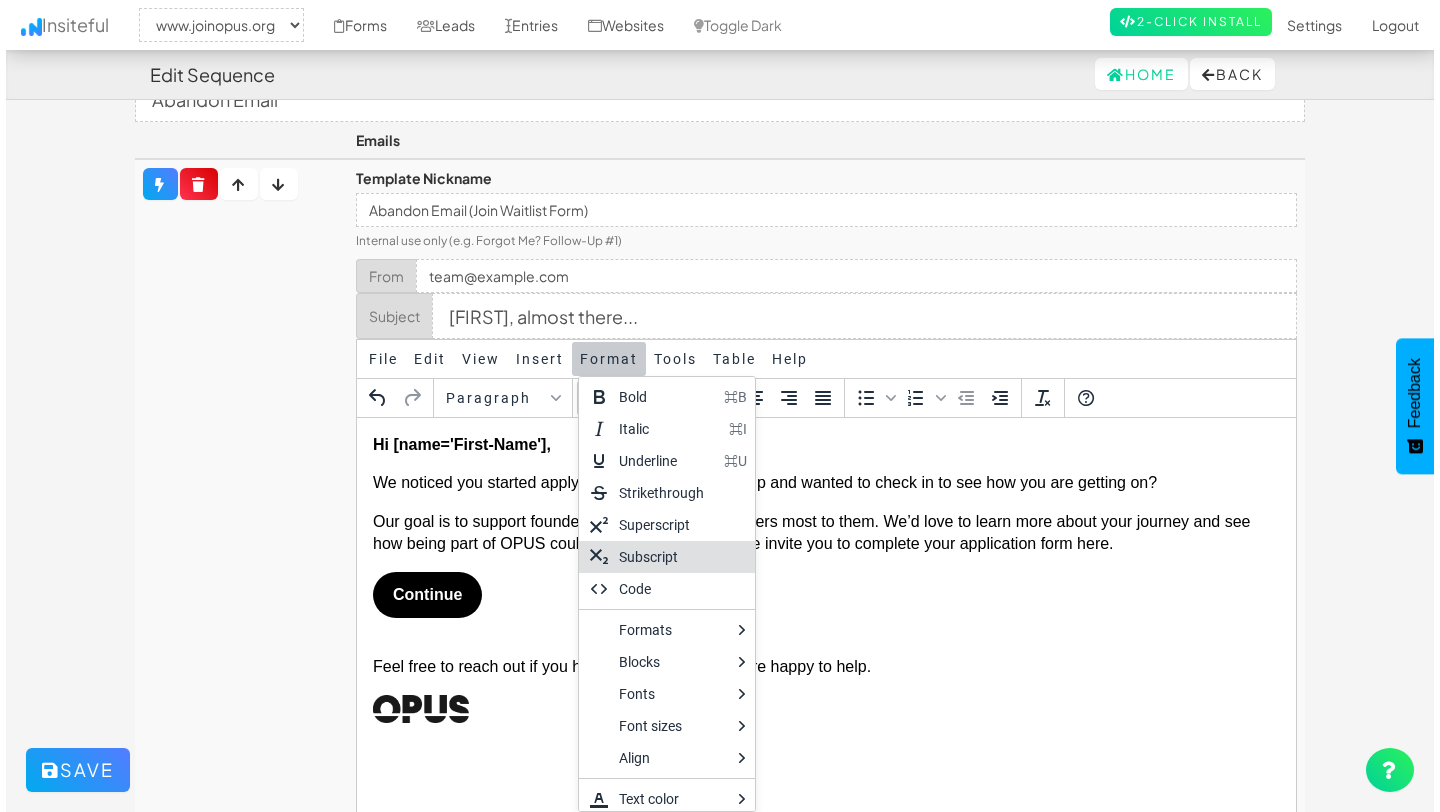 scroll, scrollTop: 81, scrollLeft: 0, axis: vertical 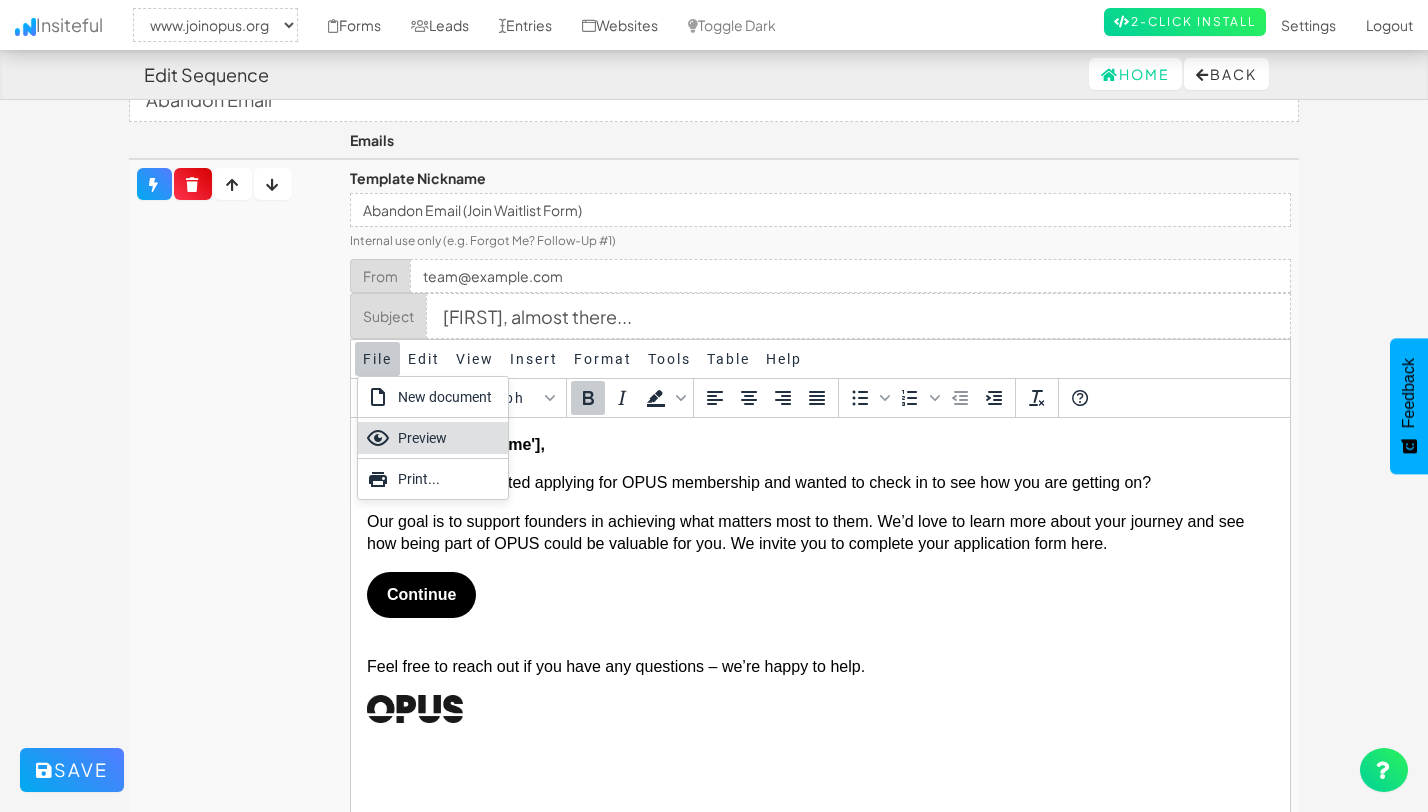 click on "Preview" at bounding box center (449, 438) 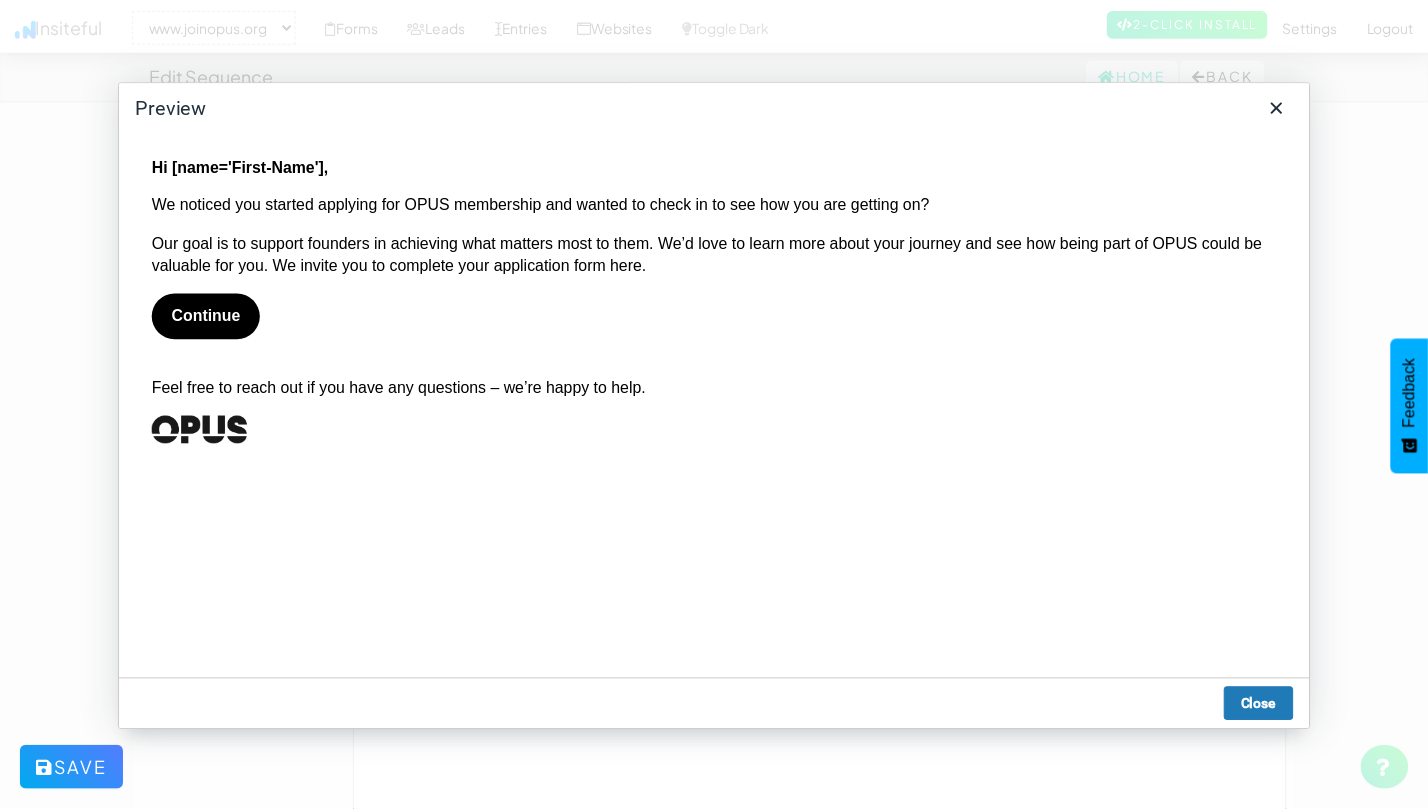 scroll, scrollTop: 0, scrollLeft: 0, axis: both 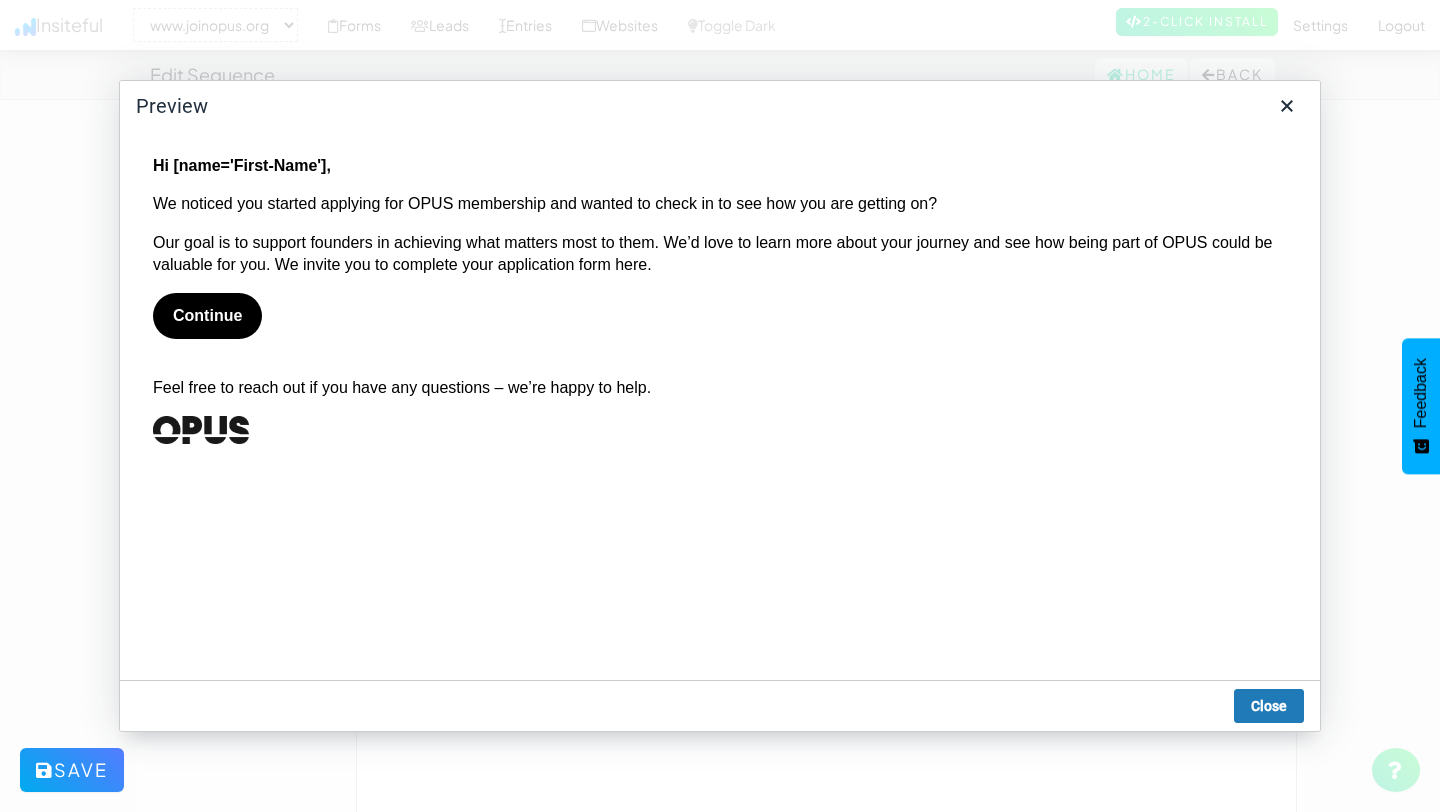 click on "Continue" at bounding box center (207, 316) 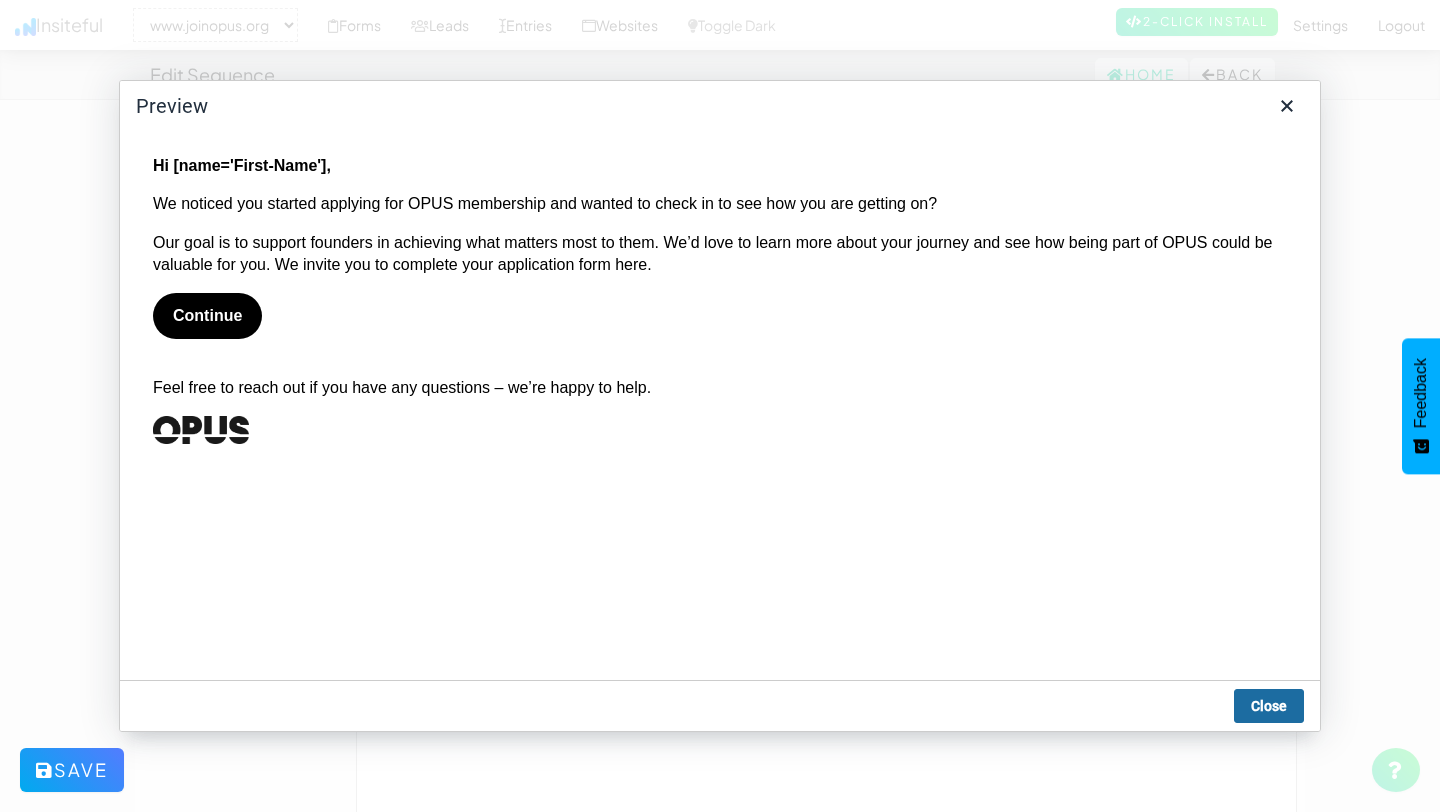 click on "Close" at bounding box center [1269, 706] 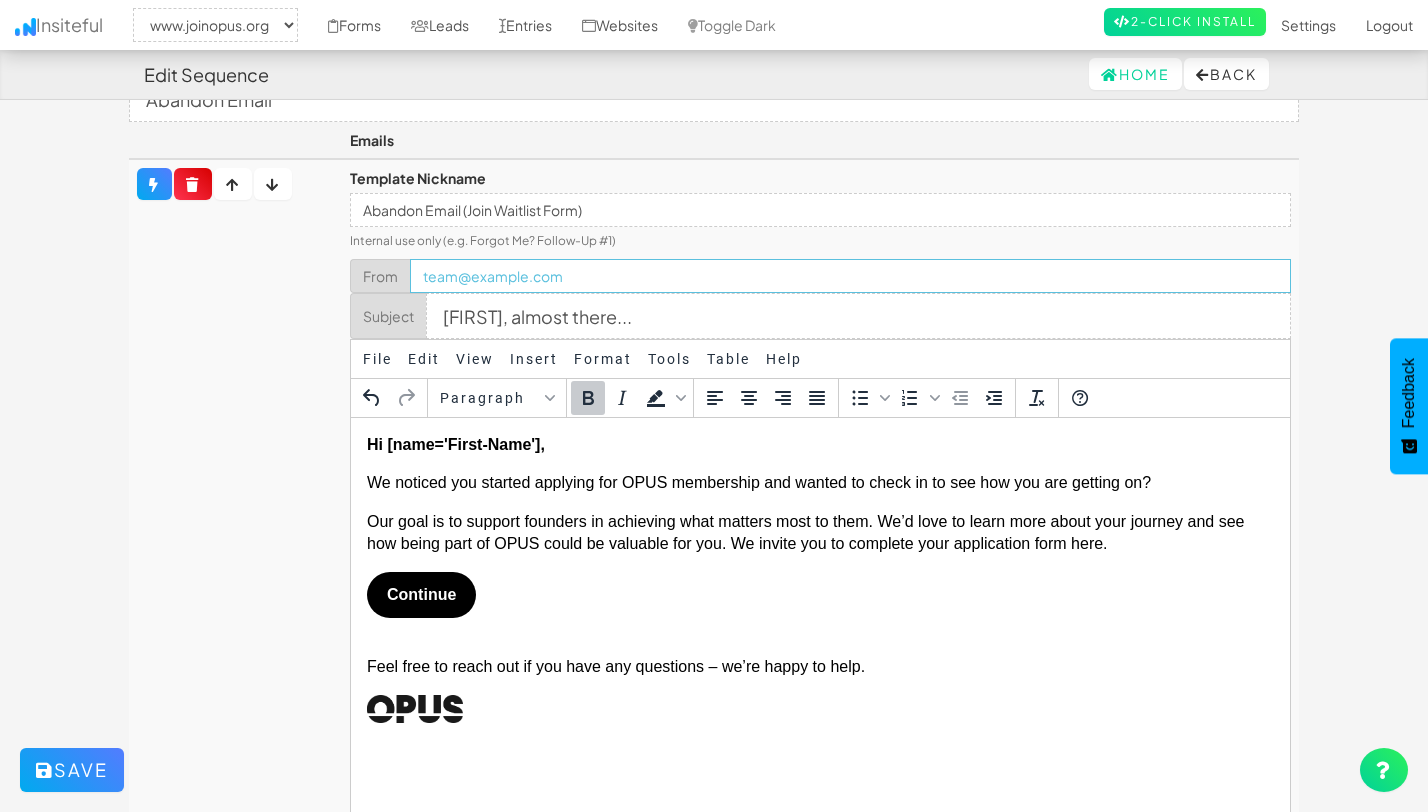 click on "team@example.com" at bounding box center (850, 276) 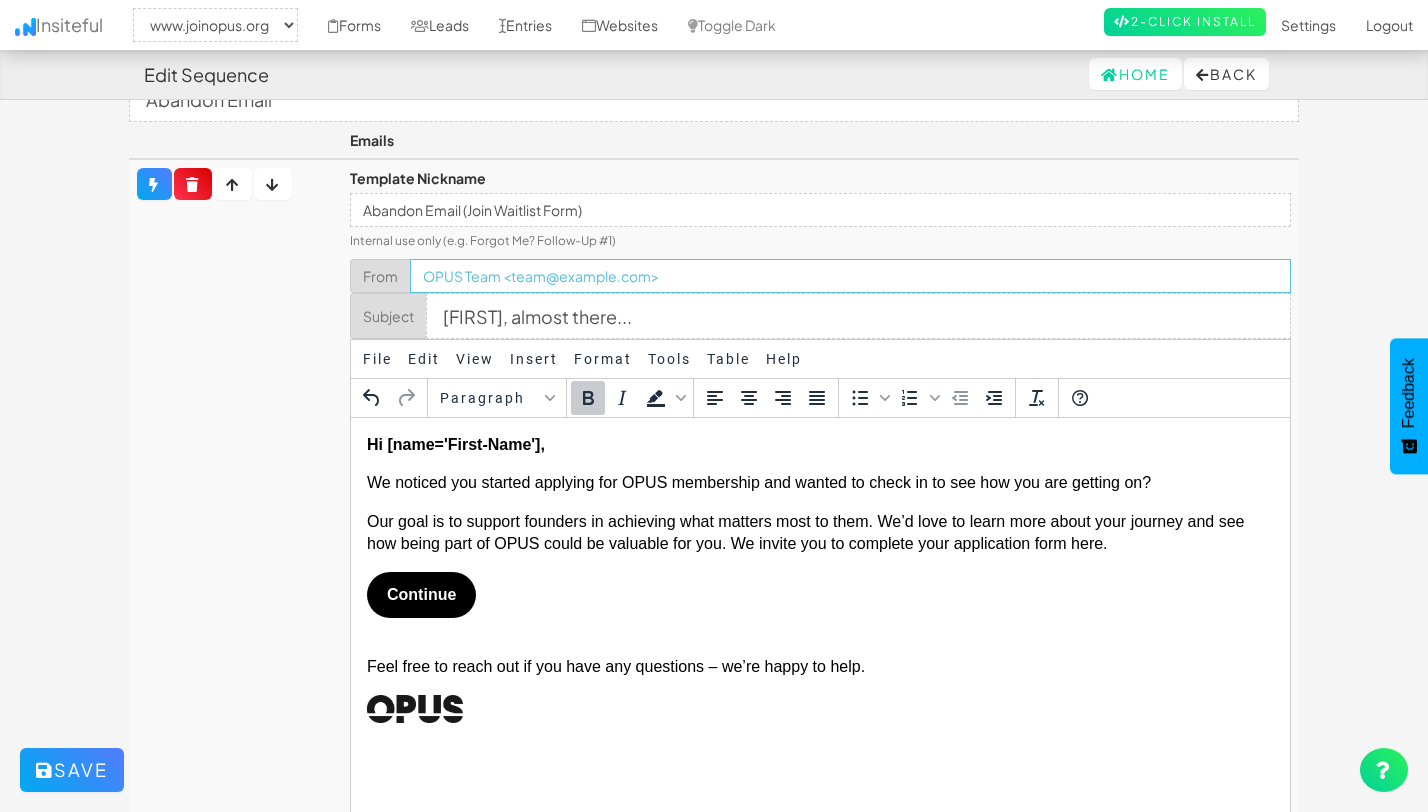 click on "OPUS Team <team@example.com>" at bounding box center (850, 276) 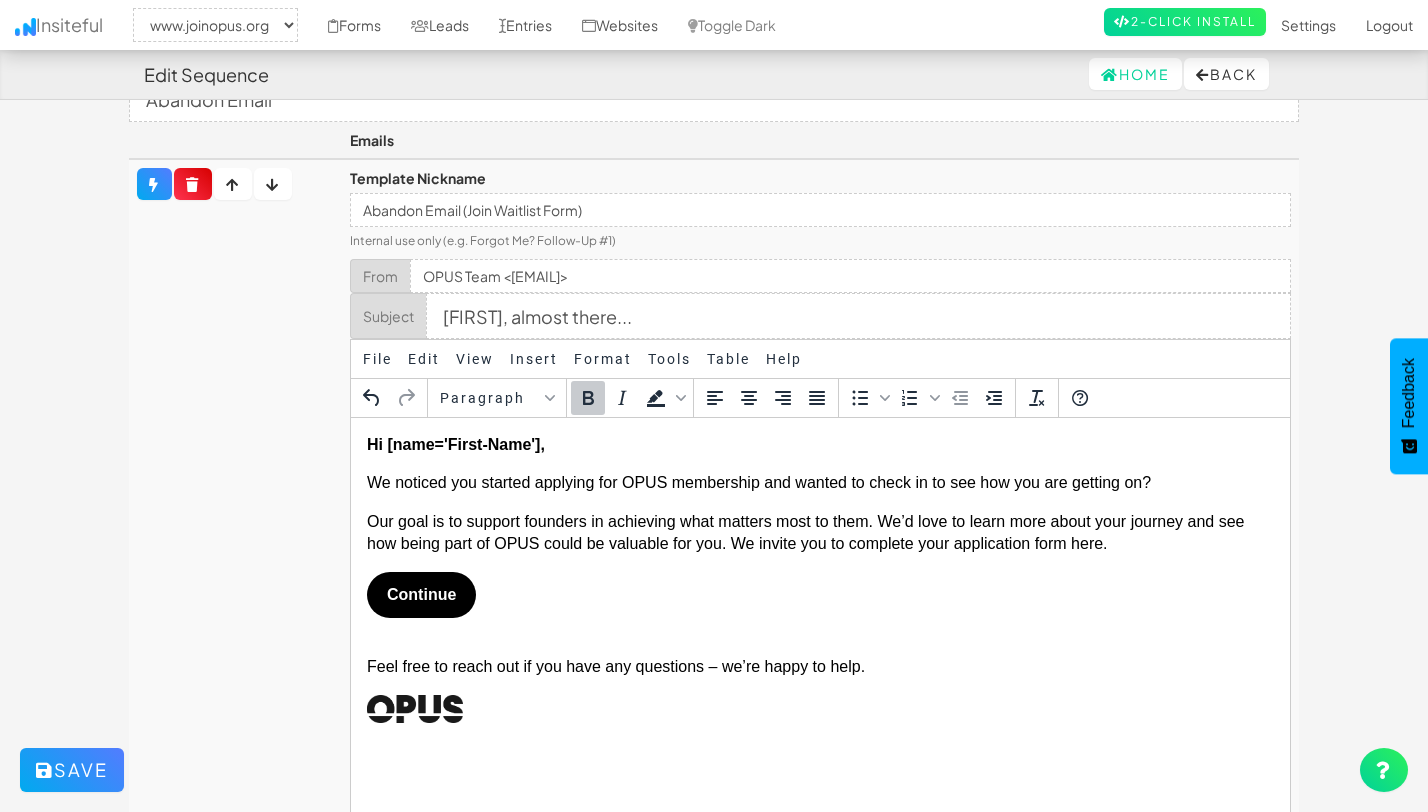click on "Internal use only (e.g. Forgot Me? Follow-Up #1)" at bounding box center [820, 240] 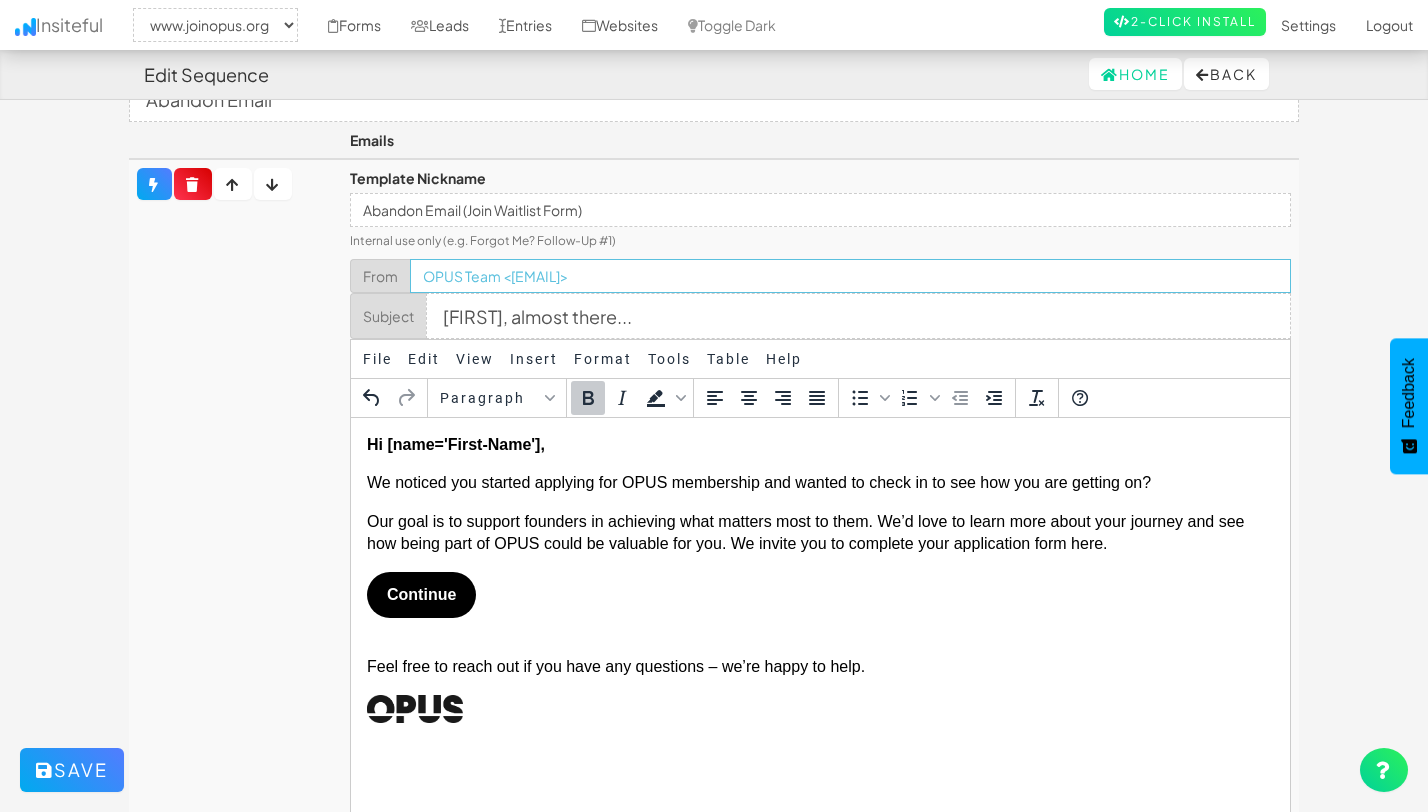 click on "OPUS Team <[EMAIL]>" at bounding box center [850, 276] 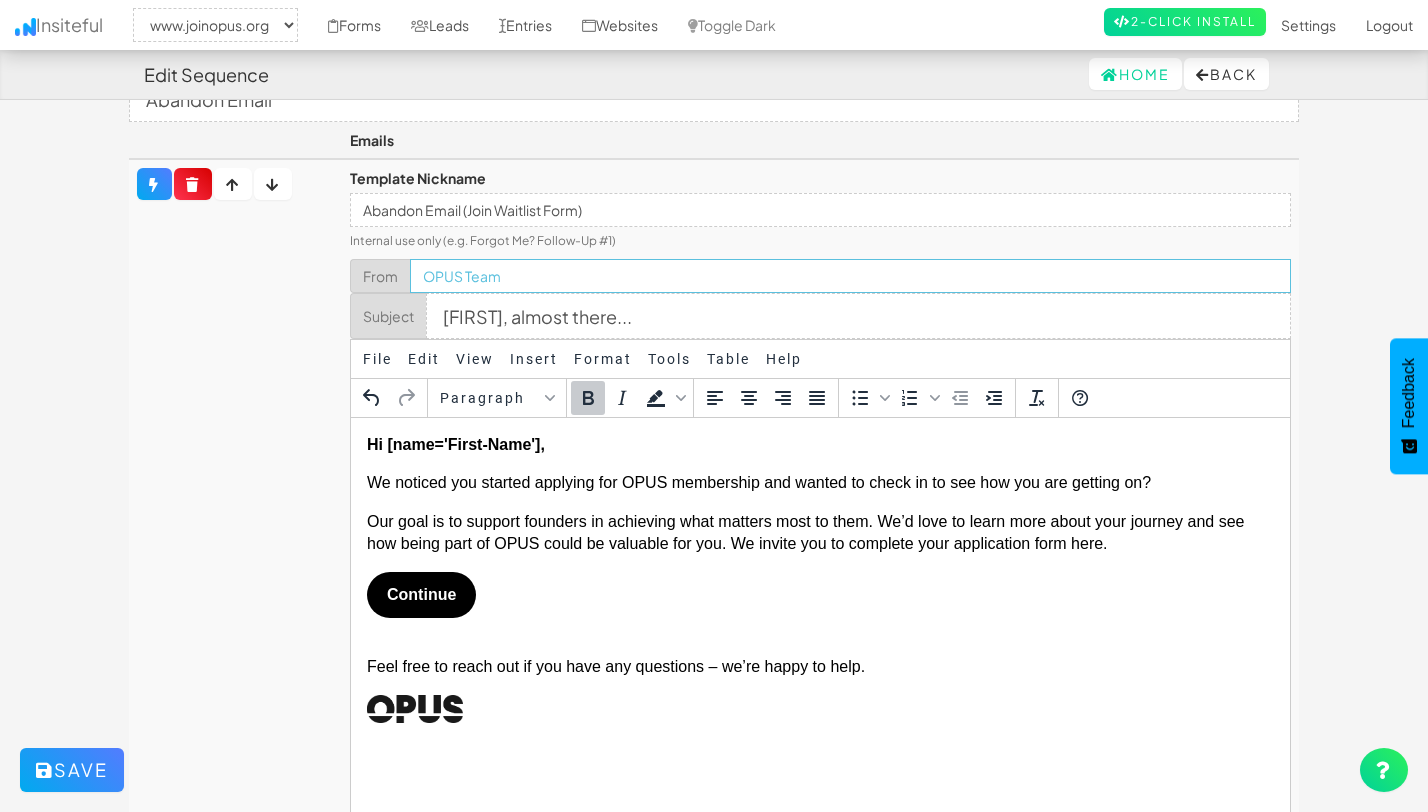 type on "OPUS Team" 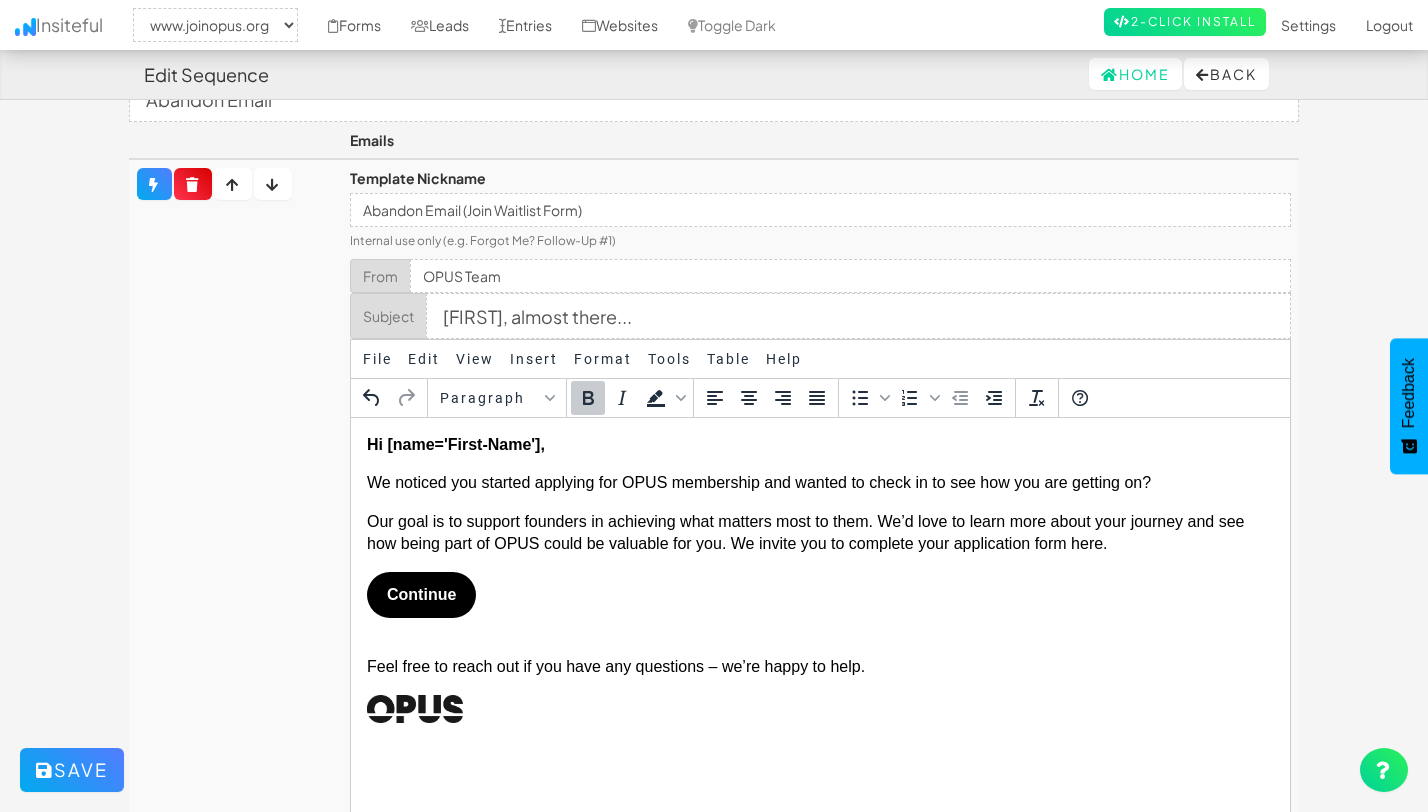 click on "Internal use only (e.g. Forgot Me? Follow-Up #1)" at bounding box center [820, 240] 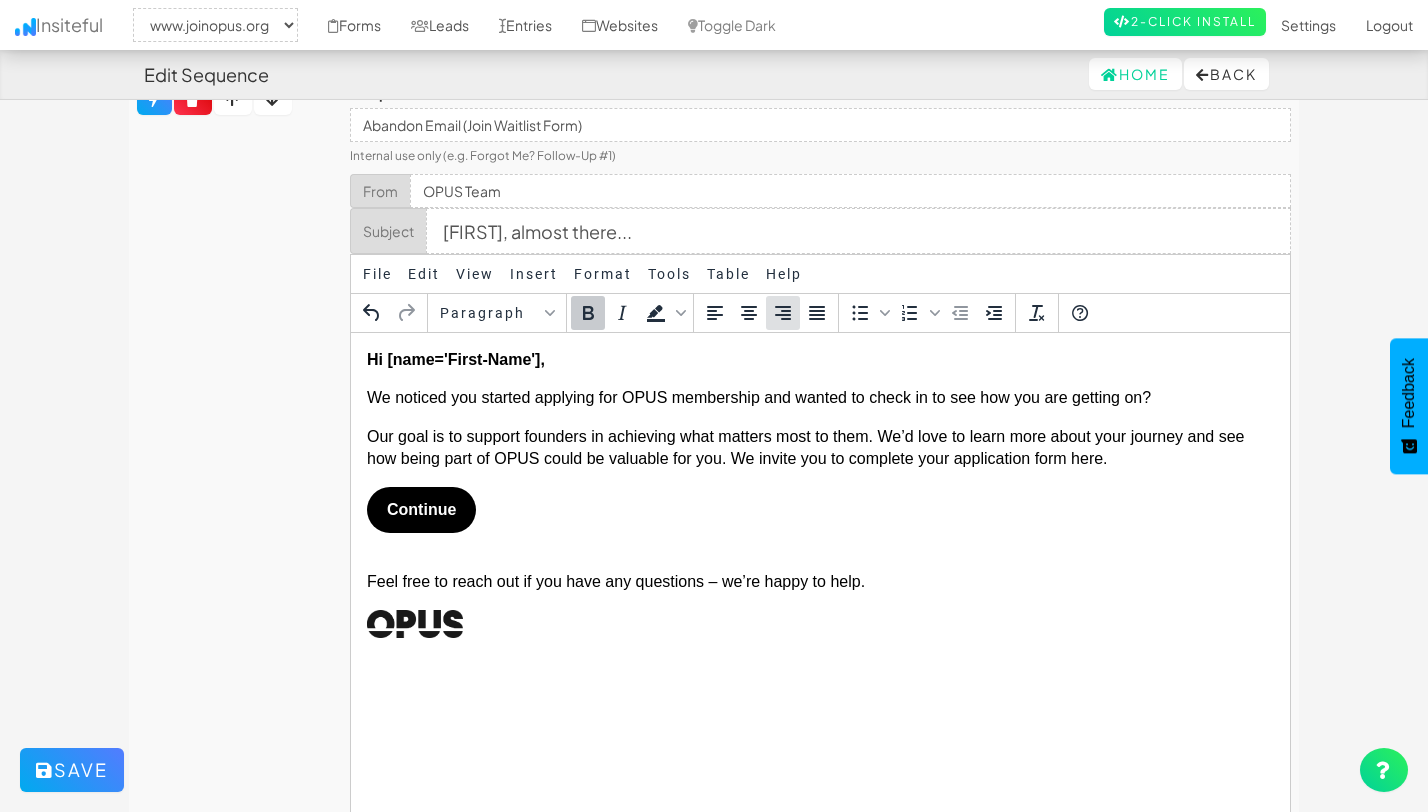 scroll, scrollTop: 372, scrollLeft: 0, axis: vertical 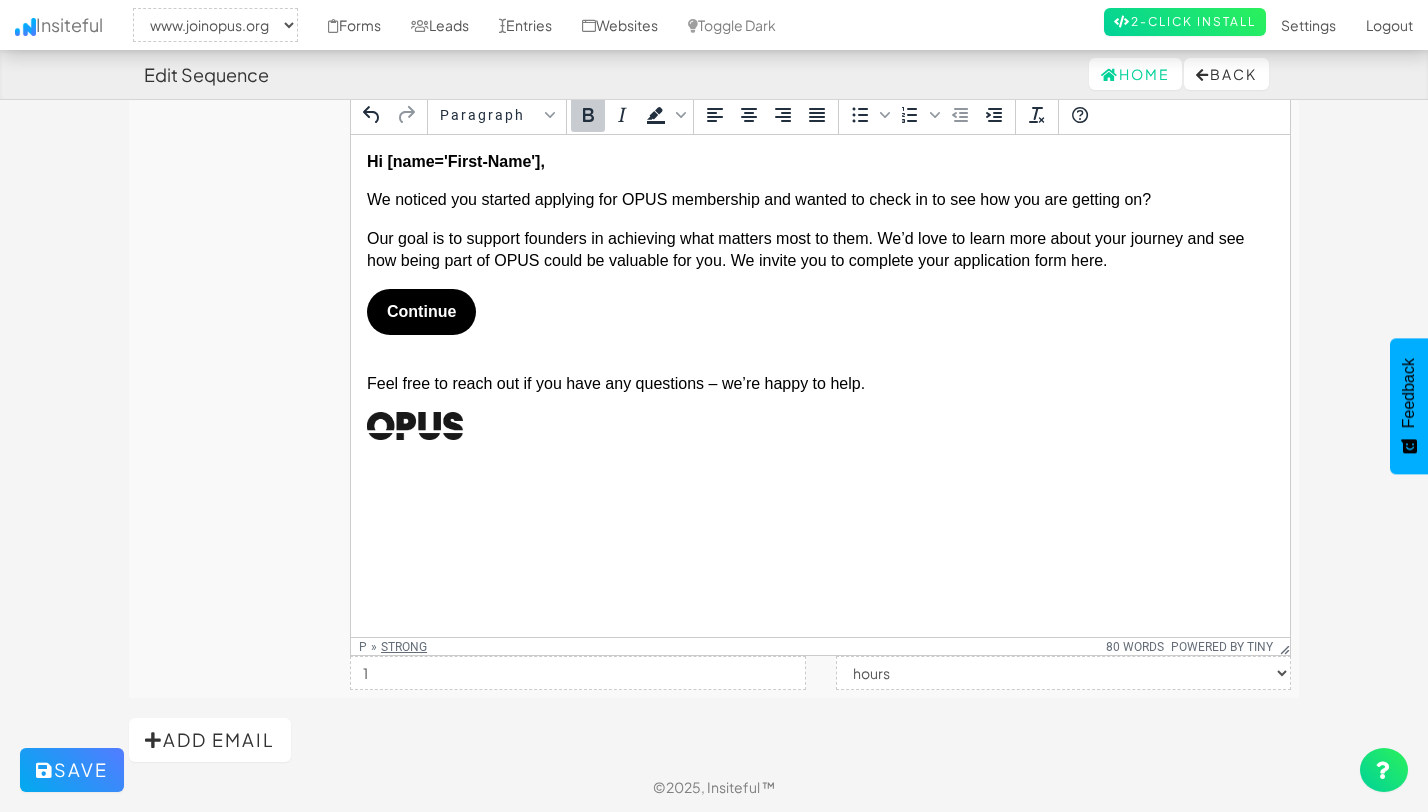 click on "strong" at bounding box center [404, 647] 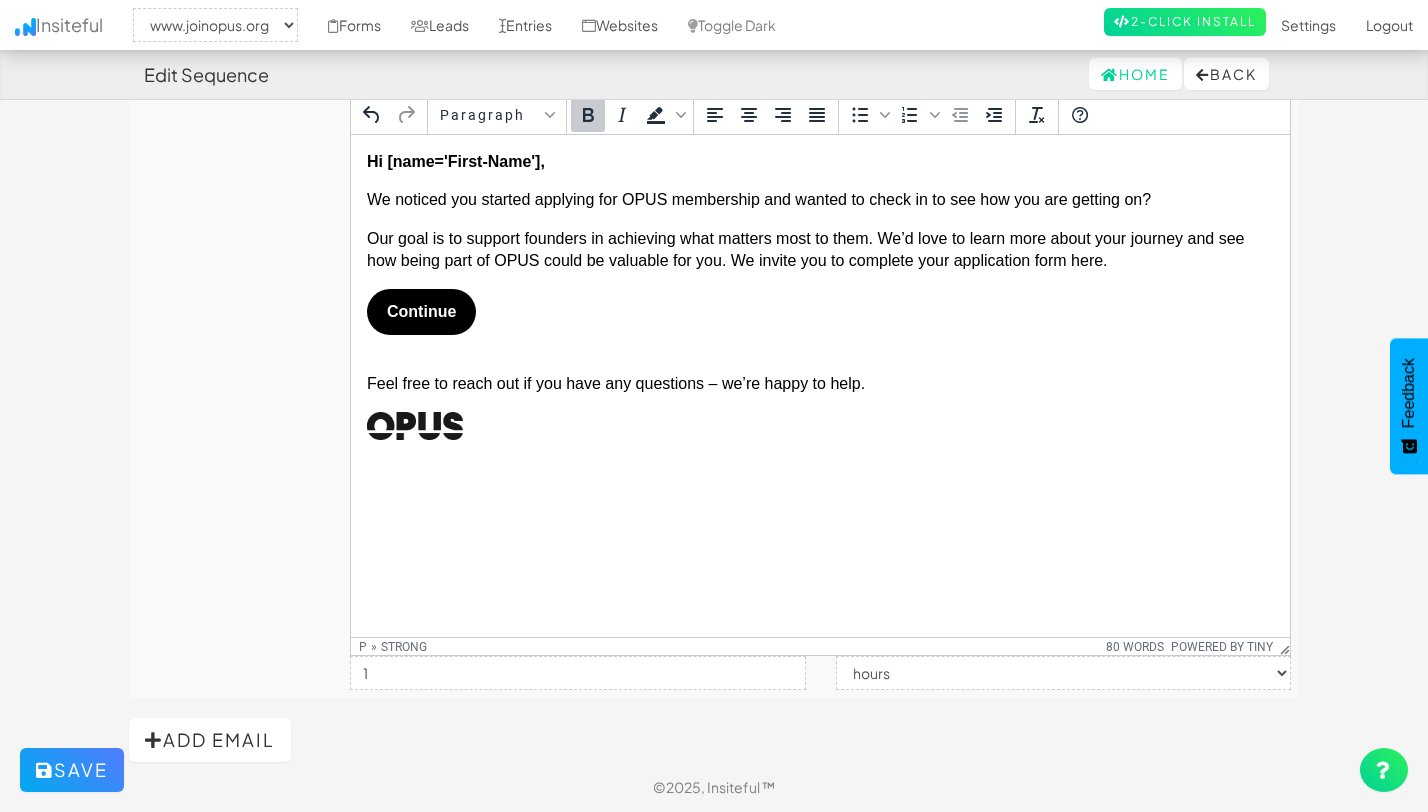 click on "Hi [FIRST], We noticed you started applying for OPUS membership and wanted to check in to see how you are getting on? Our goal is to support founders in achieving what matters most to them. We’d love to learn more about your journey and see how being part of OPUS could be valuable for you. We invite you to complete your application form here.  Continue  Feel free to reach out if you have any questions – we’re happy to help." at bounding box center [820, 298] 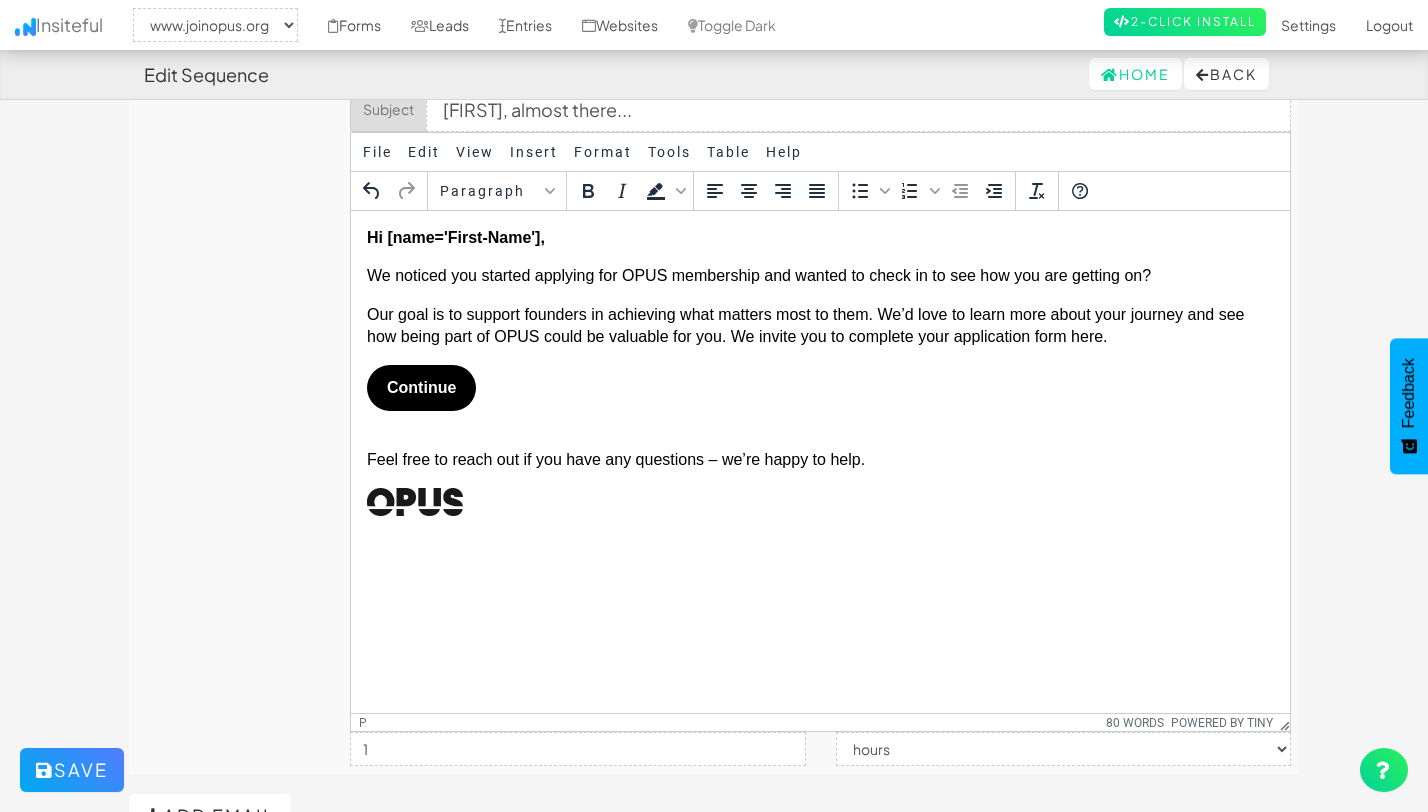 scroll, scrollTop: 293, scrollLeft: 0, axis: vertical 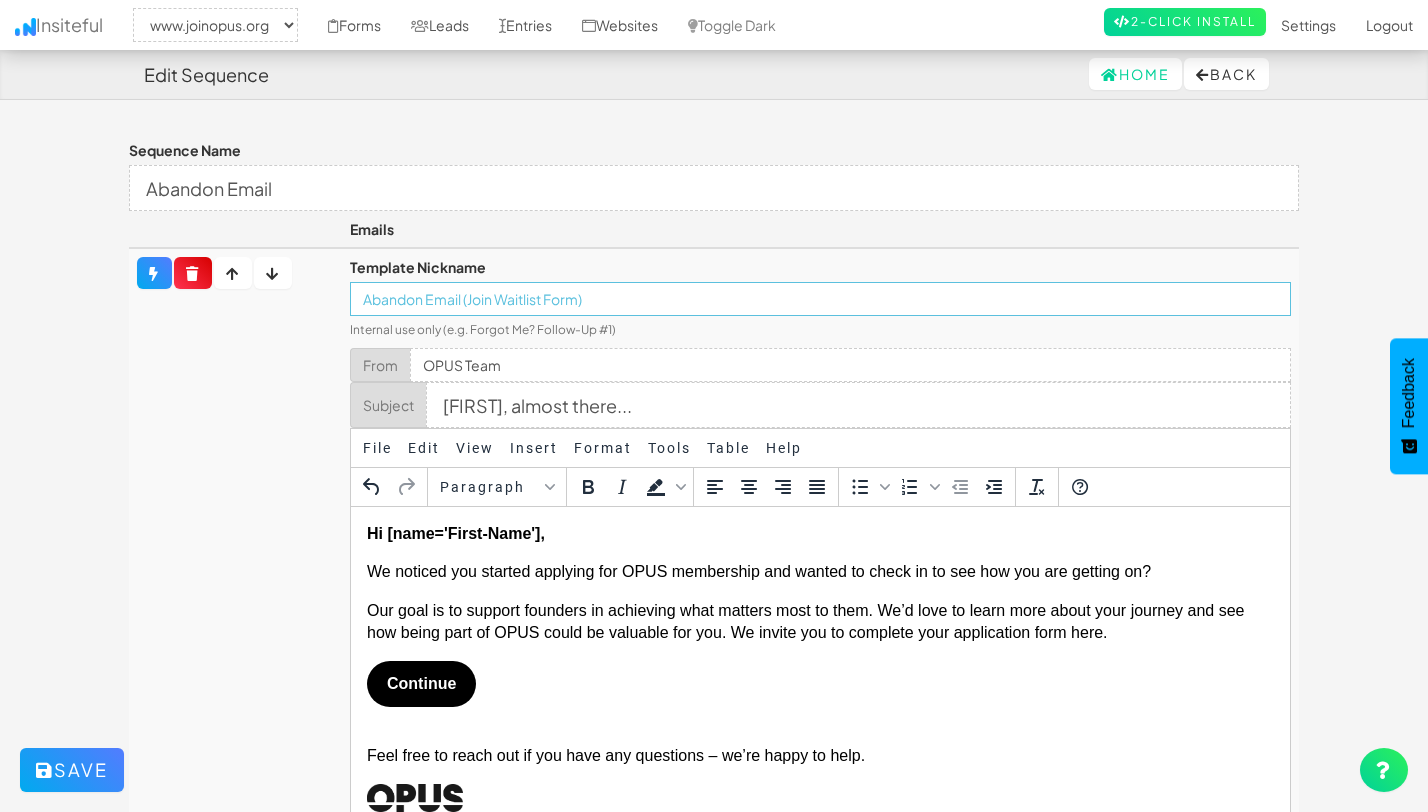 click on "Abandon Email (Join Waitlist Form)" at bounding box center (820, 299) 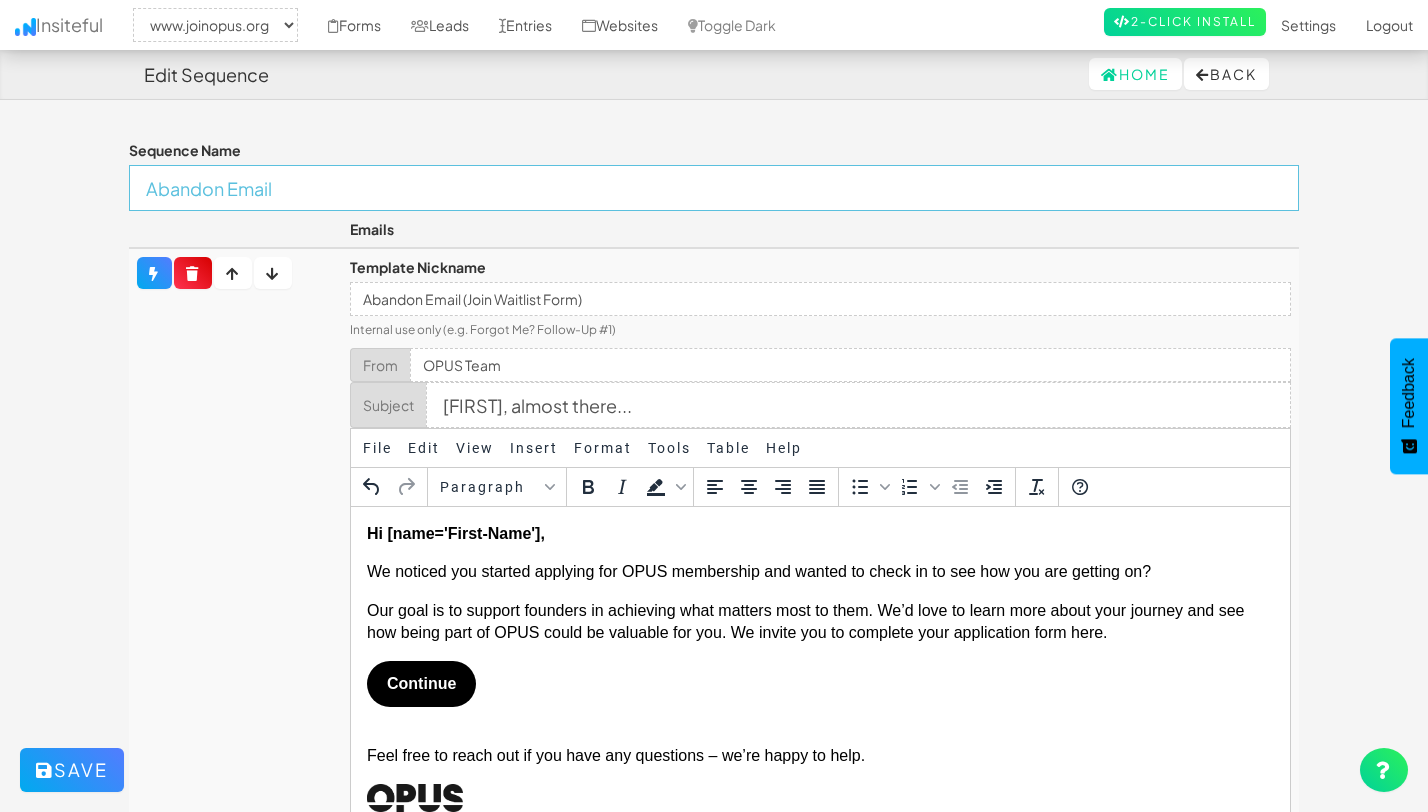 click on "Abandon Email" at bounding box center (714, 188) 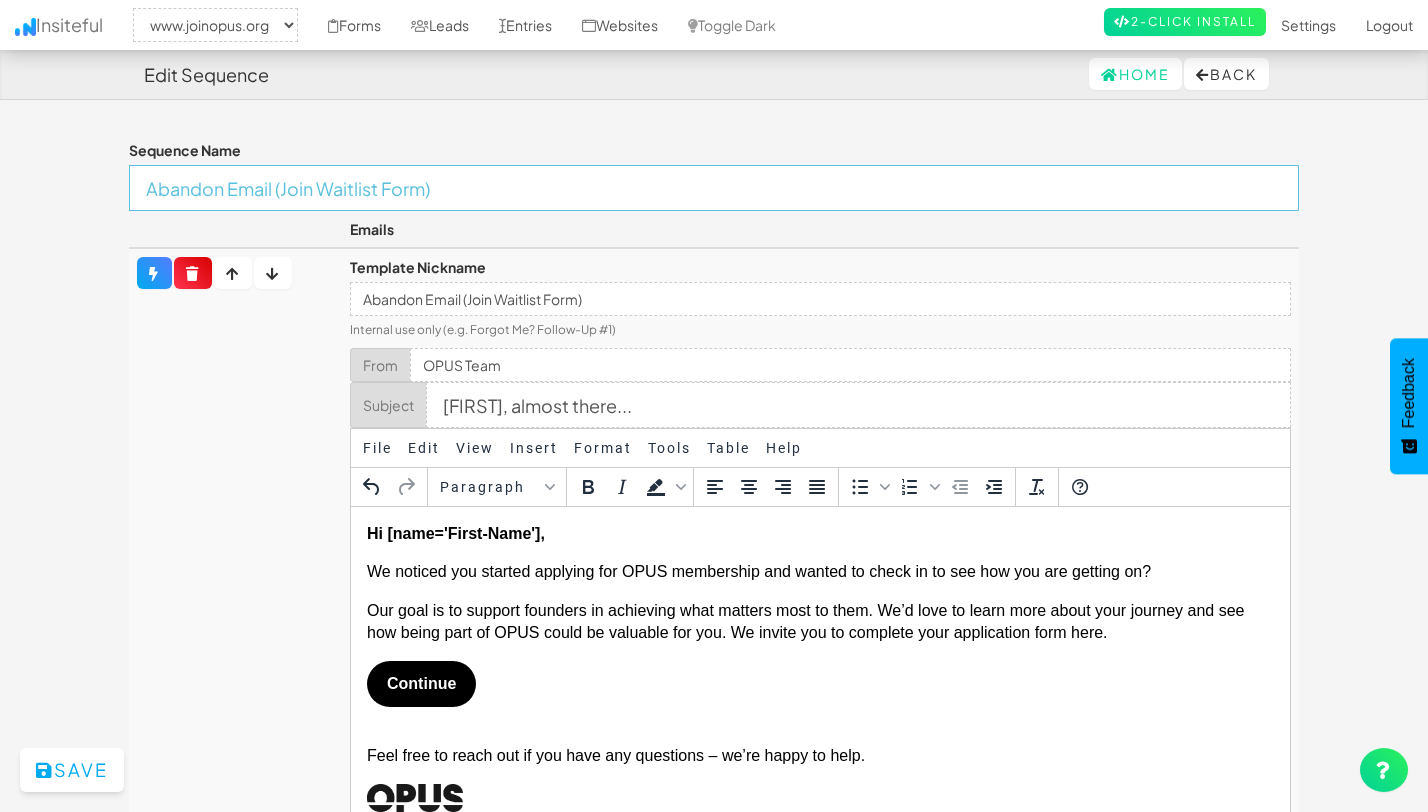 type on "Abandon Email (Join Waitlist Form)" 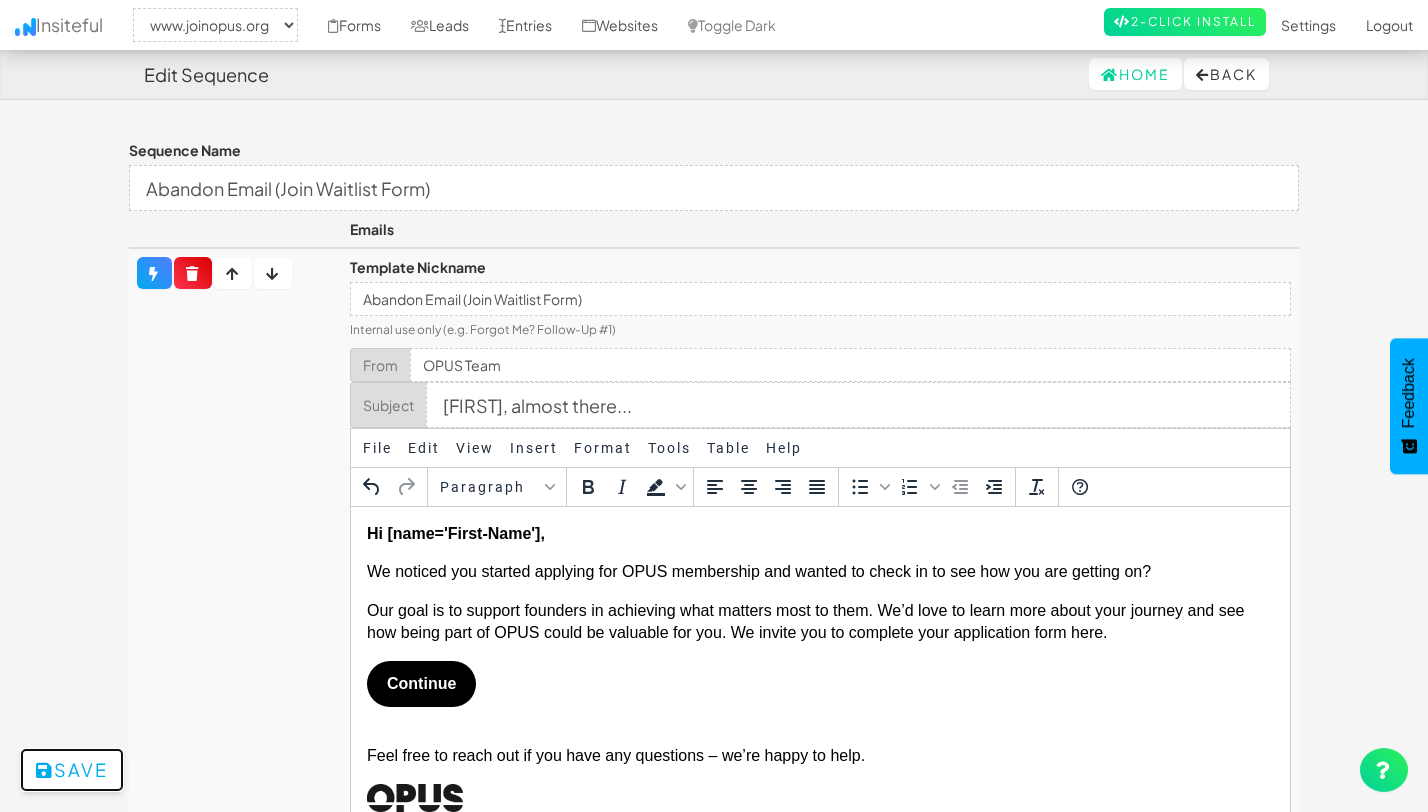 click on "Save" at bounding box center (72, 770) 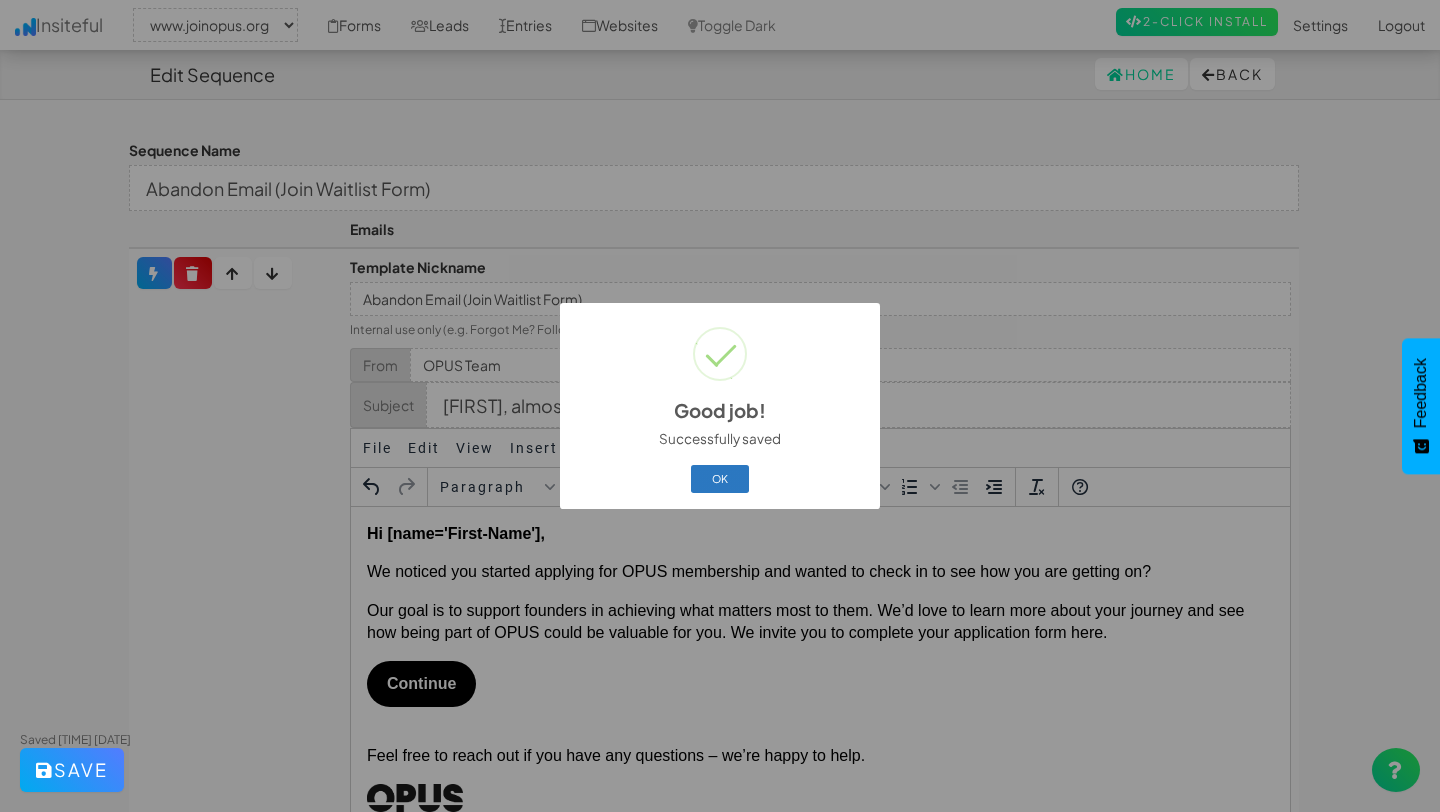 click on "OK" at bounding box center (720, 479) 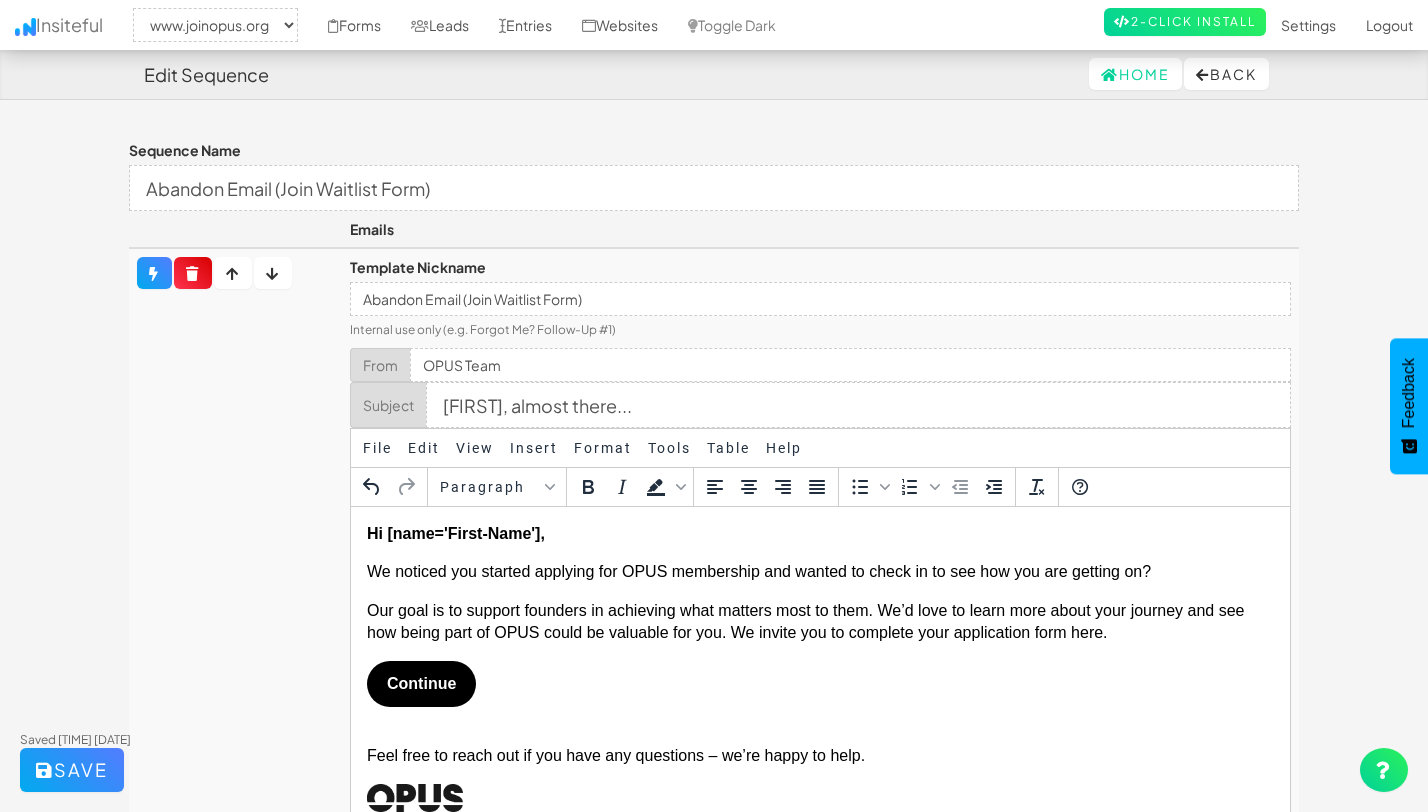 click on "Edit Sequence" at bounding box center (206, 75) 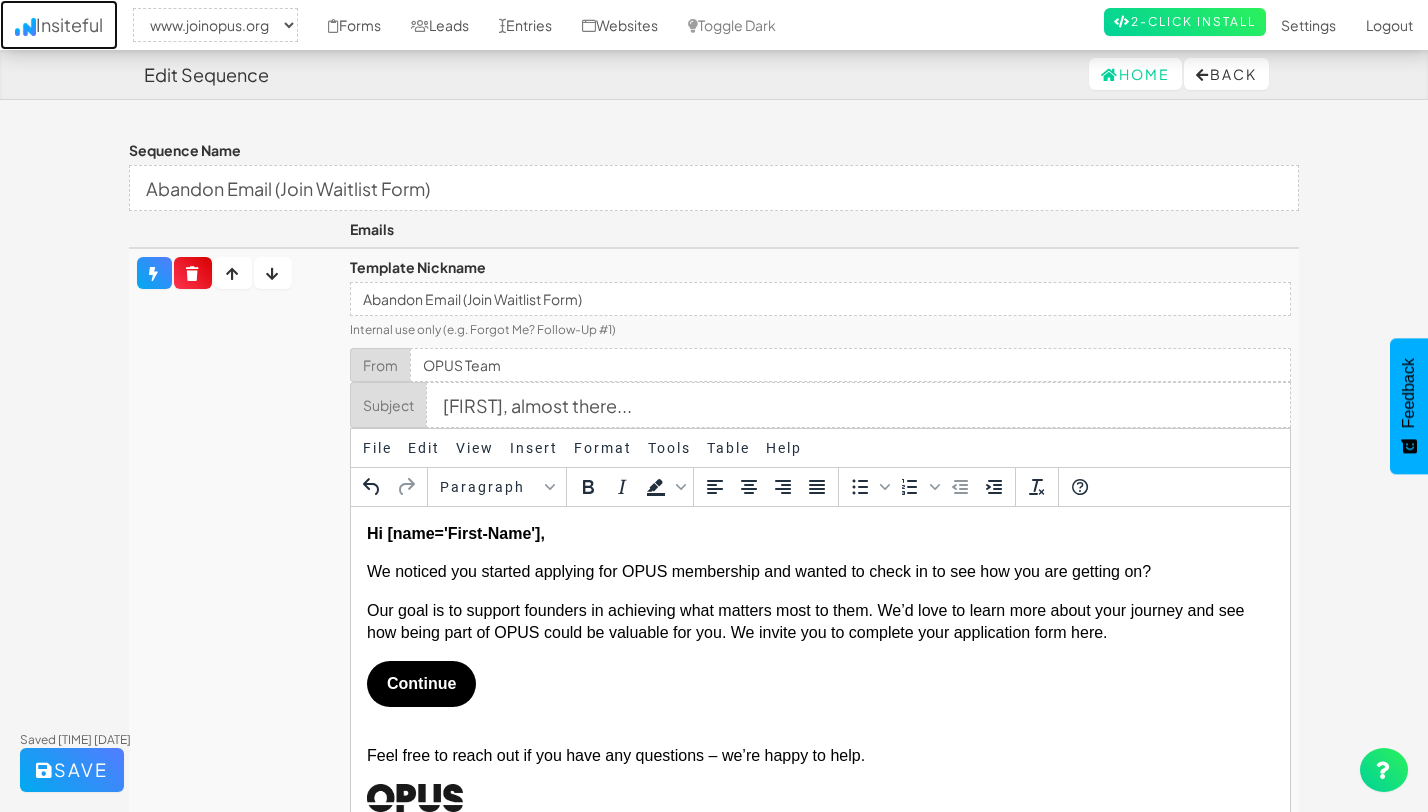 click on "Insiteful" at bounding box center (59, 25) 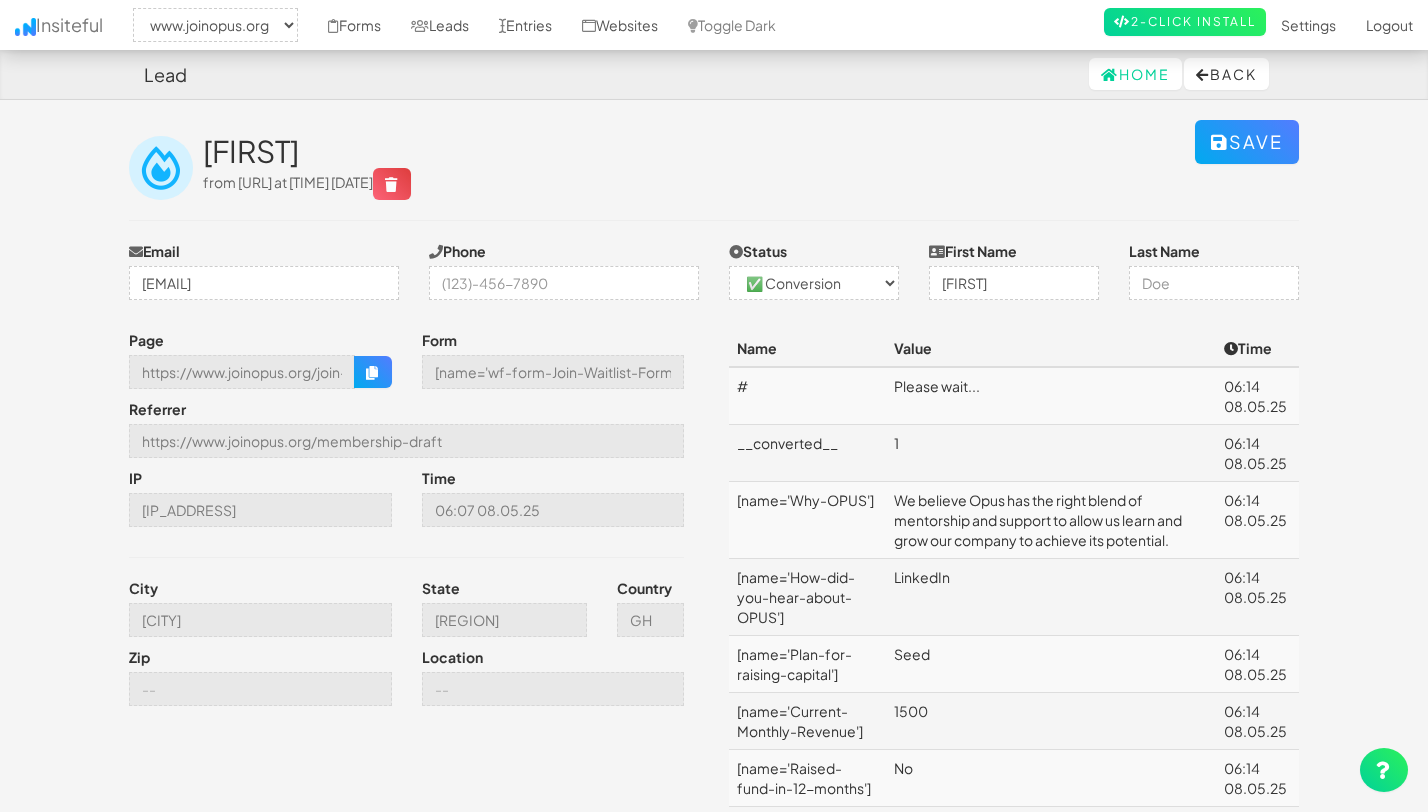 select on "2352" 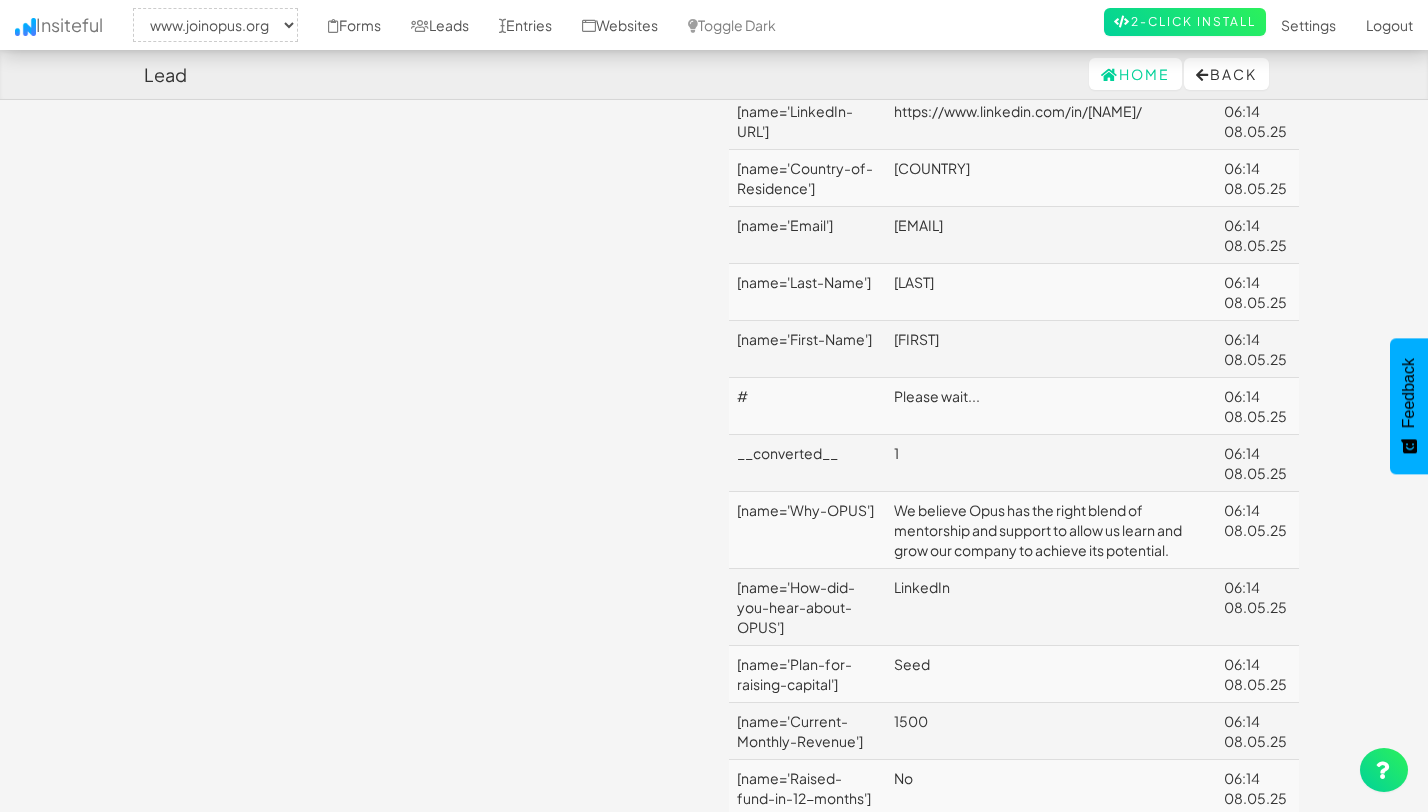 scroll, scrollTop: 1208, scrollLeft: 0, axis: vertical 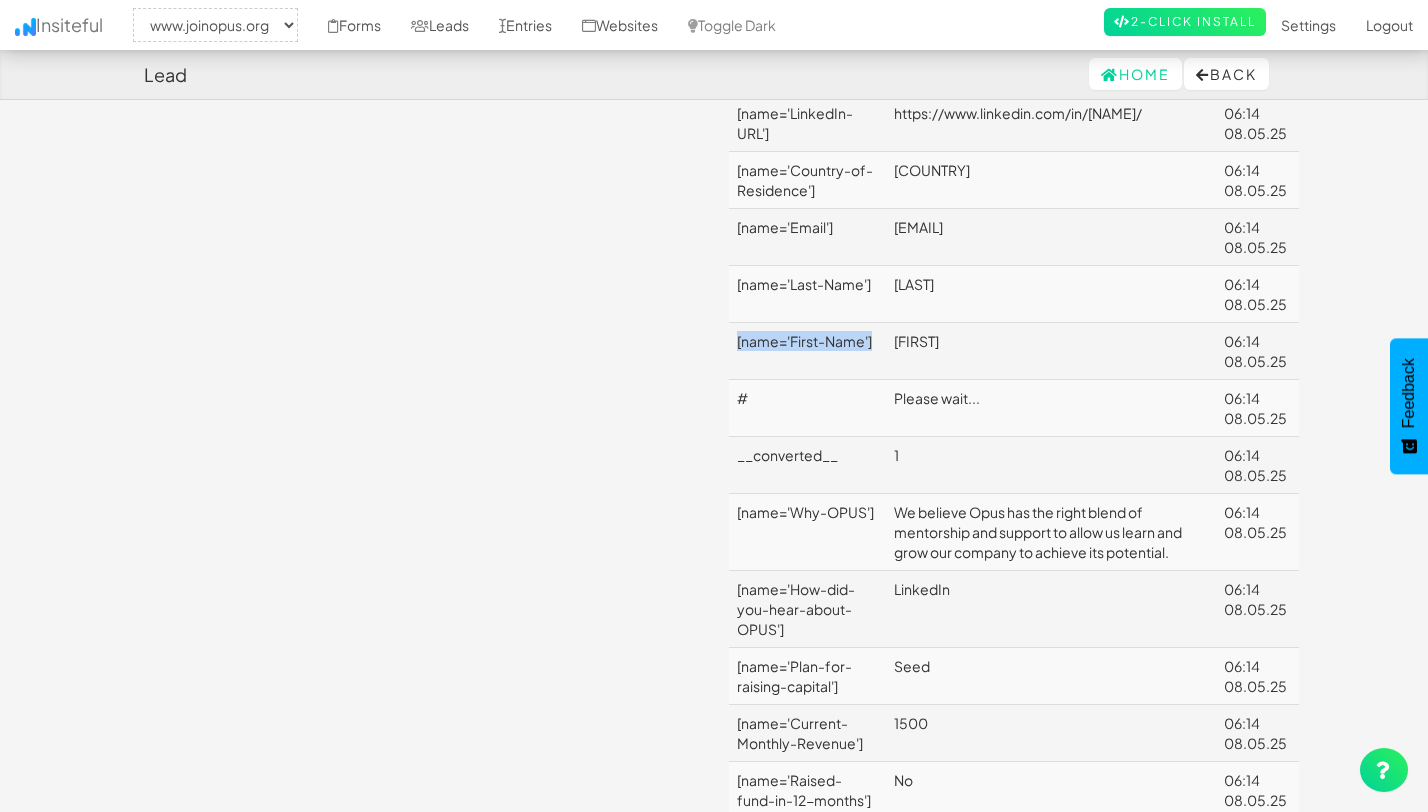 drag, startPoint x: 883, startPoint y: 344, endPoint x: 730, endPoint y: 334, distance: 153.32645 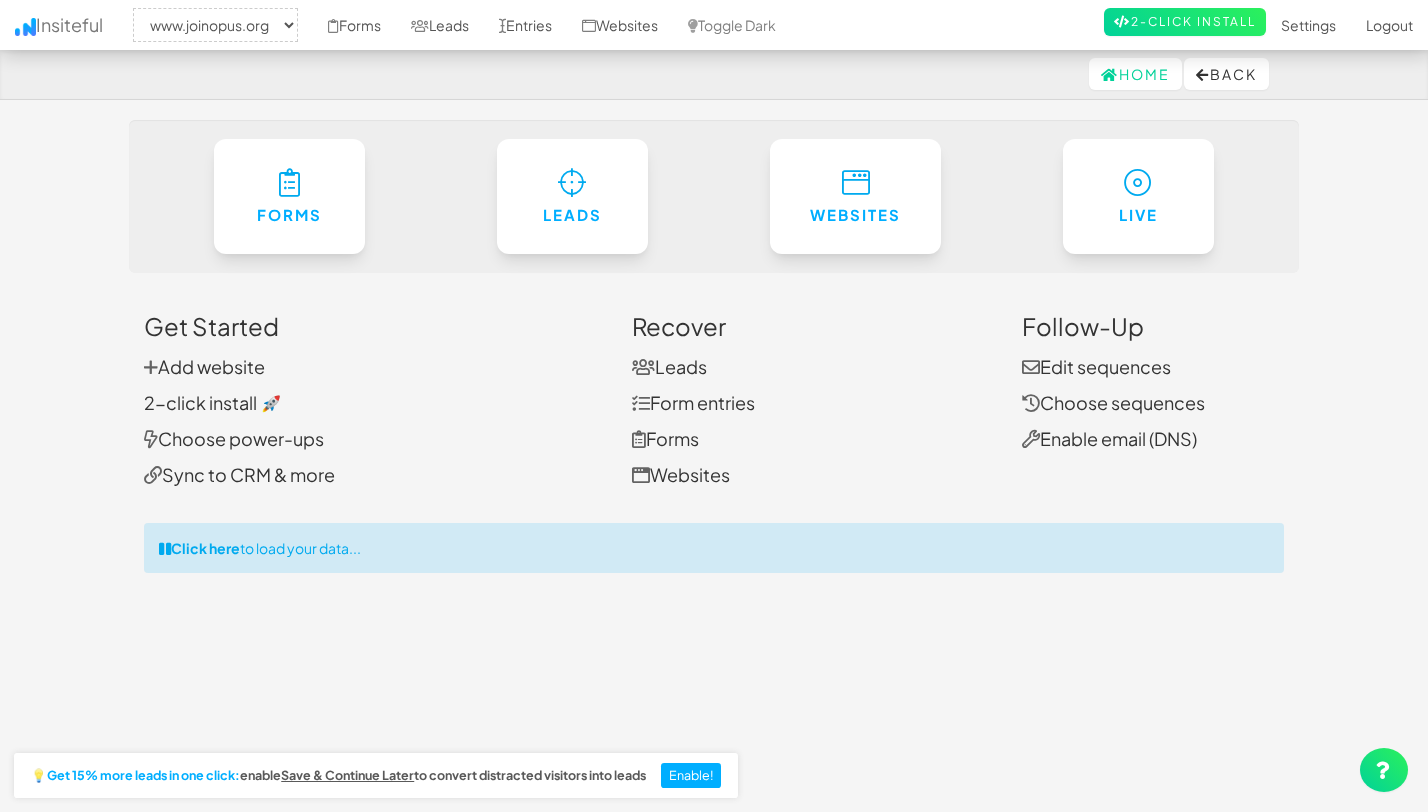 select on "2352" 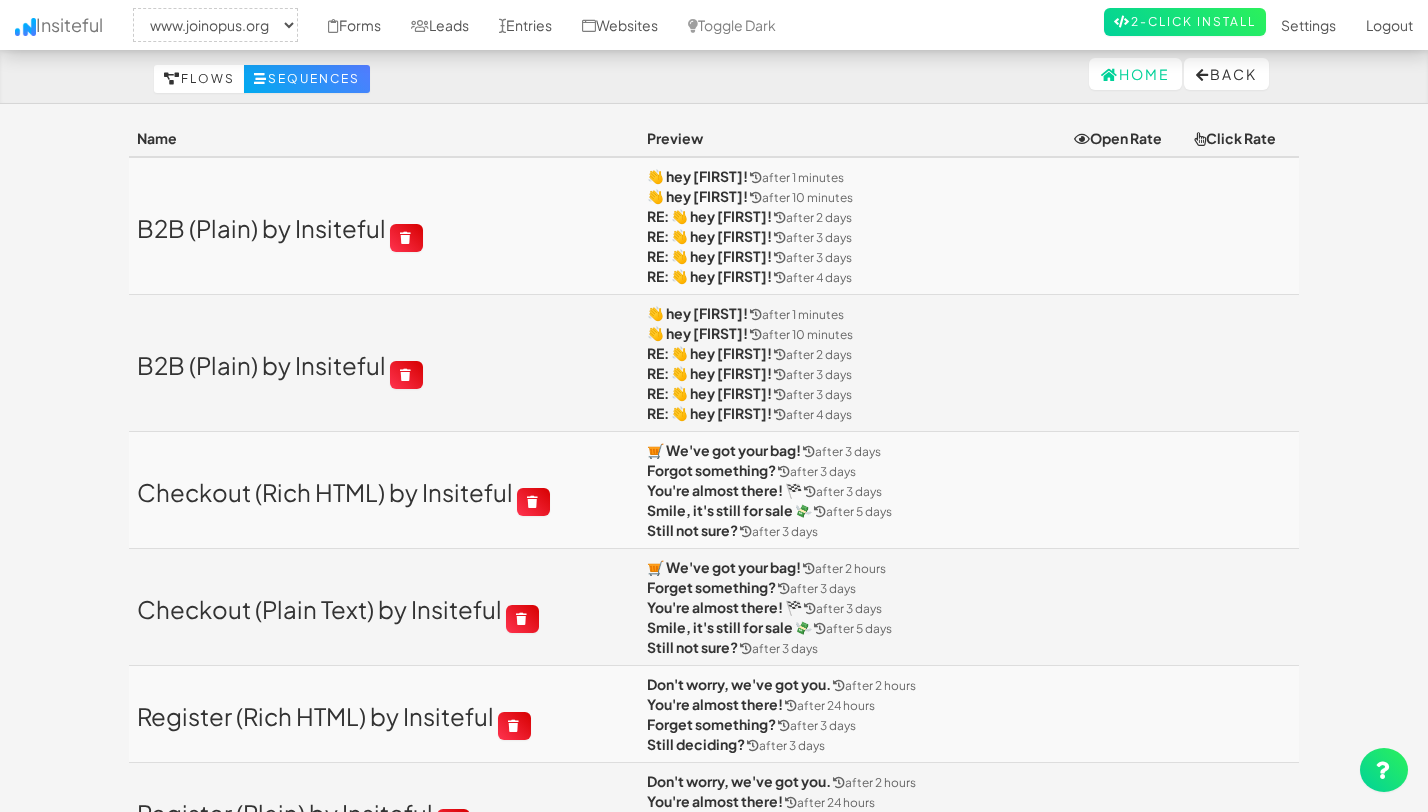 select on "2352" 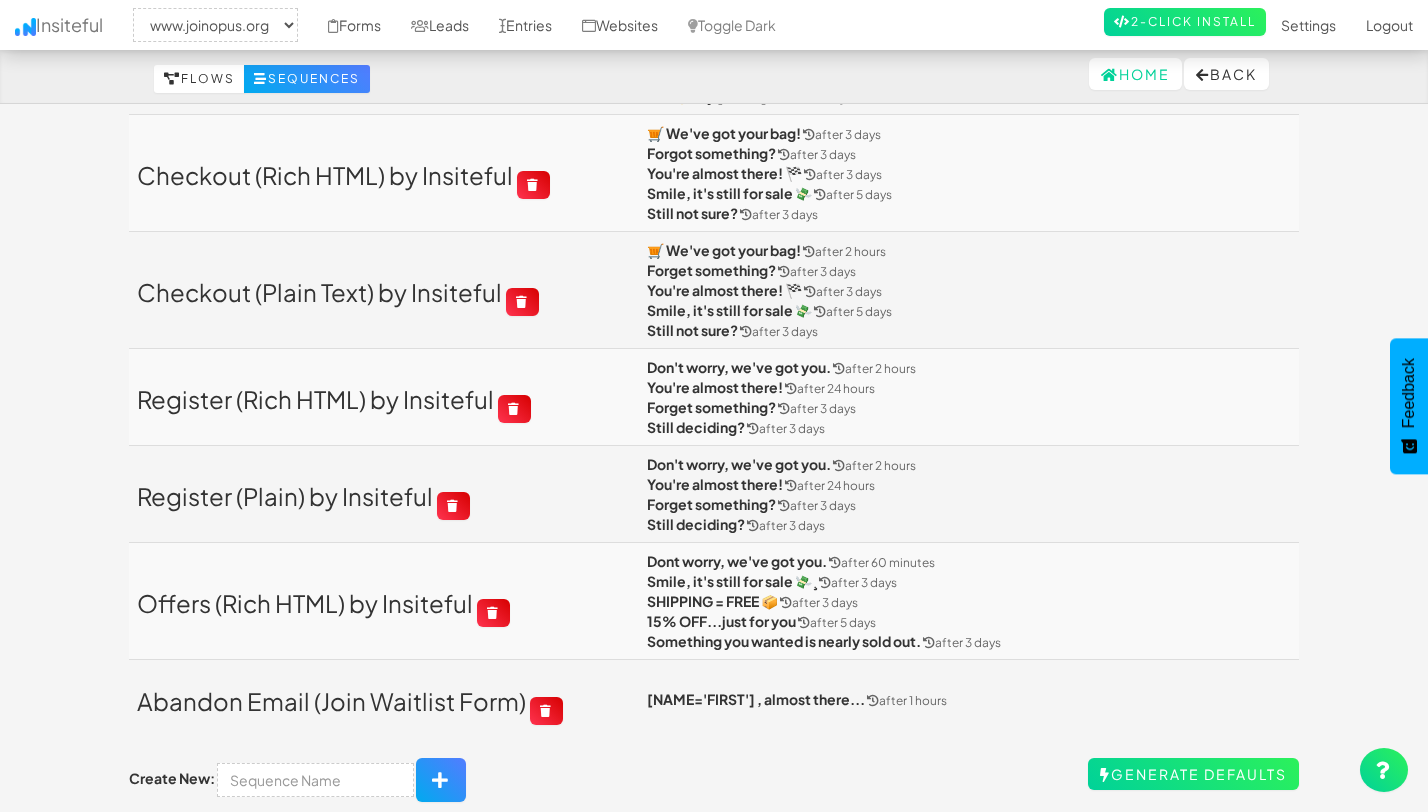 scroll, scrollTop: 356, scrollLeft: 0, axis: vertical 